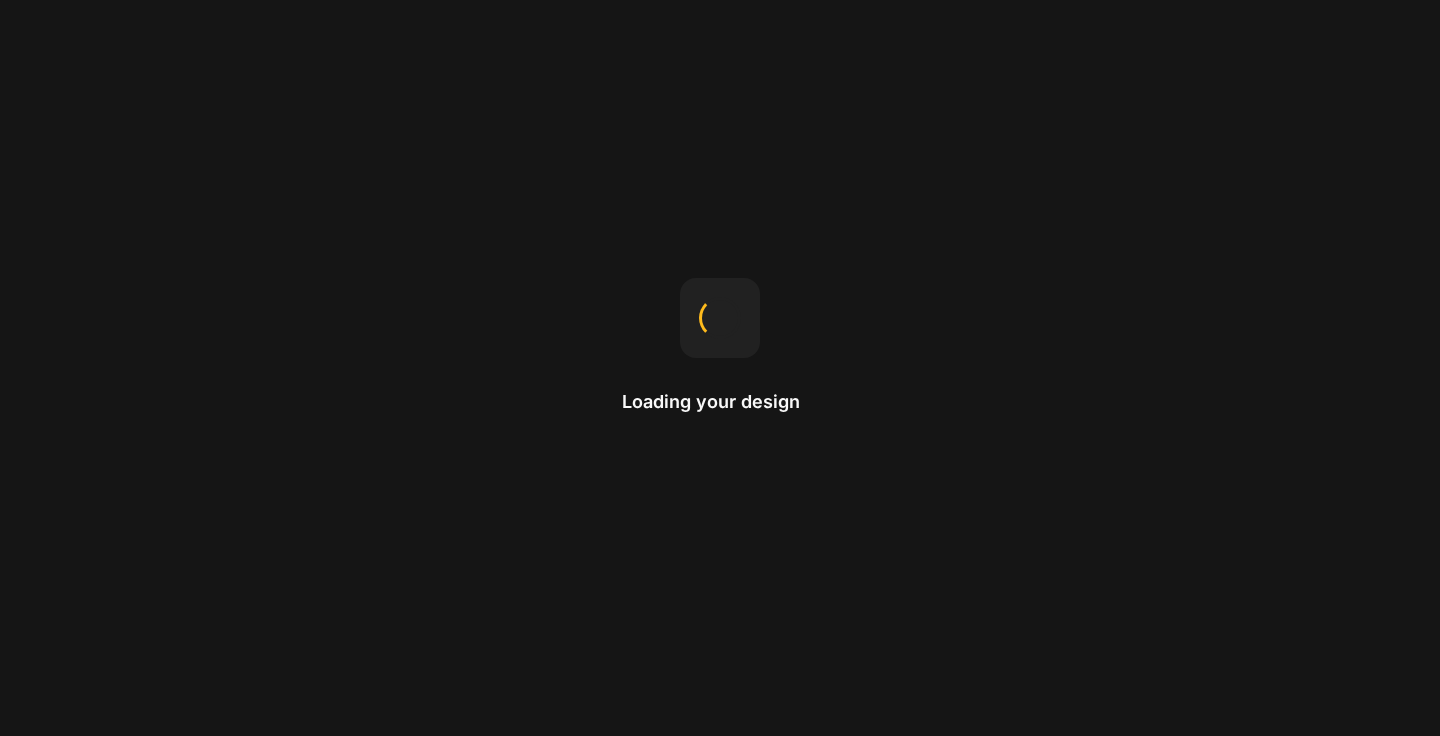 scroll, scrollTop: 0, scrollLeft: 0, axis: both 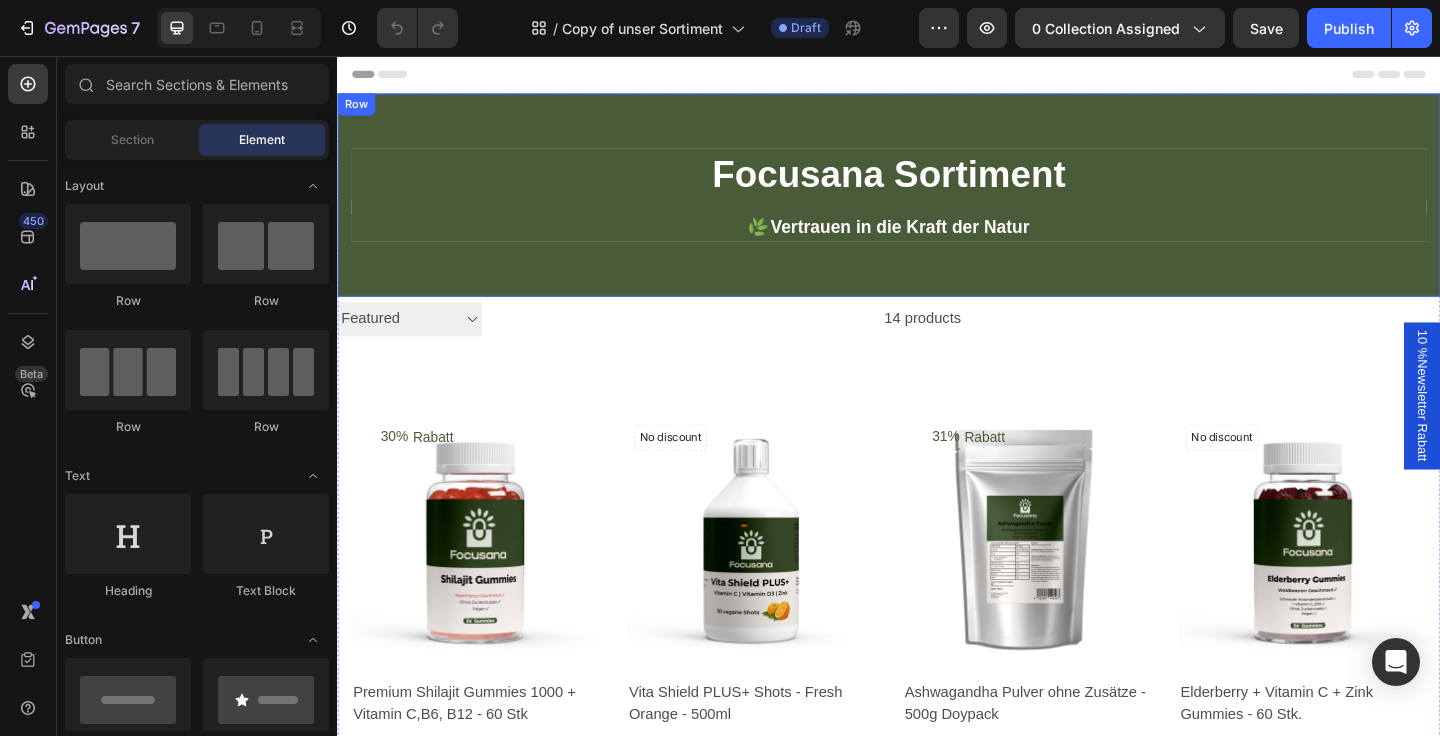 click on "Focusana Sortiment Heading 🌿  Vertrauen in die Kraft der Natur Text block Row Row Row" at bounding box center [937, 207] 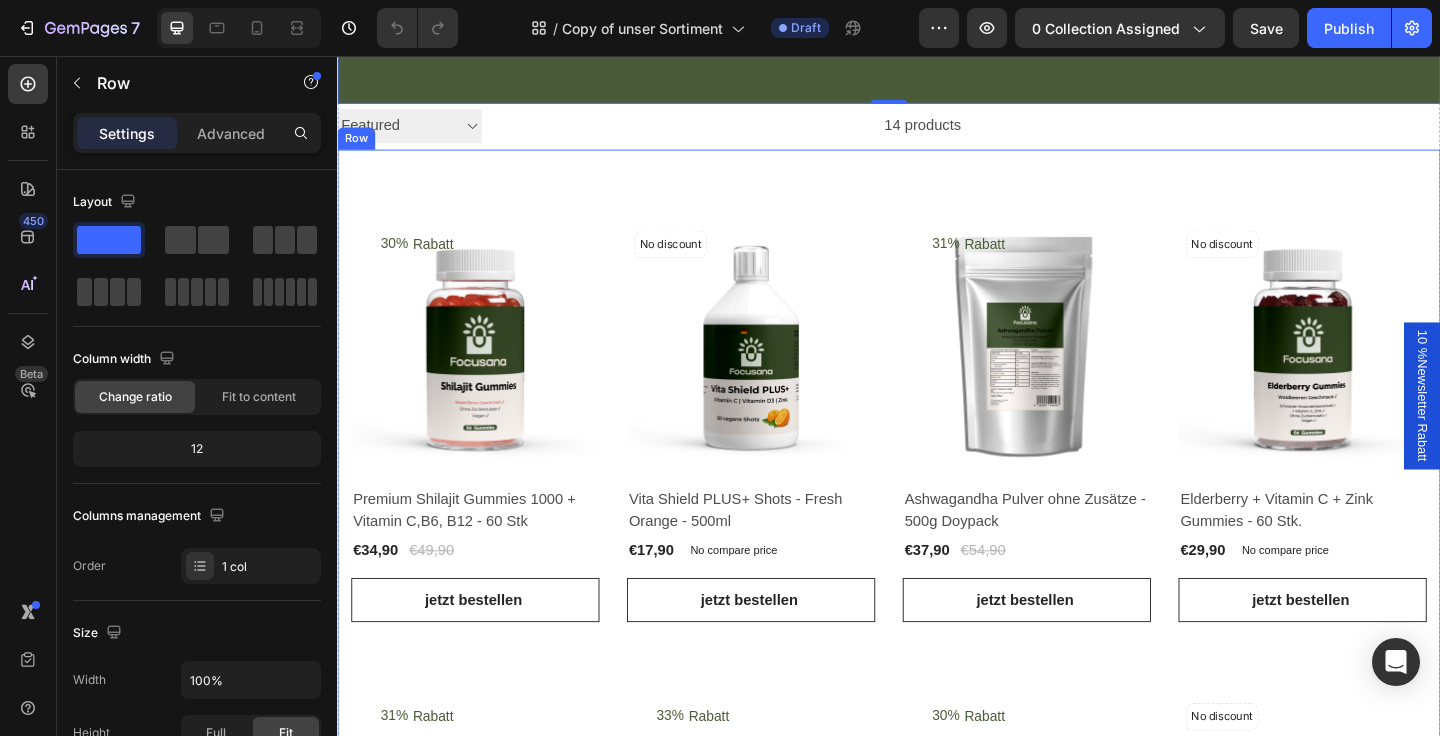scroll, scrollTop: 211, scrollLeft: 0, axis: vertical 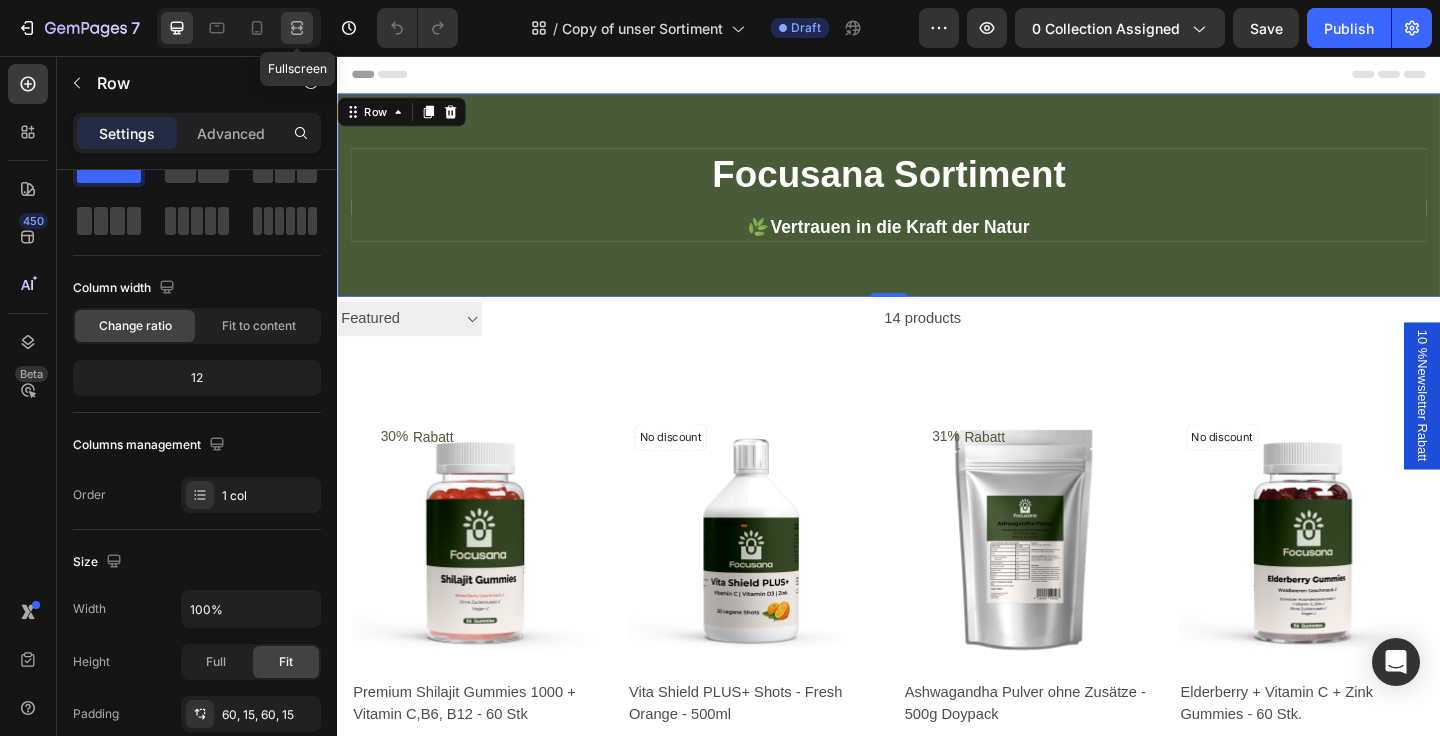 click 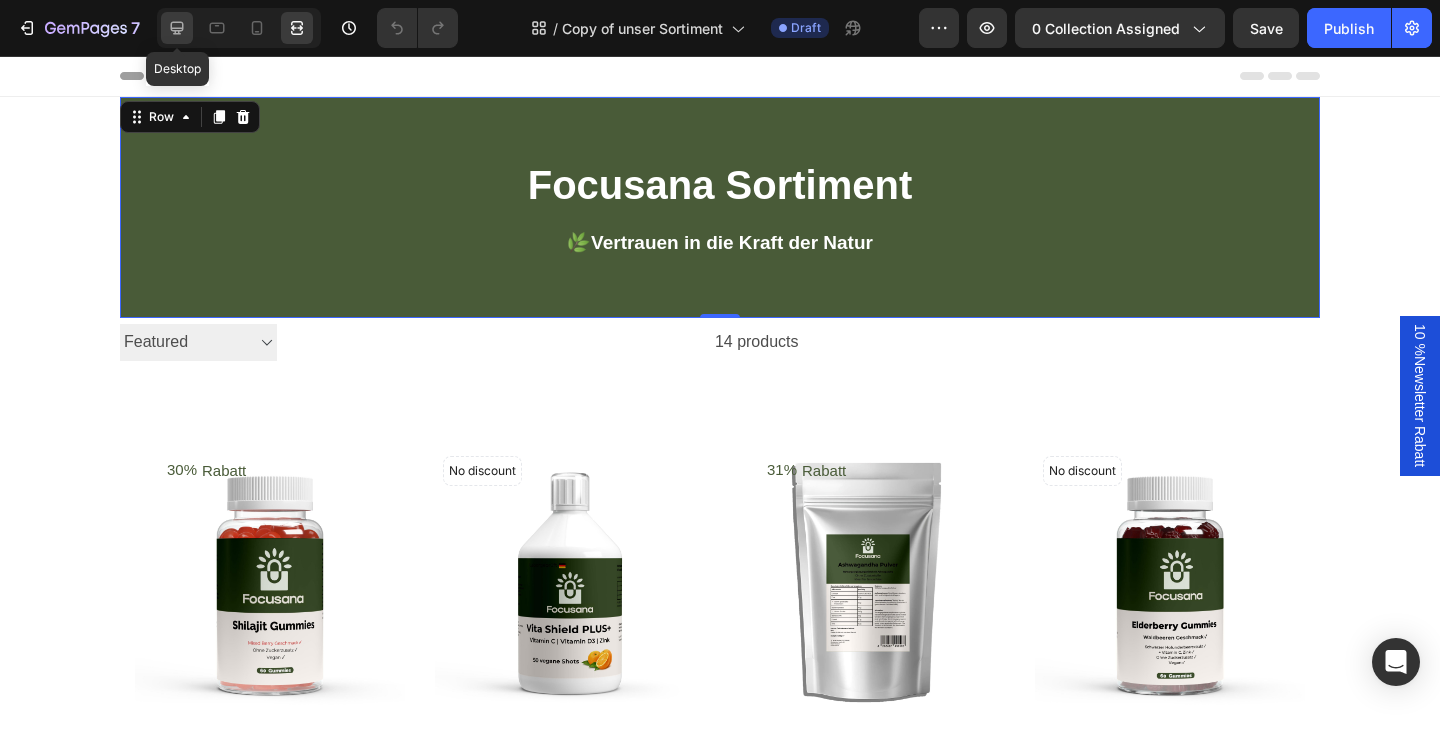 click 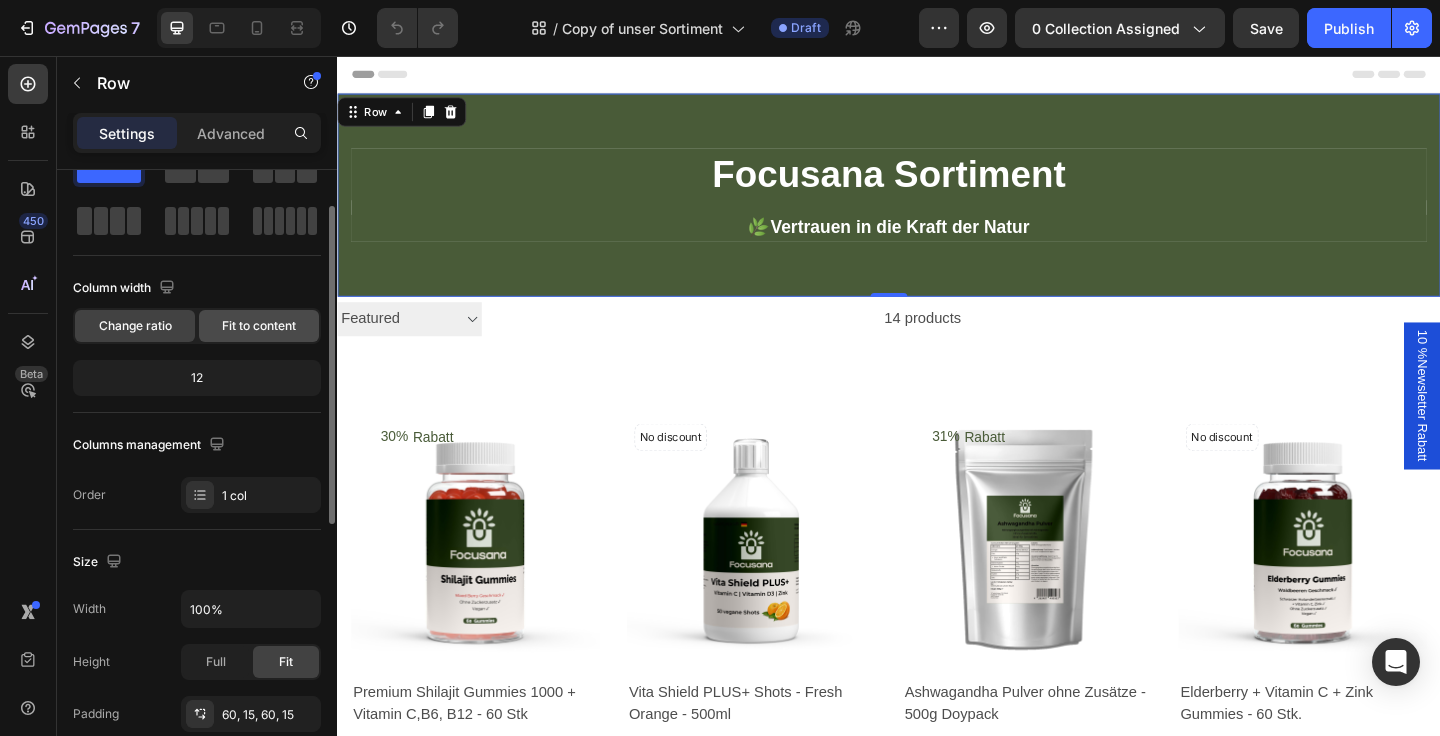 click on "Fit to content" 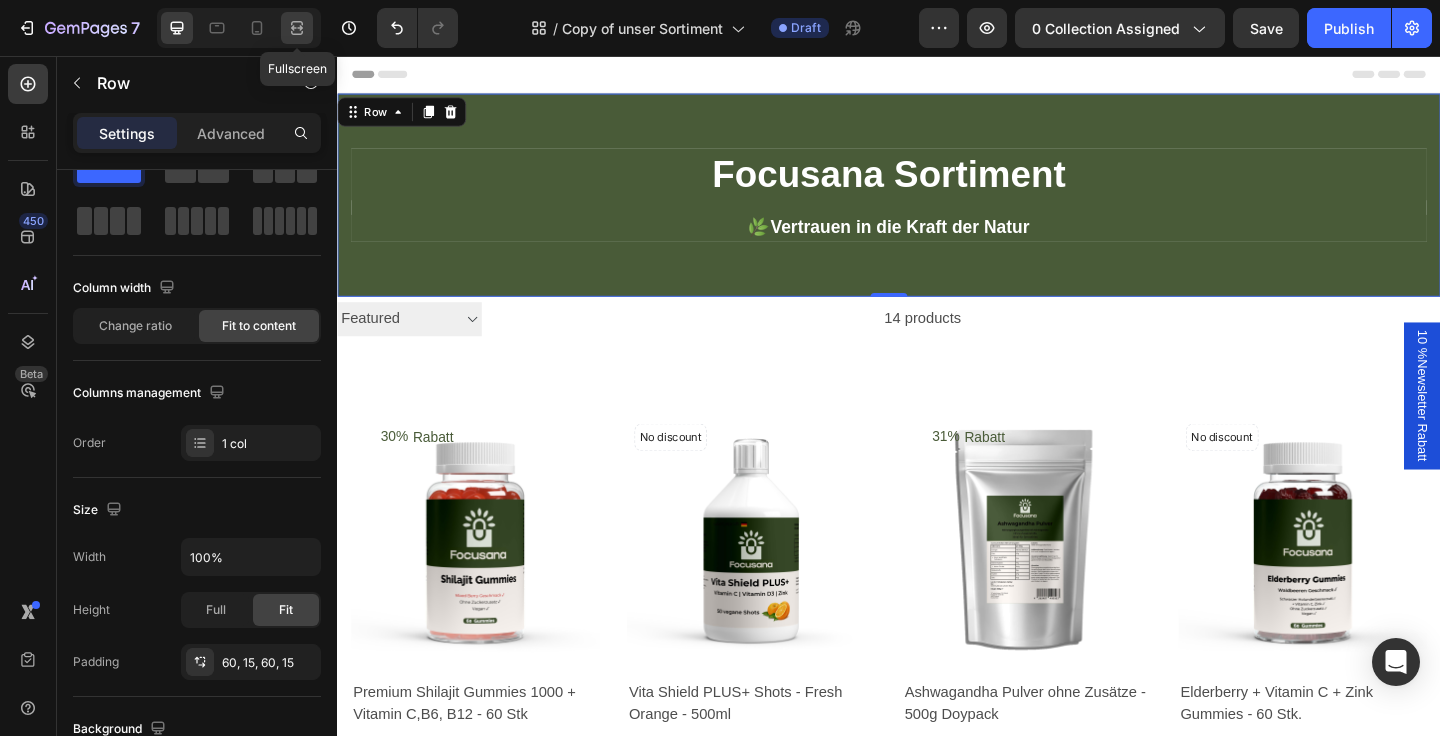 click 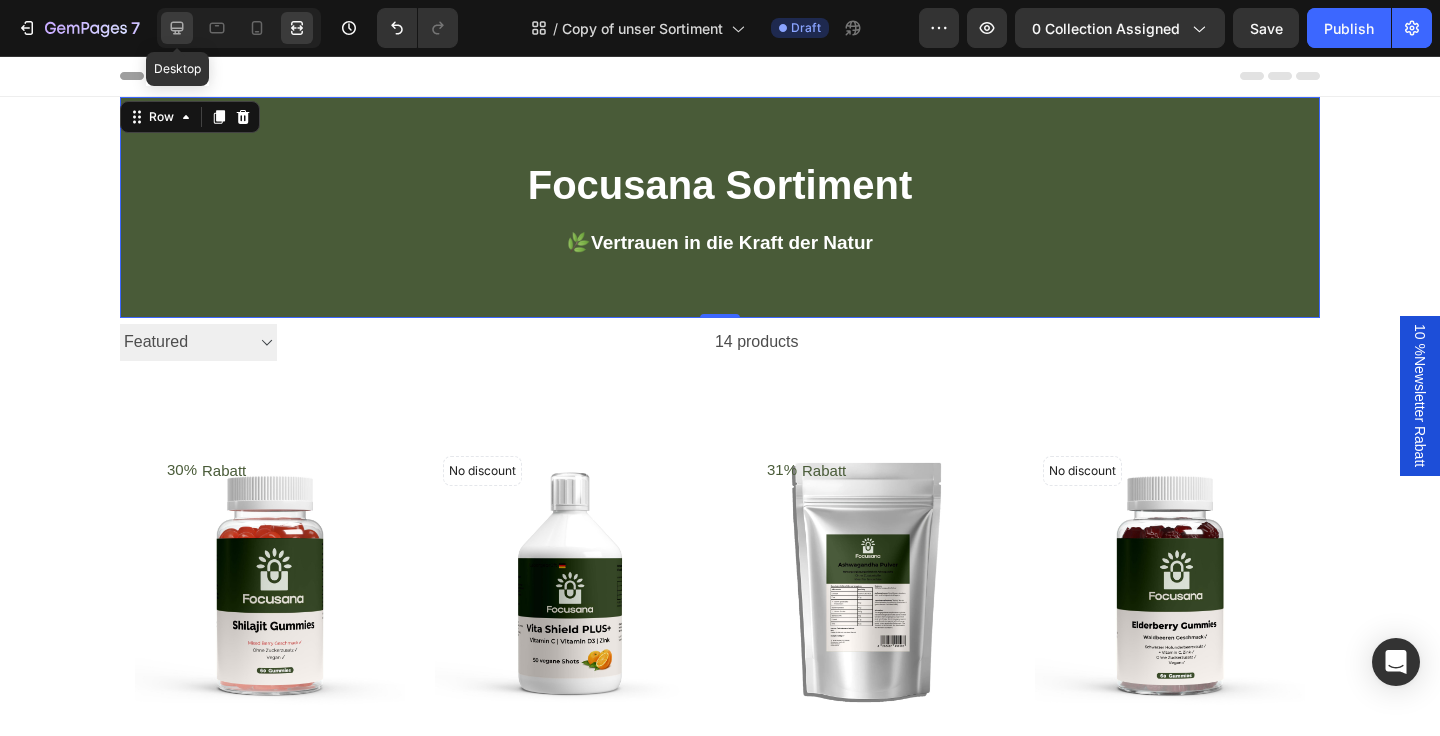 click 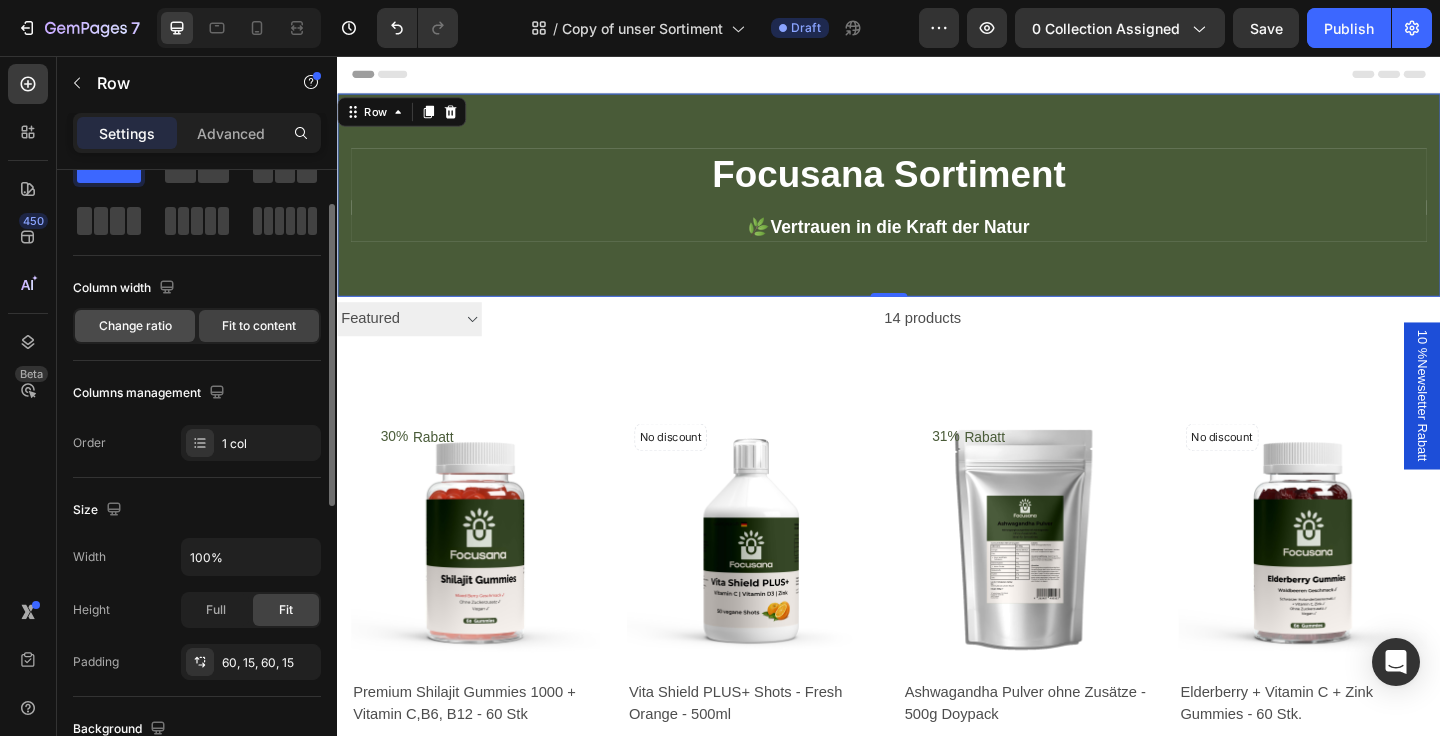 click on "Change ratio" 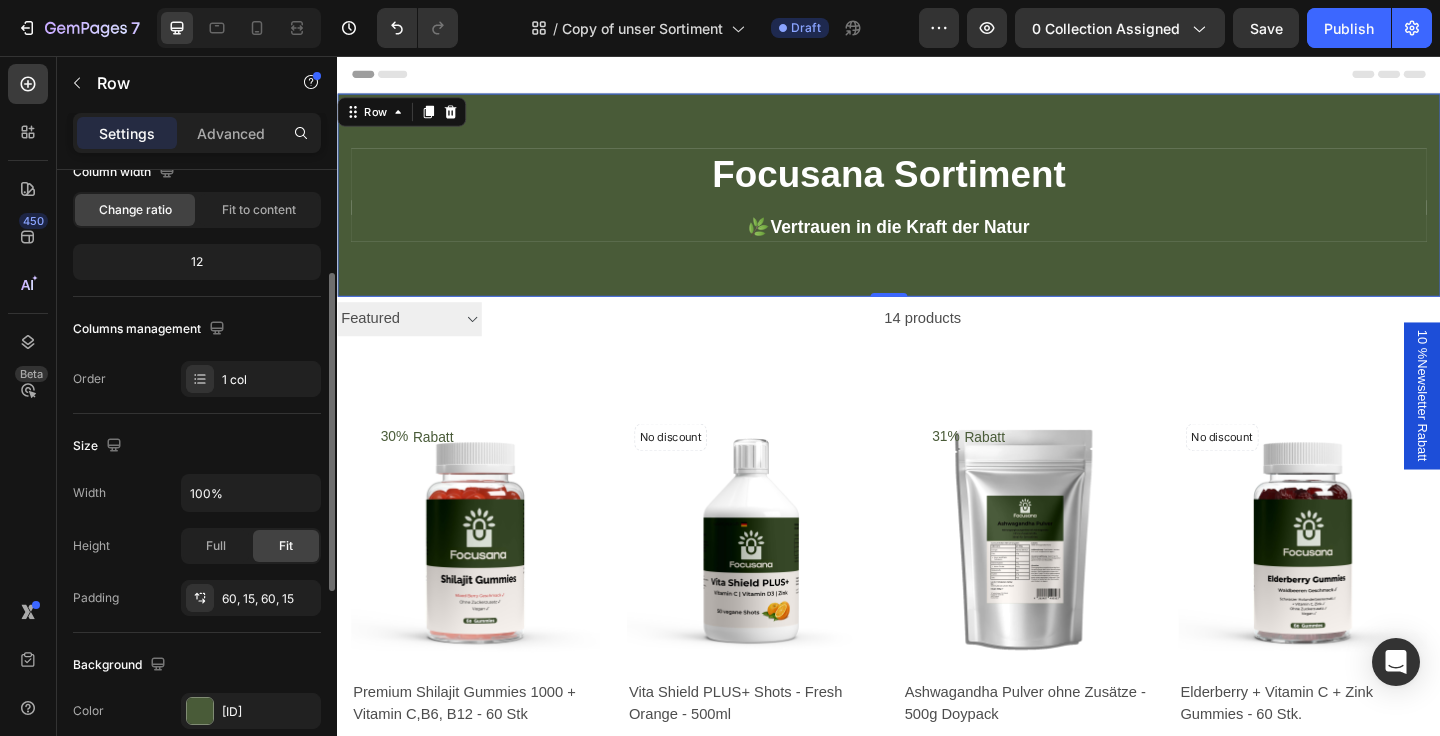 scroll, scrollTop: 192, scrollLeft: 0, axis: vertical 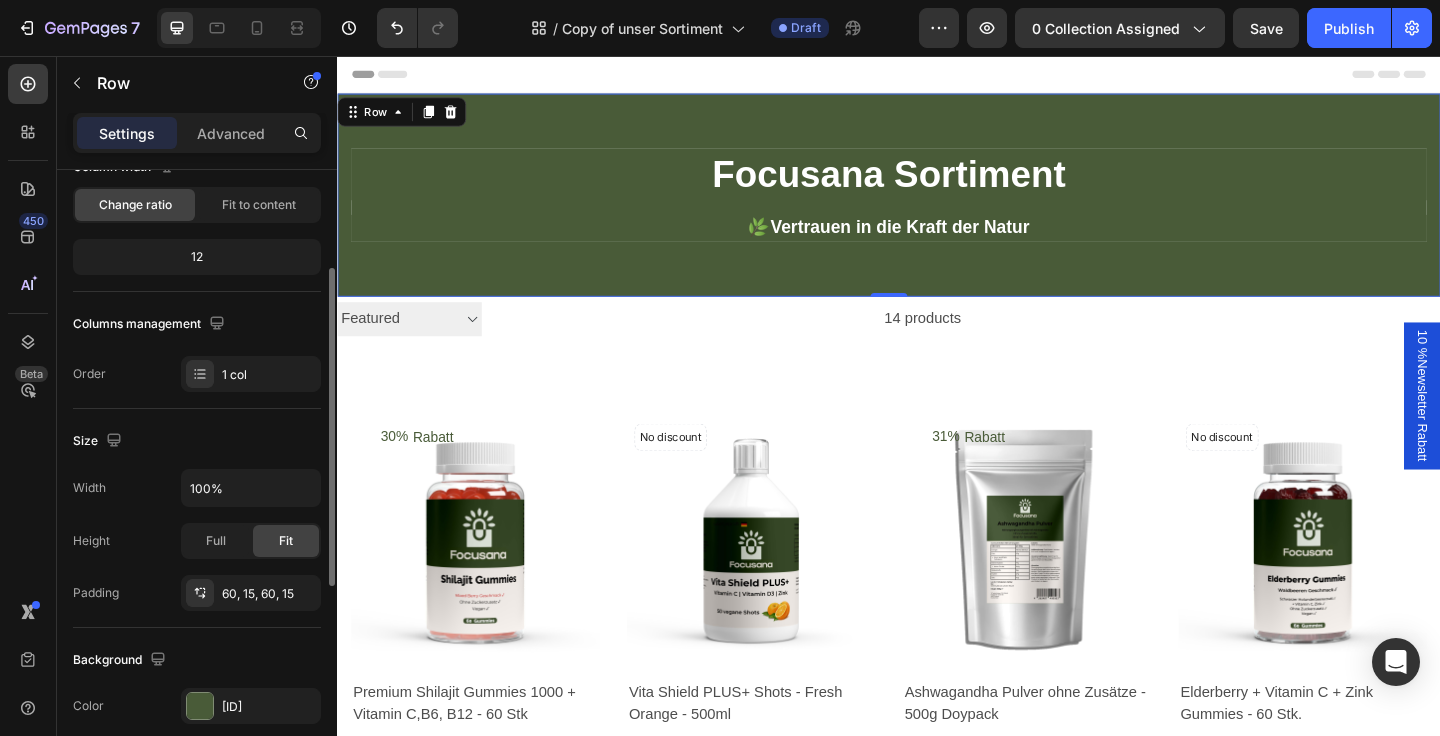 click on "12" 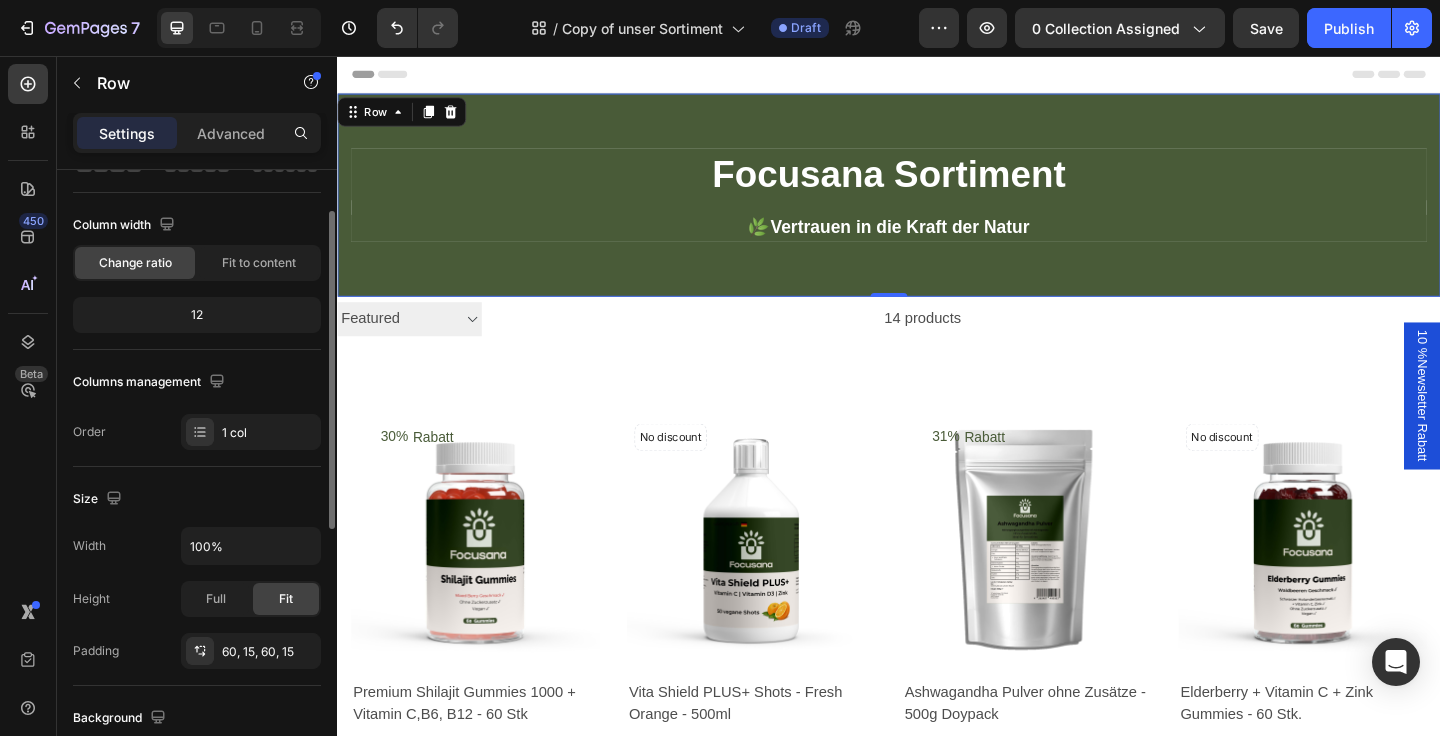 scroll, scrollTop: 115, scrollLeft: 0, axis: vertical 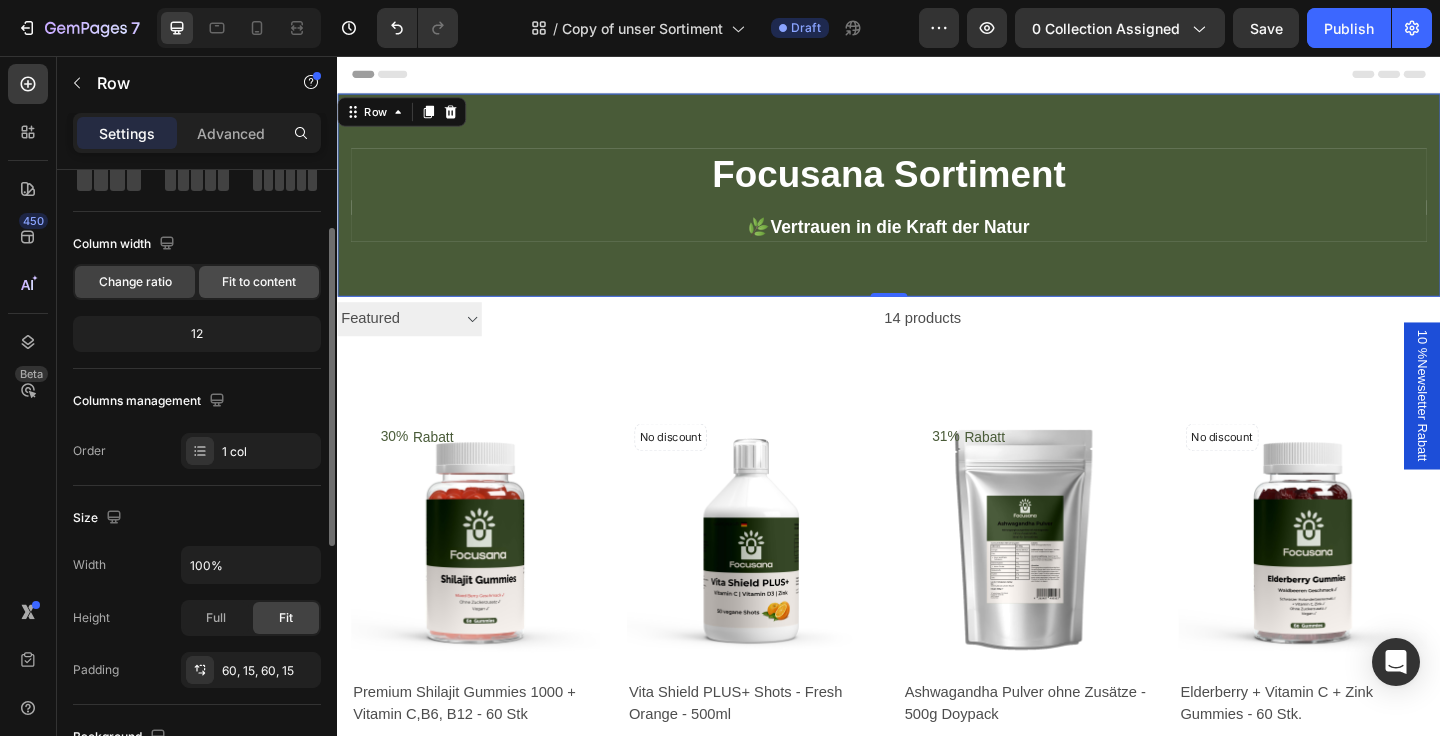 click on "Fit to content" 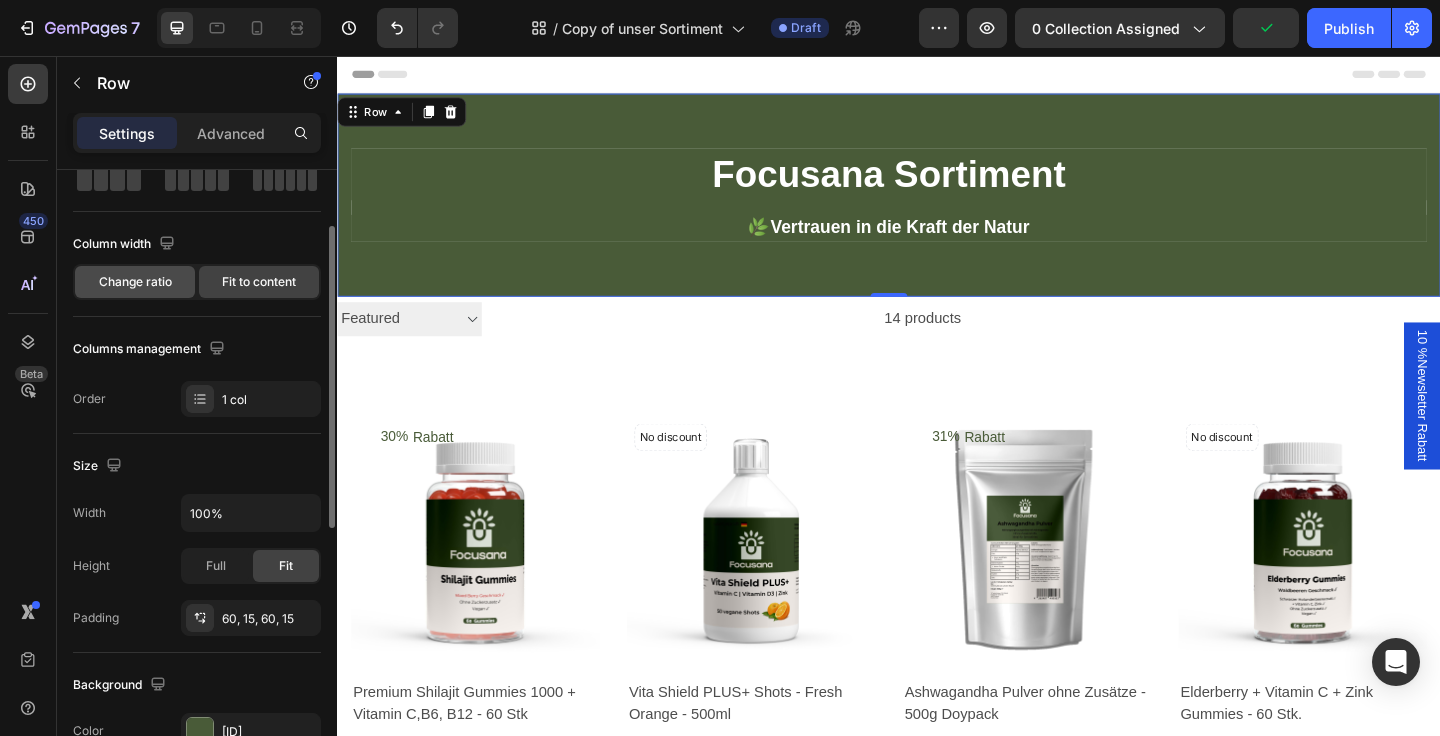 click on "Change ratio" 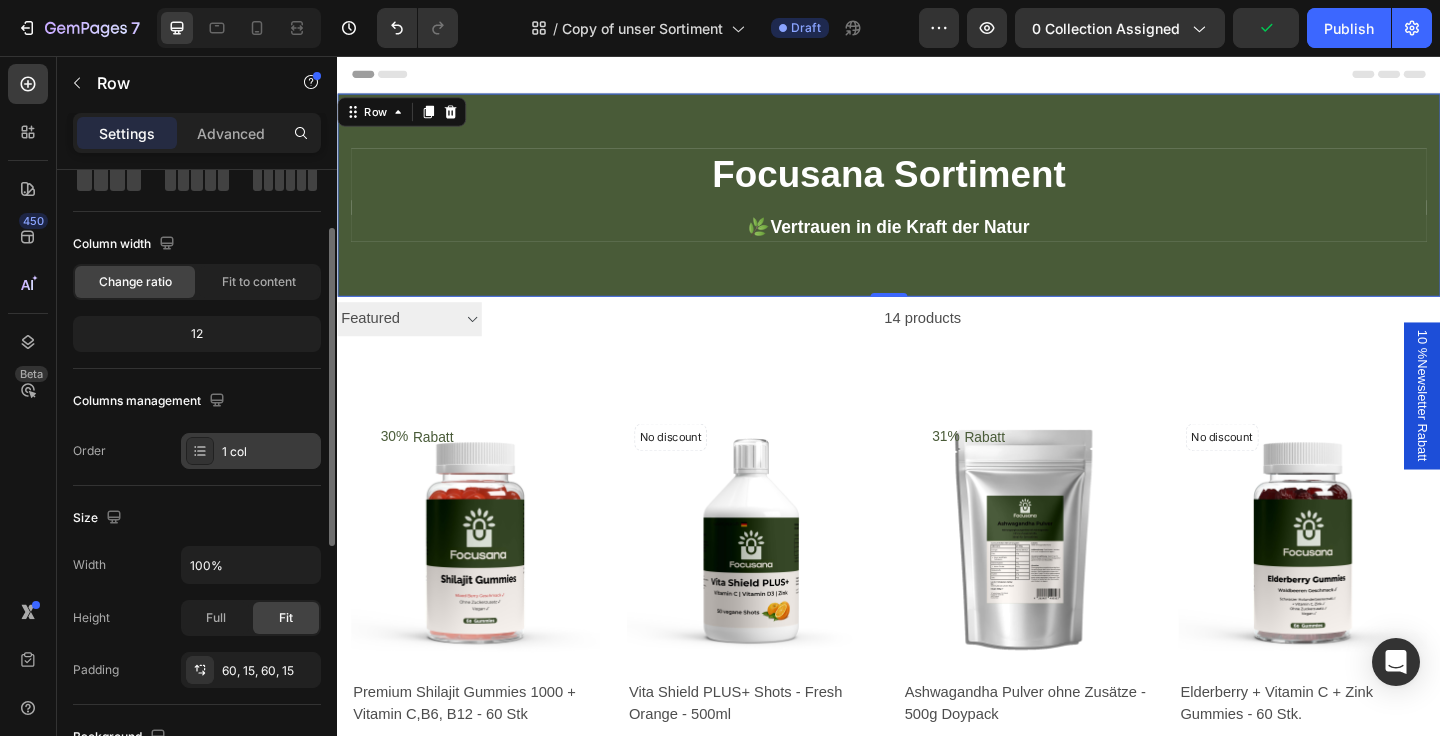 click on "1 col" at bounding box center [269, 452] 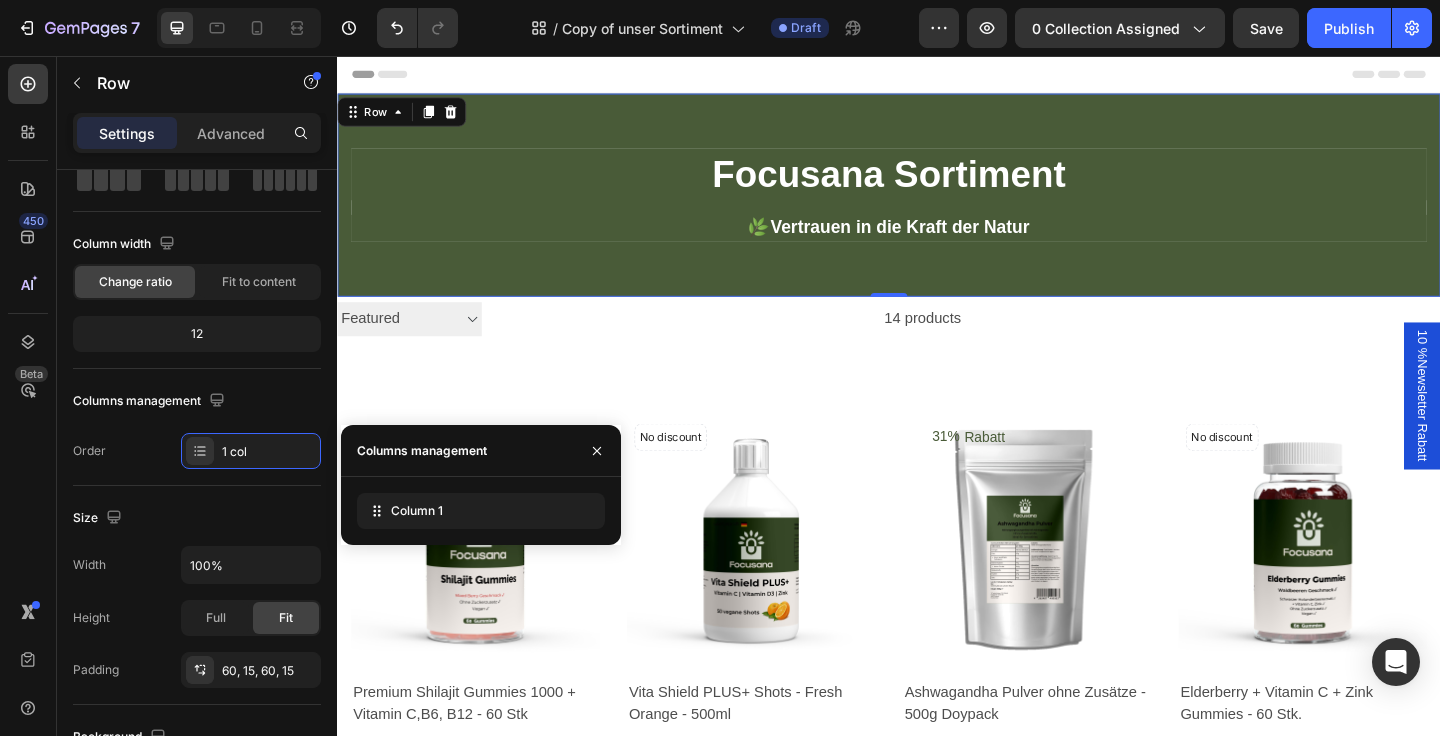 click on "Columns management" 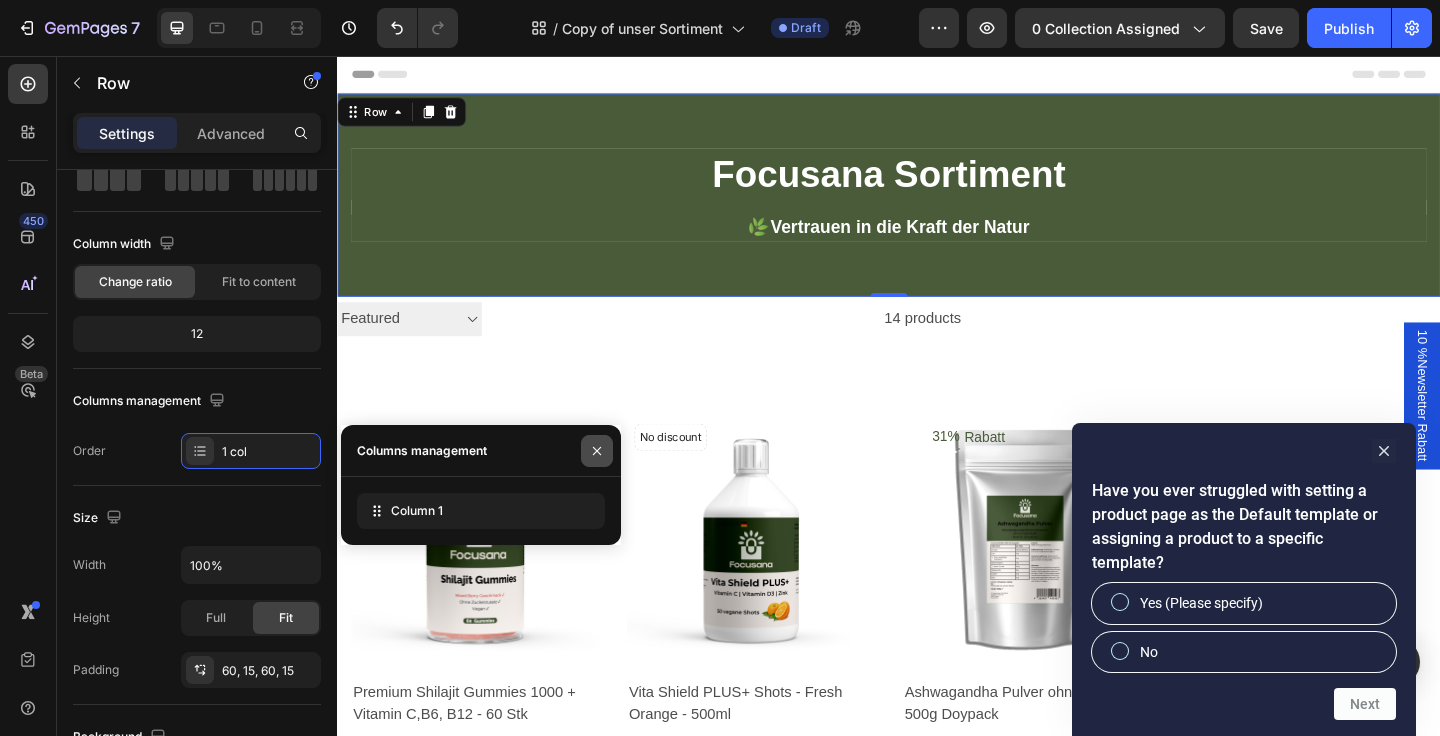 click 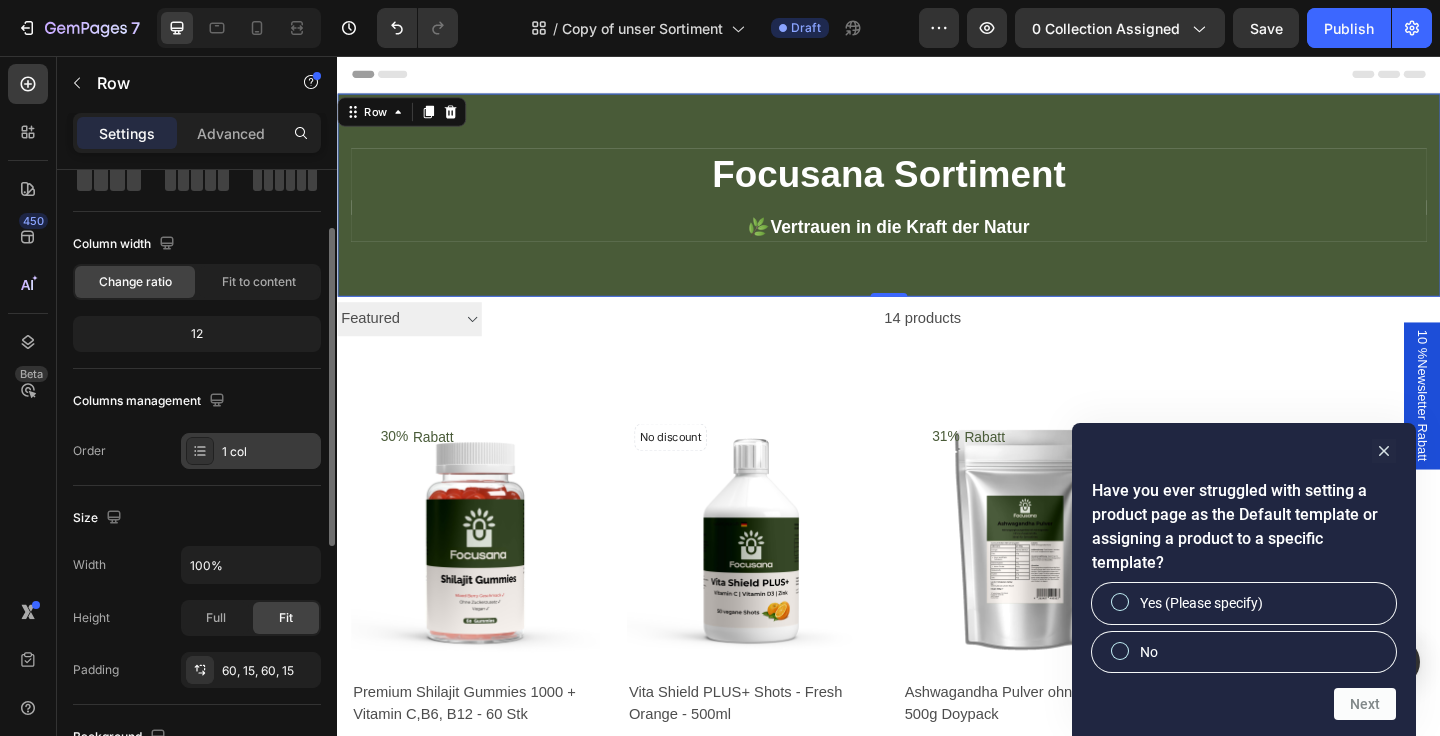 click on "1 col" at bounding box center (269, 452) 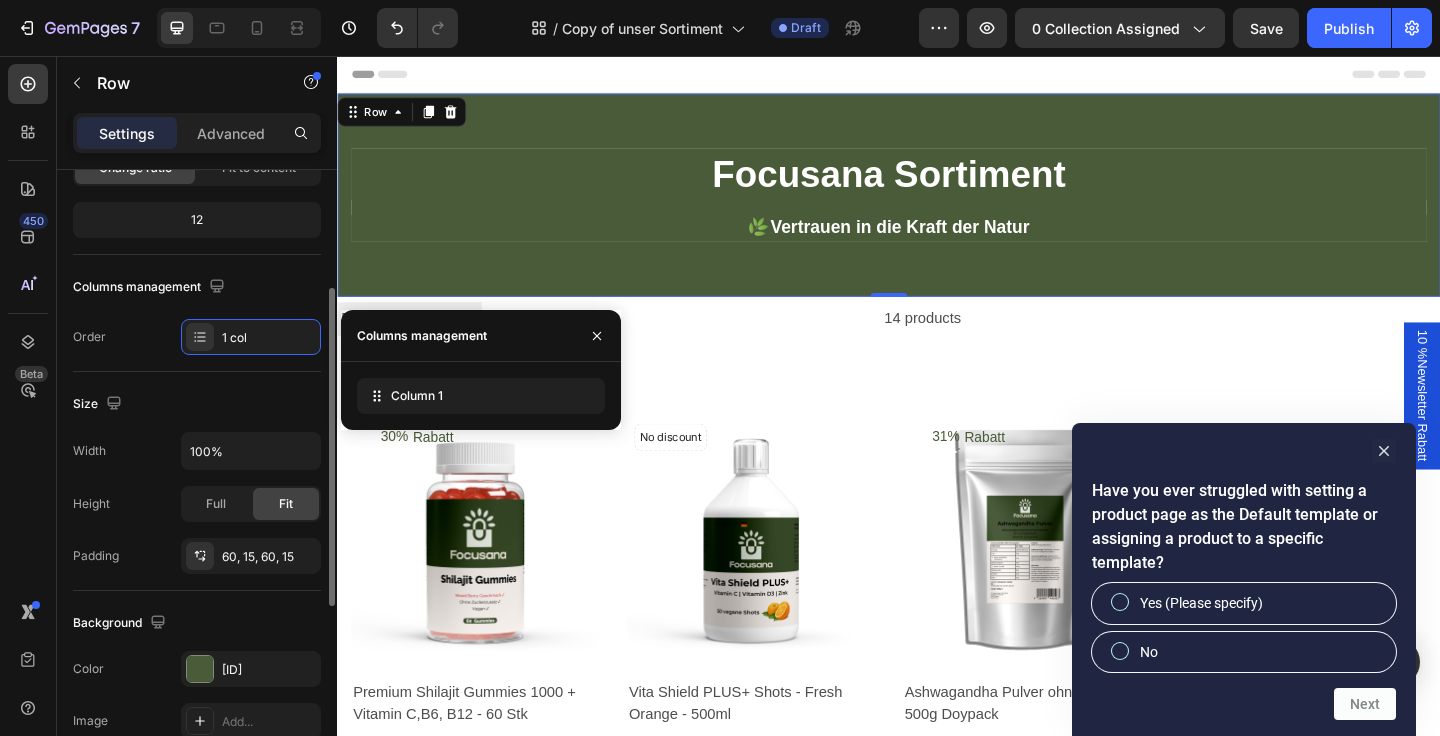 scroll, scrollTop: 230, scrollLeft: 0, axis: vertical 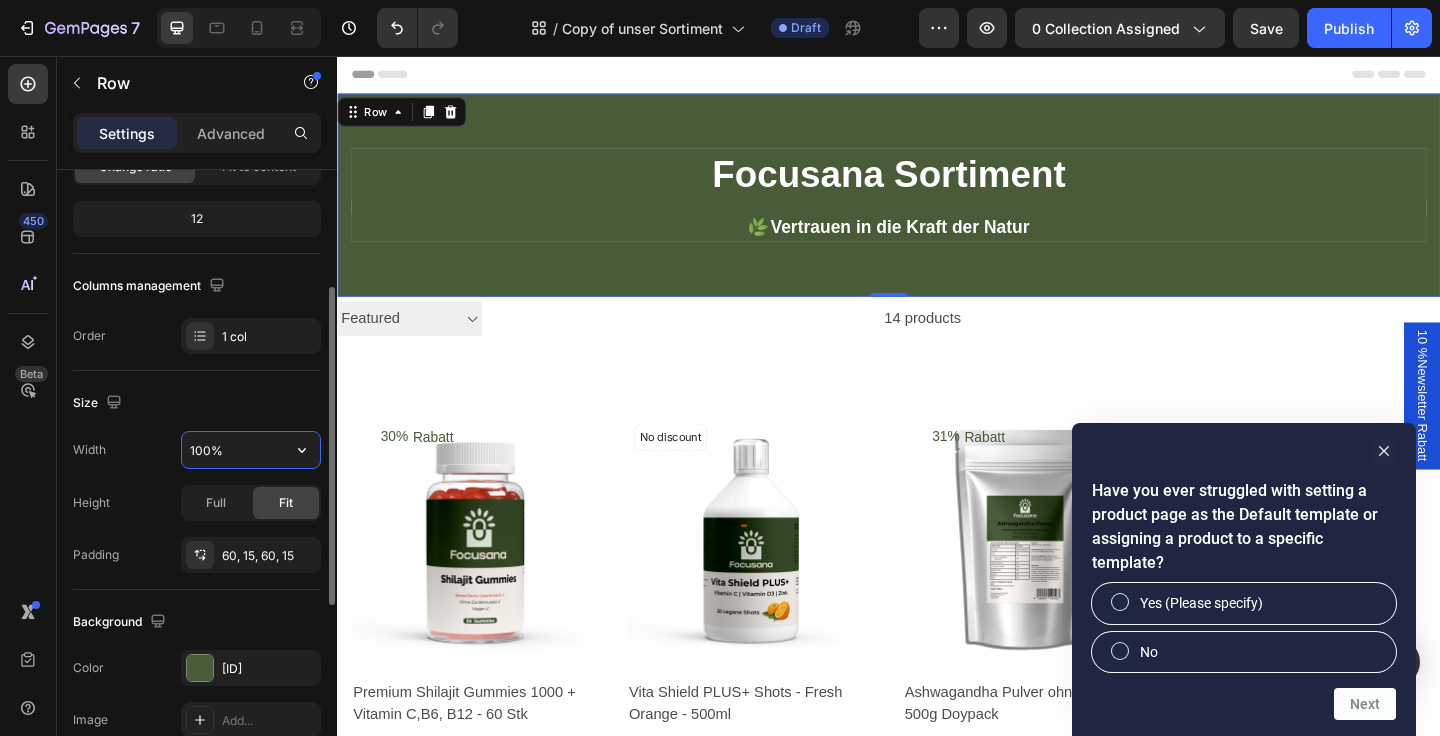 click on "100%" at bounding box center [251, 450] 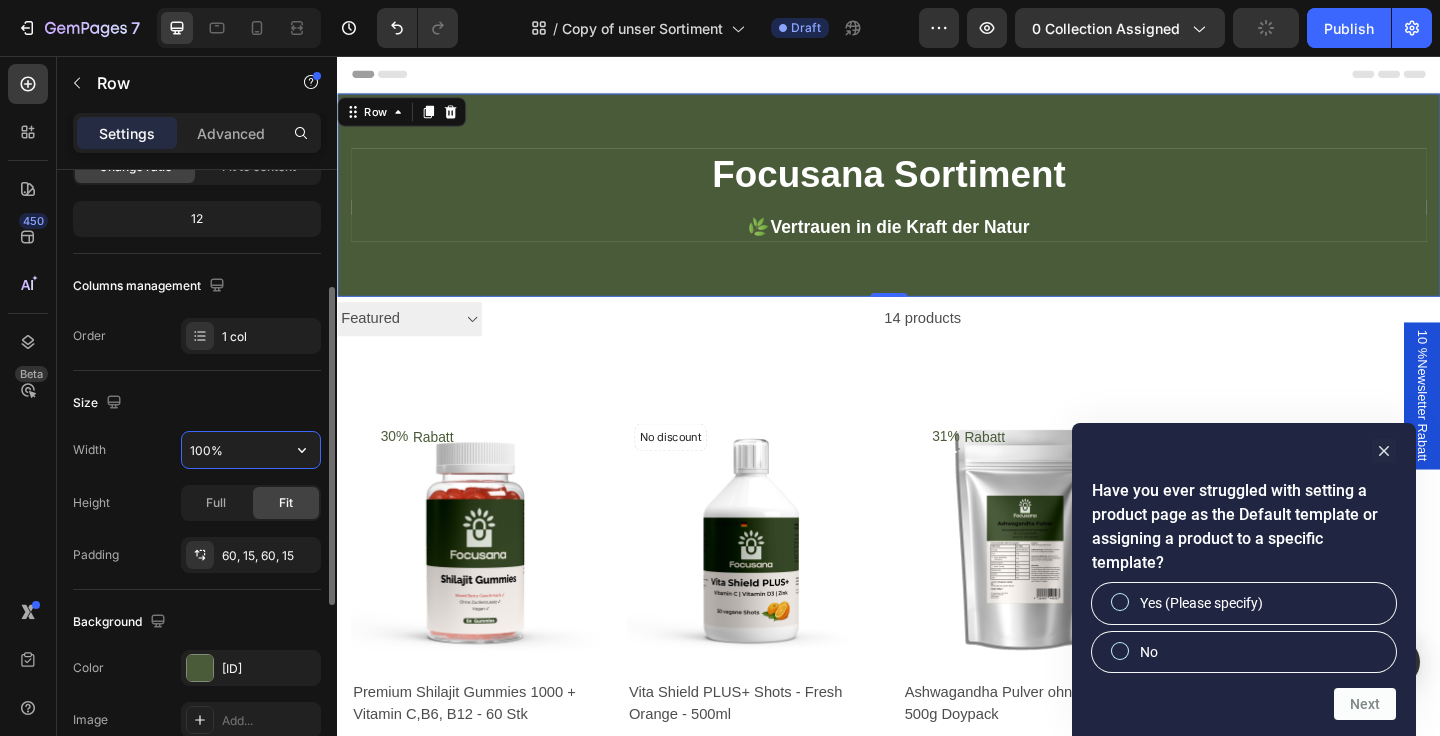 click on "100%" at bounding box center (251, 450) 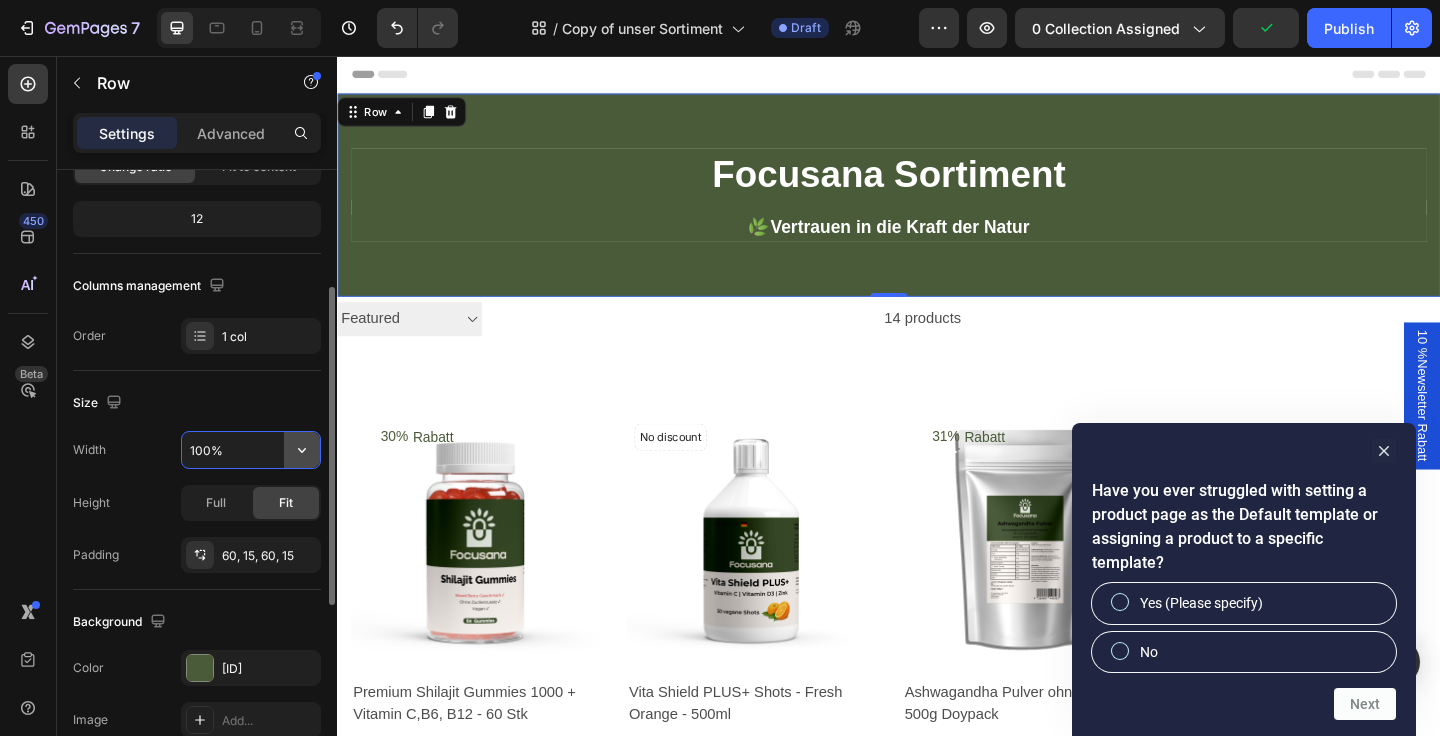 click 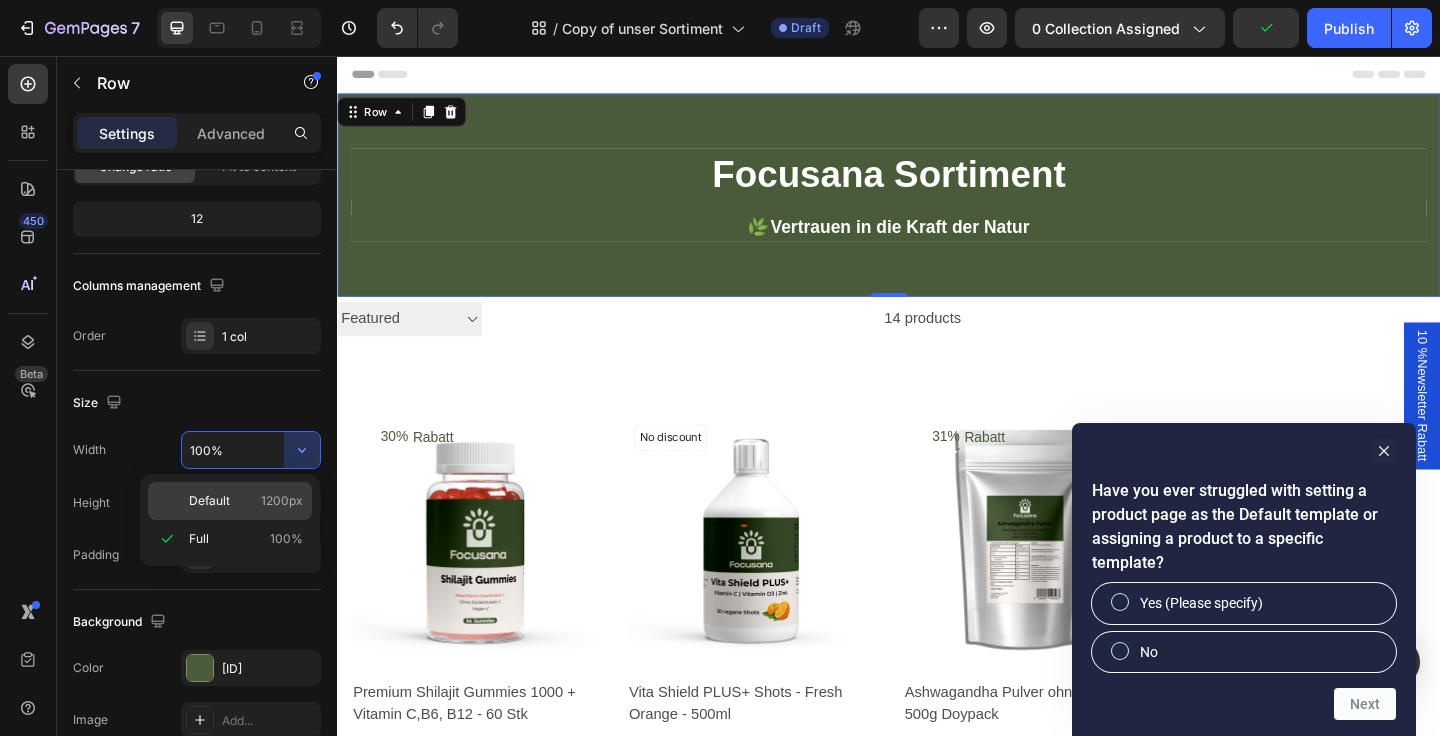 click on "Default 1200px" at bounding box center (246, 501) 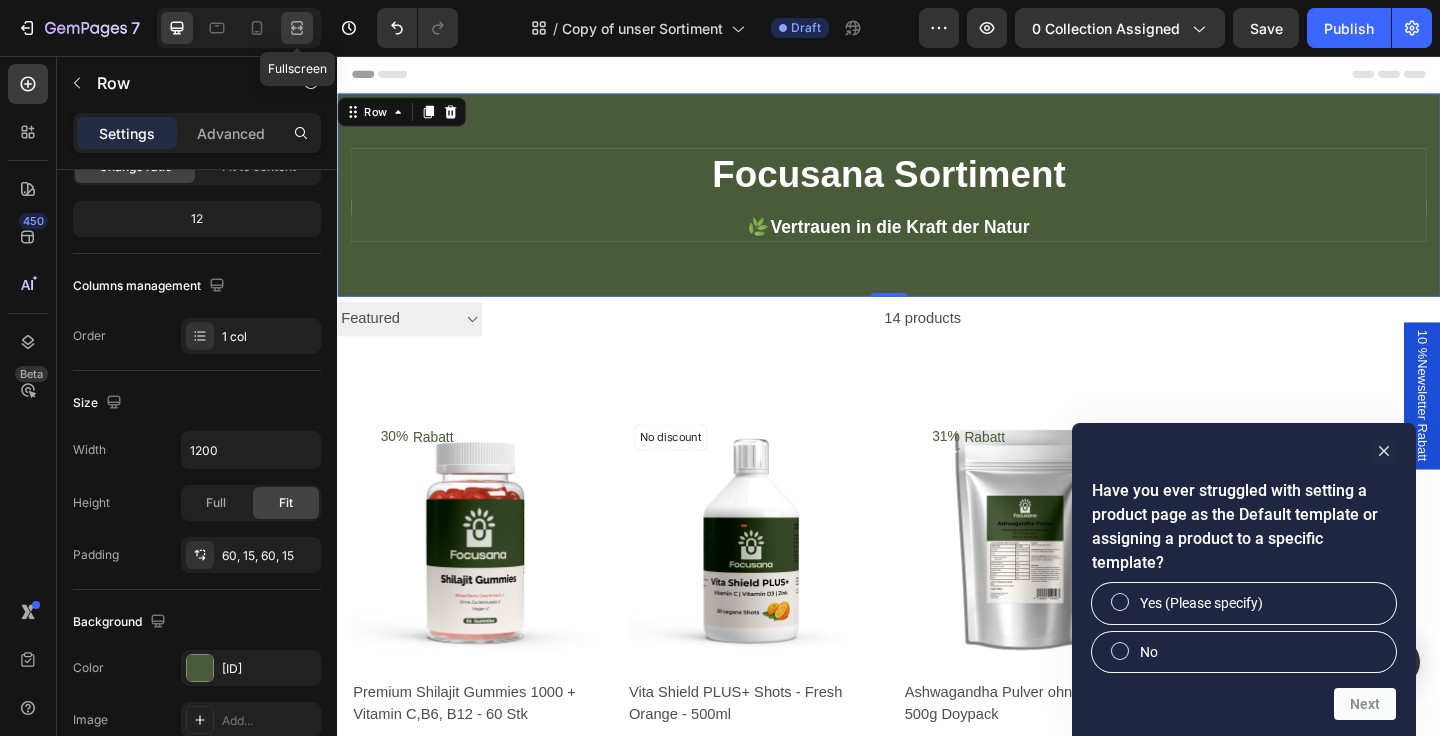 click 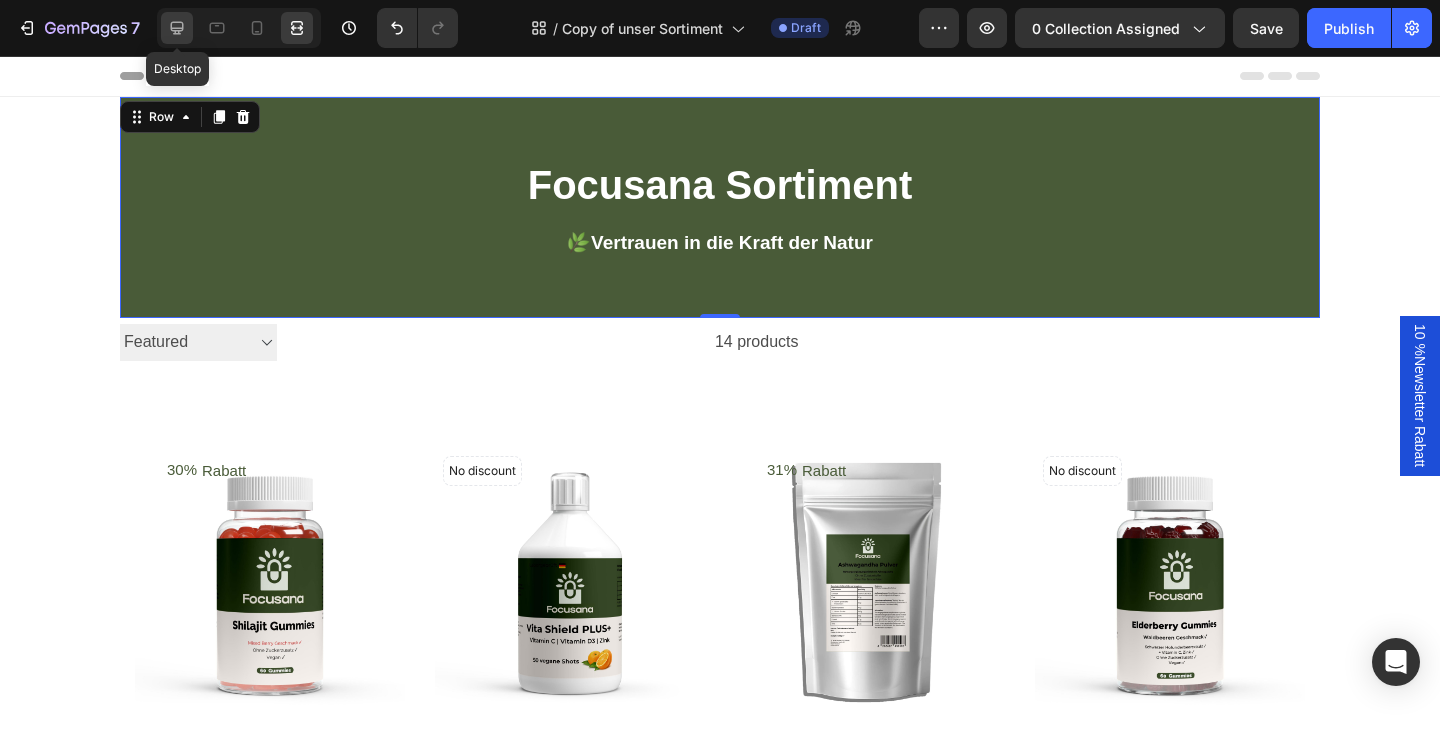 click 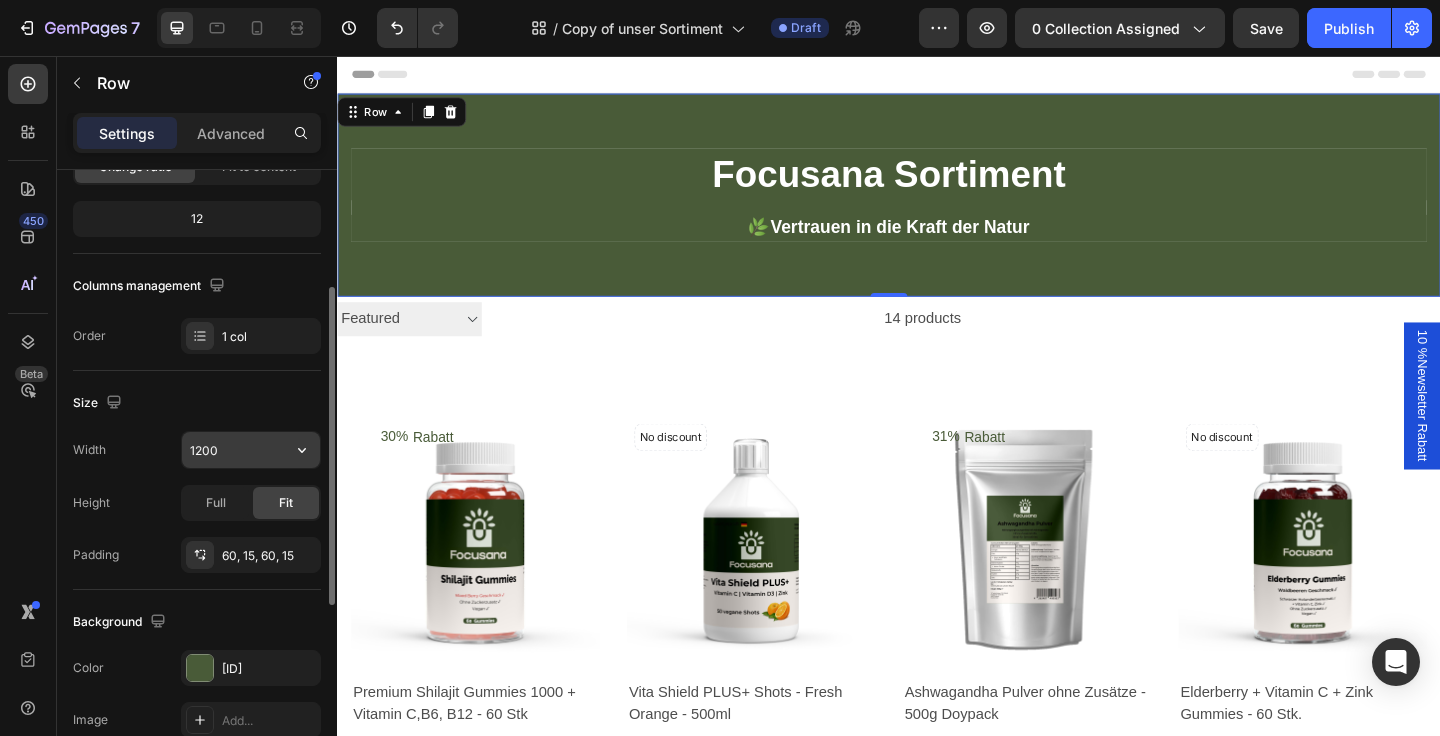 click on "1200" at bounding box center [251, 450] 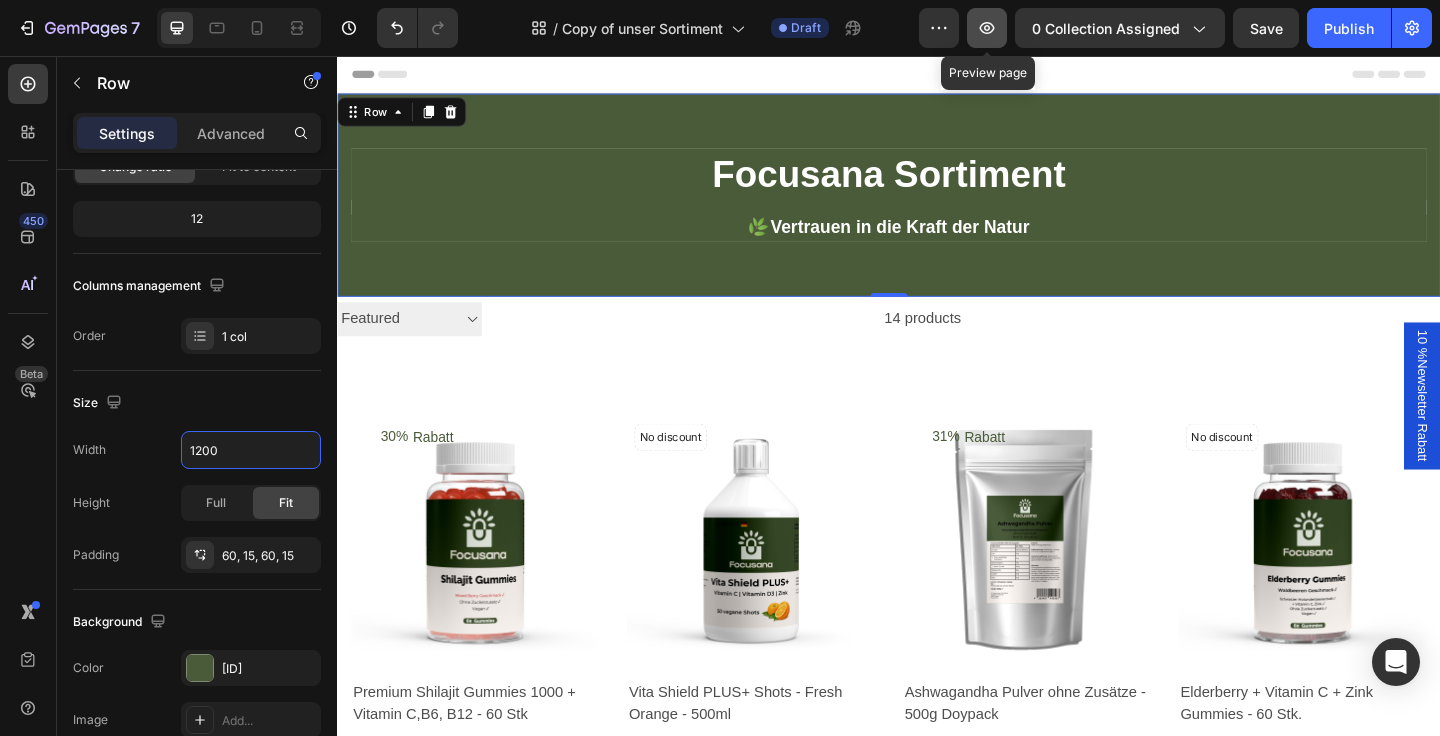 click 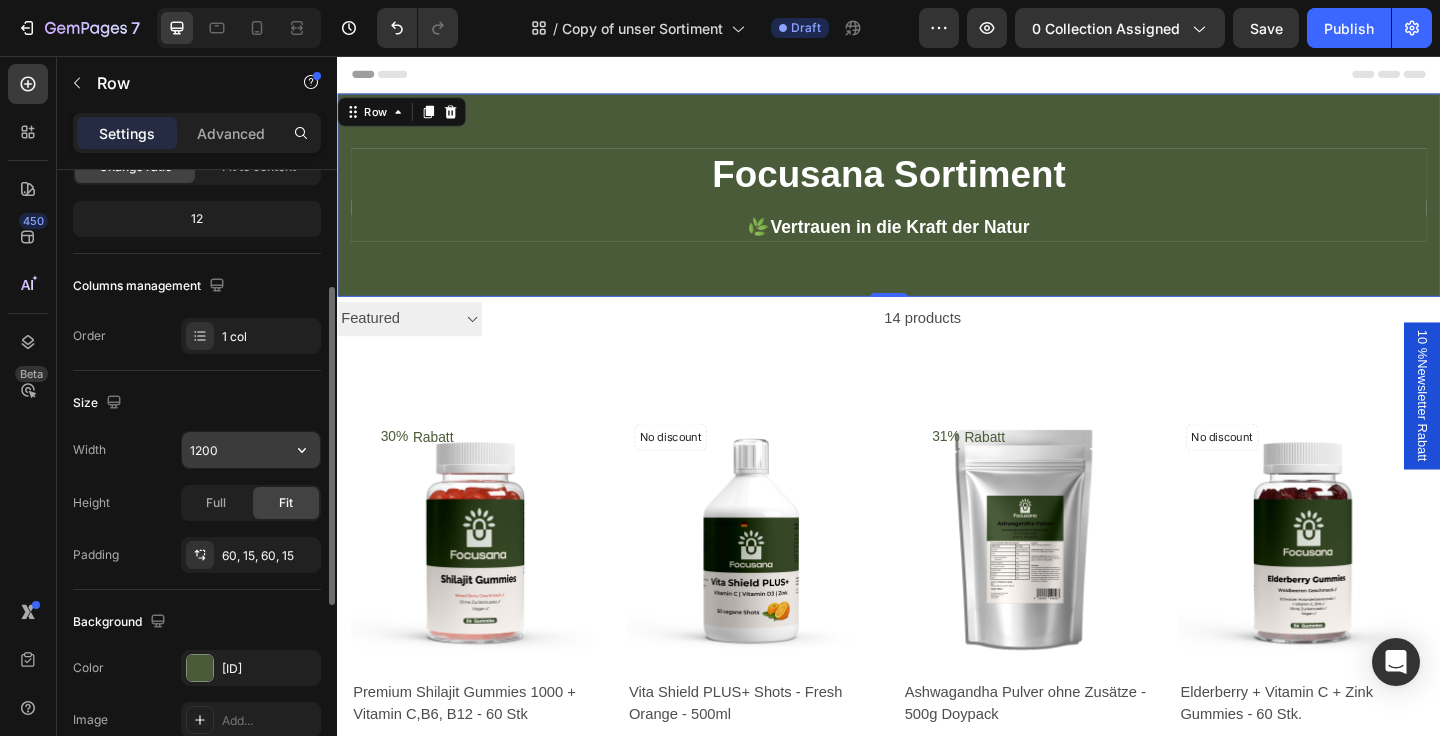 click on "1200" at bounding box center (251, 450) 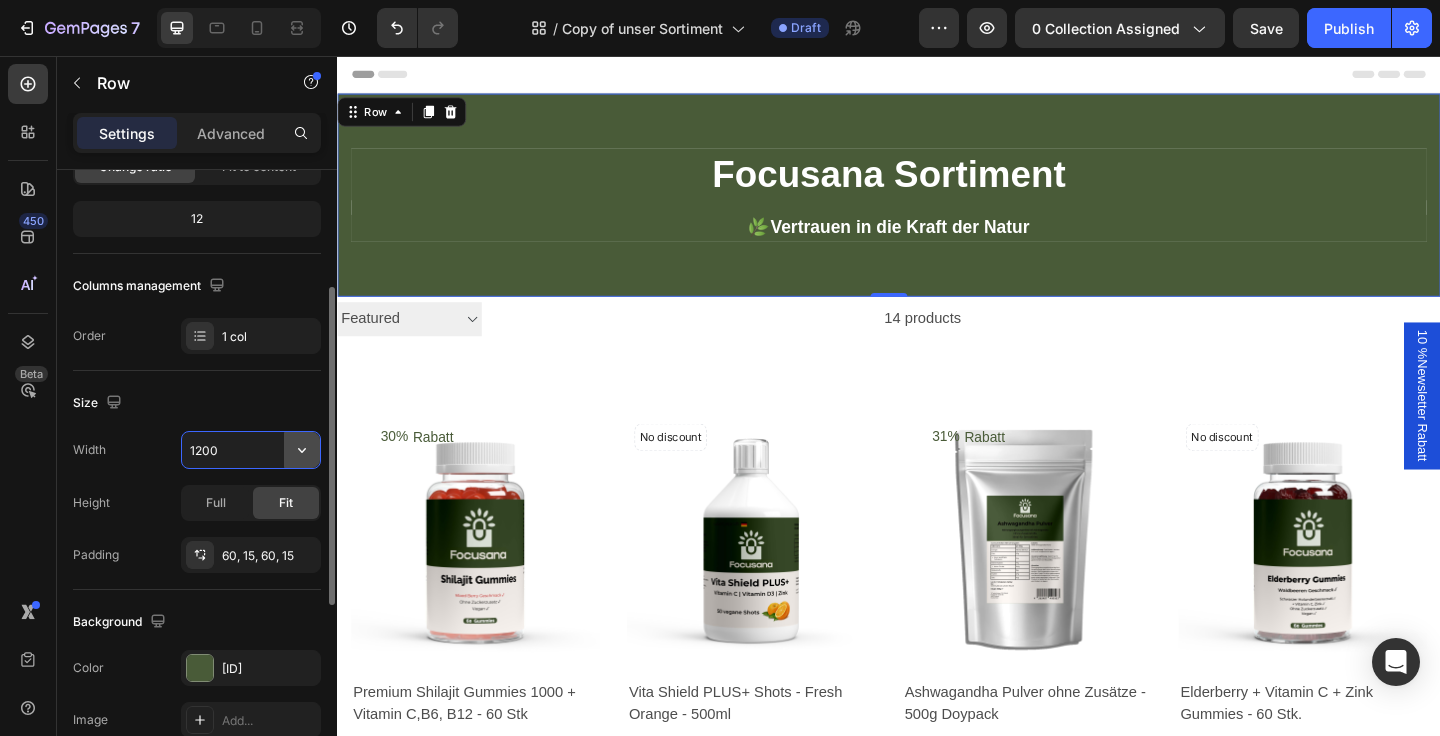 click 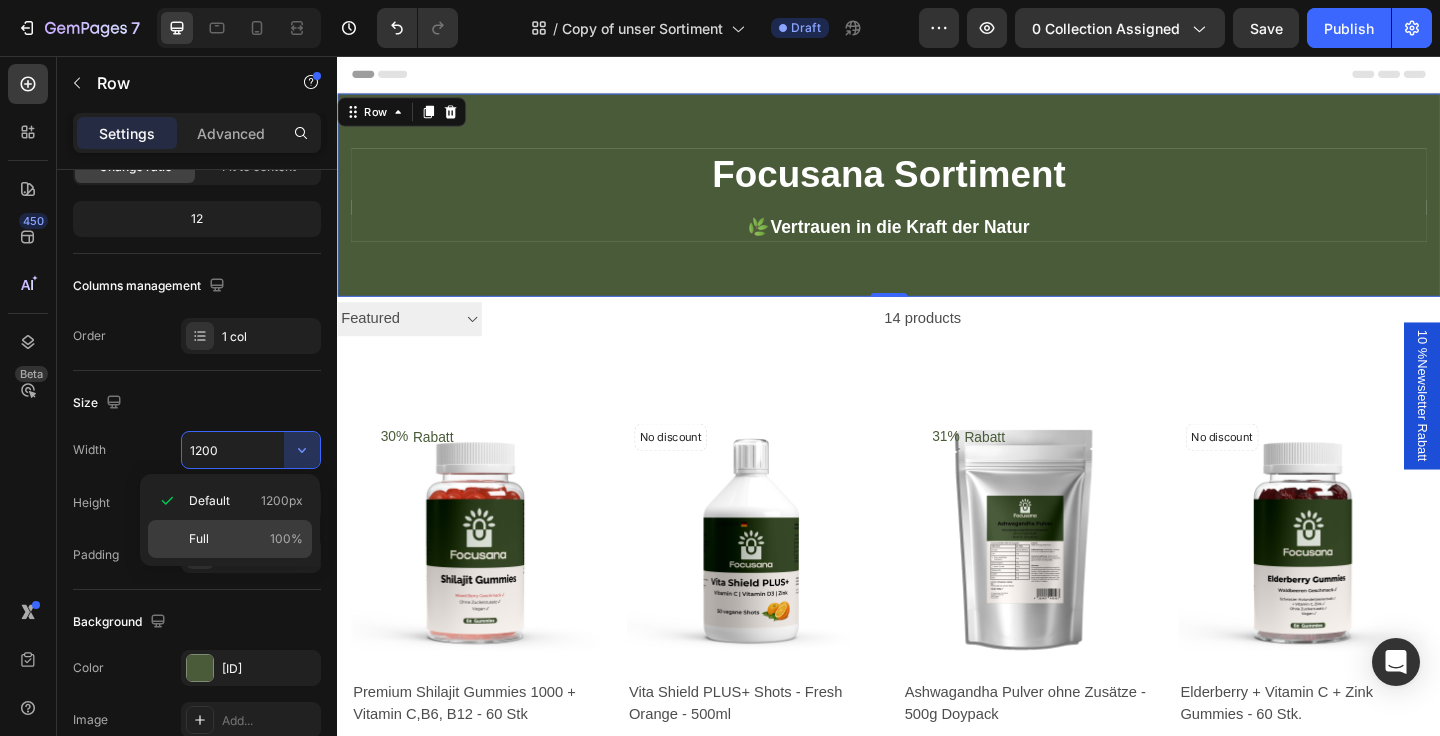 click on "Full 100%" at bounding box center [246, 539] 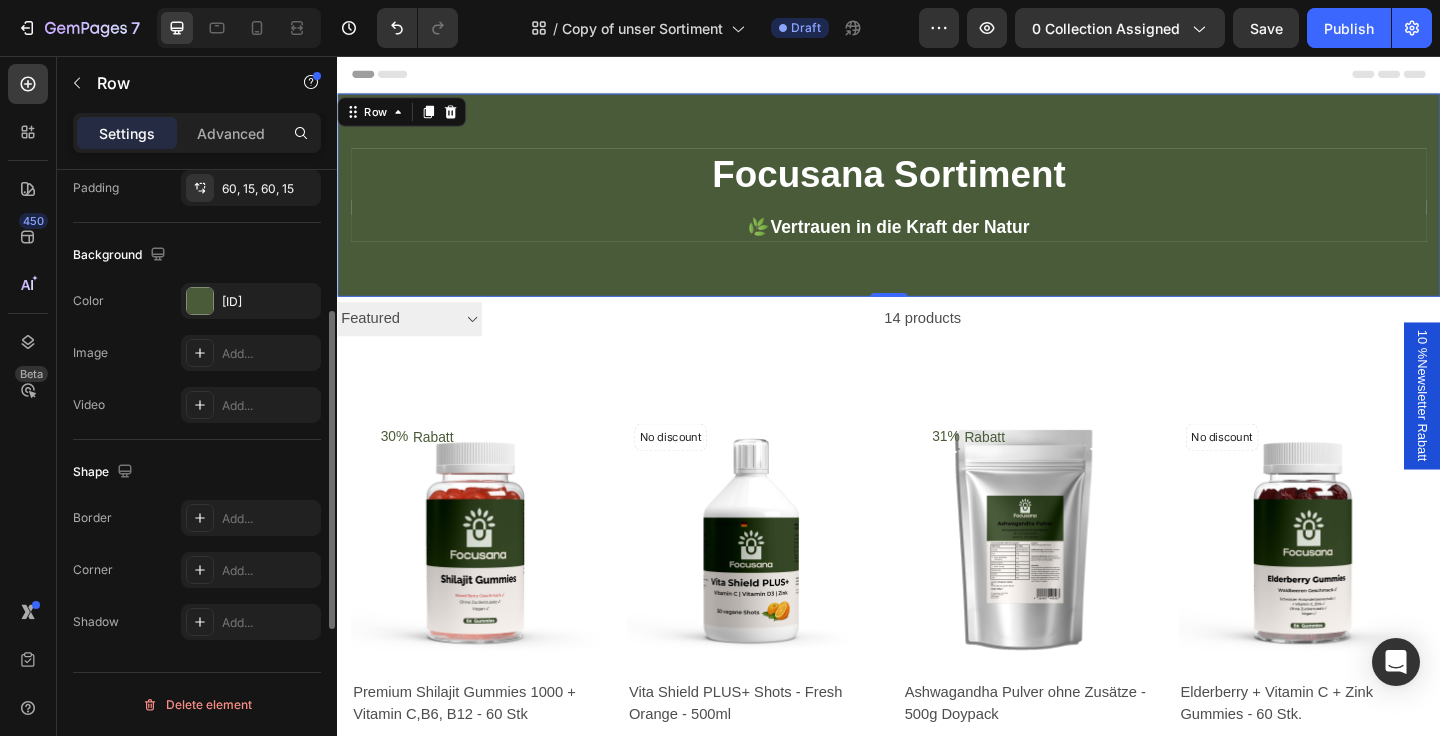scroll, scrollTop: 0, scrollLeft: 0, axis: both 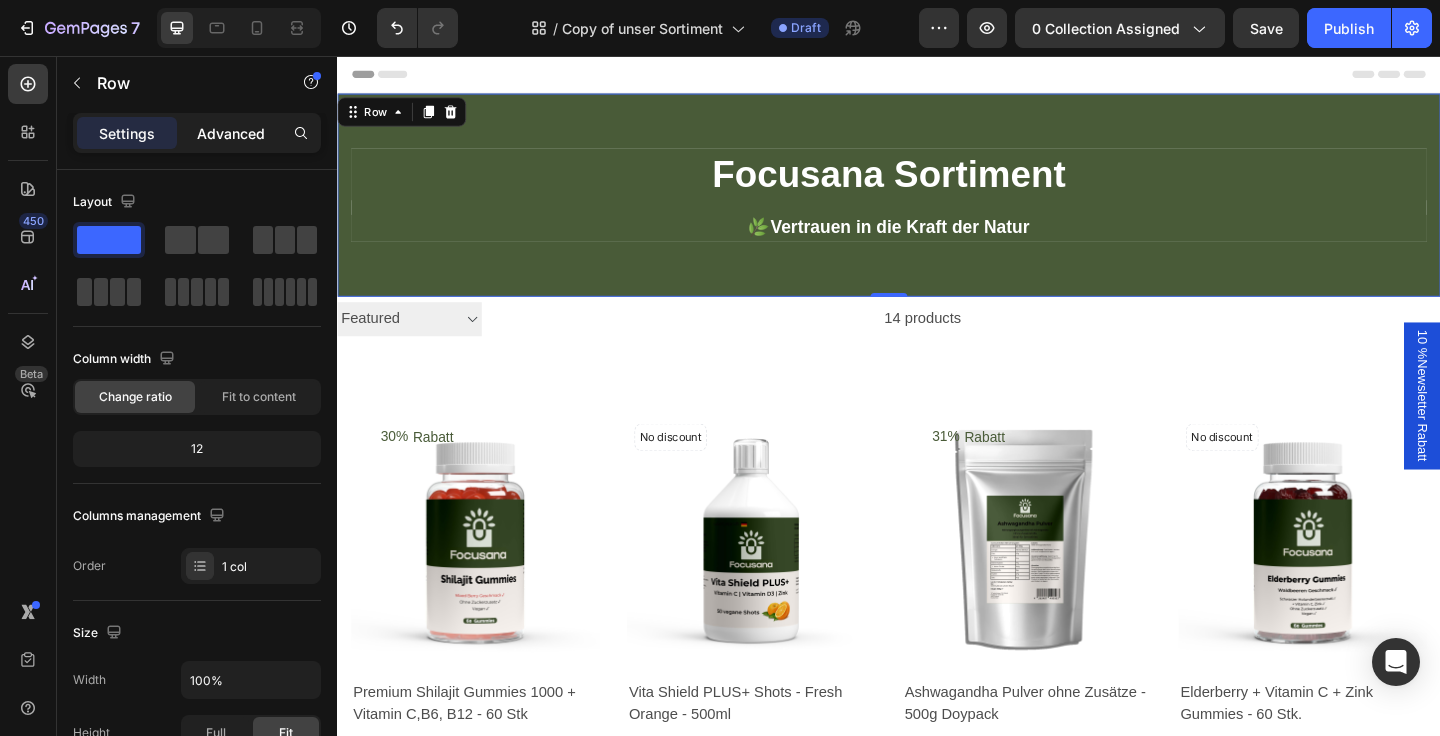 click on "Advanced" at bounding box center [231, 133] 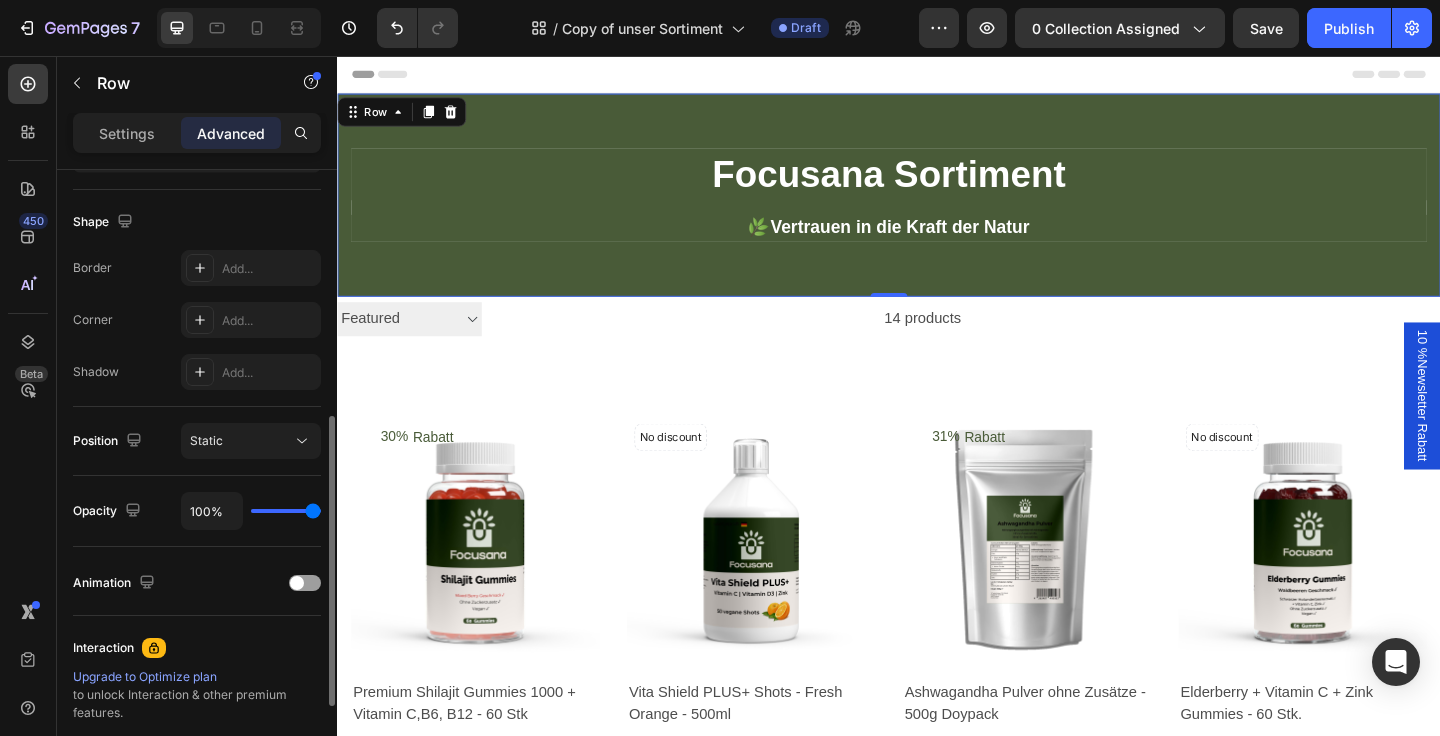 scroll, scrollTop: 504, scrollLeft: 0, axis: vertical 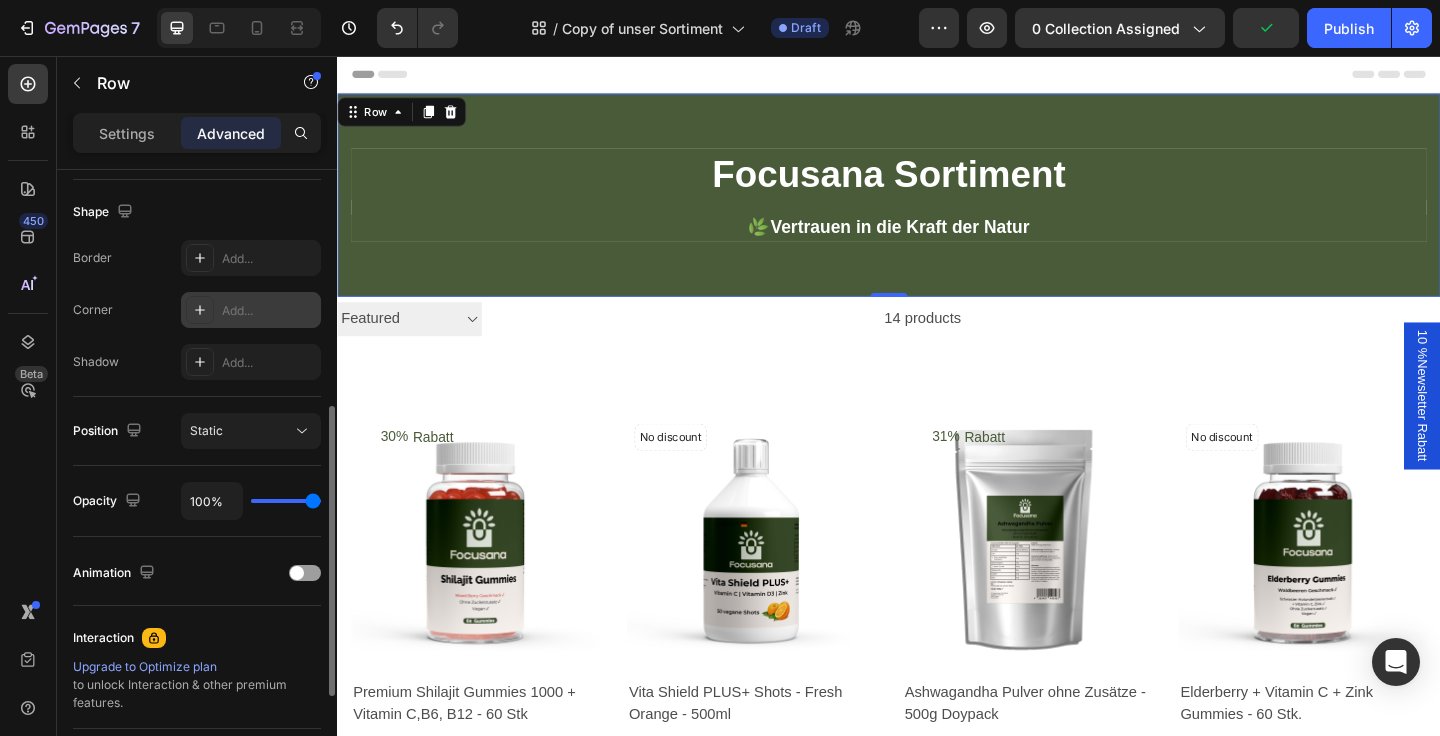 click on "Add..." at bounding box center [269, 311] 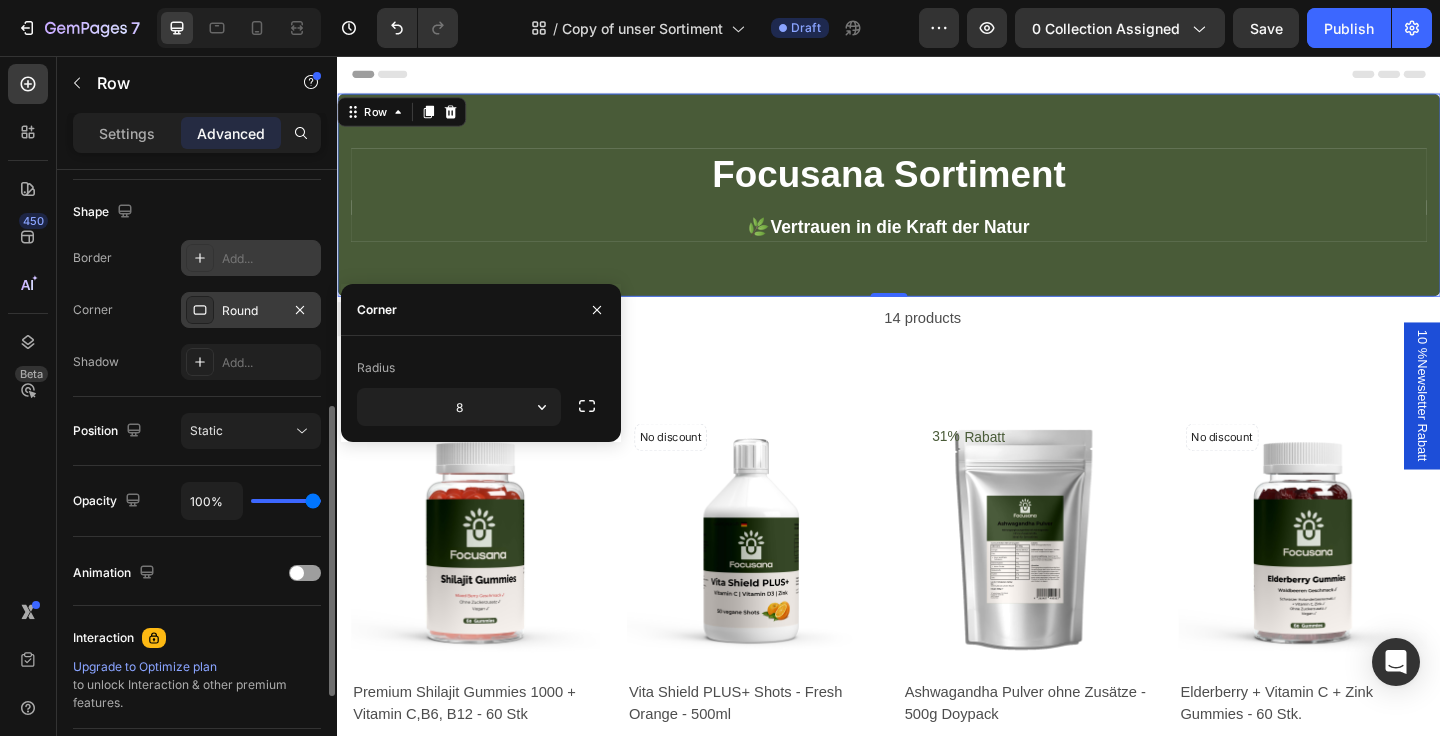 click on "Add..." at bounding box center [269, 259] 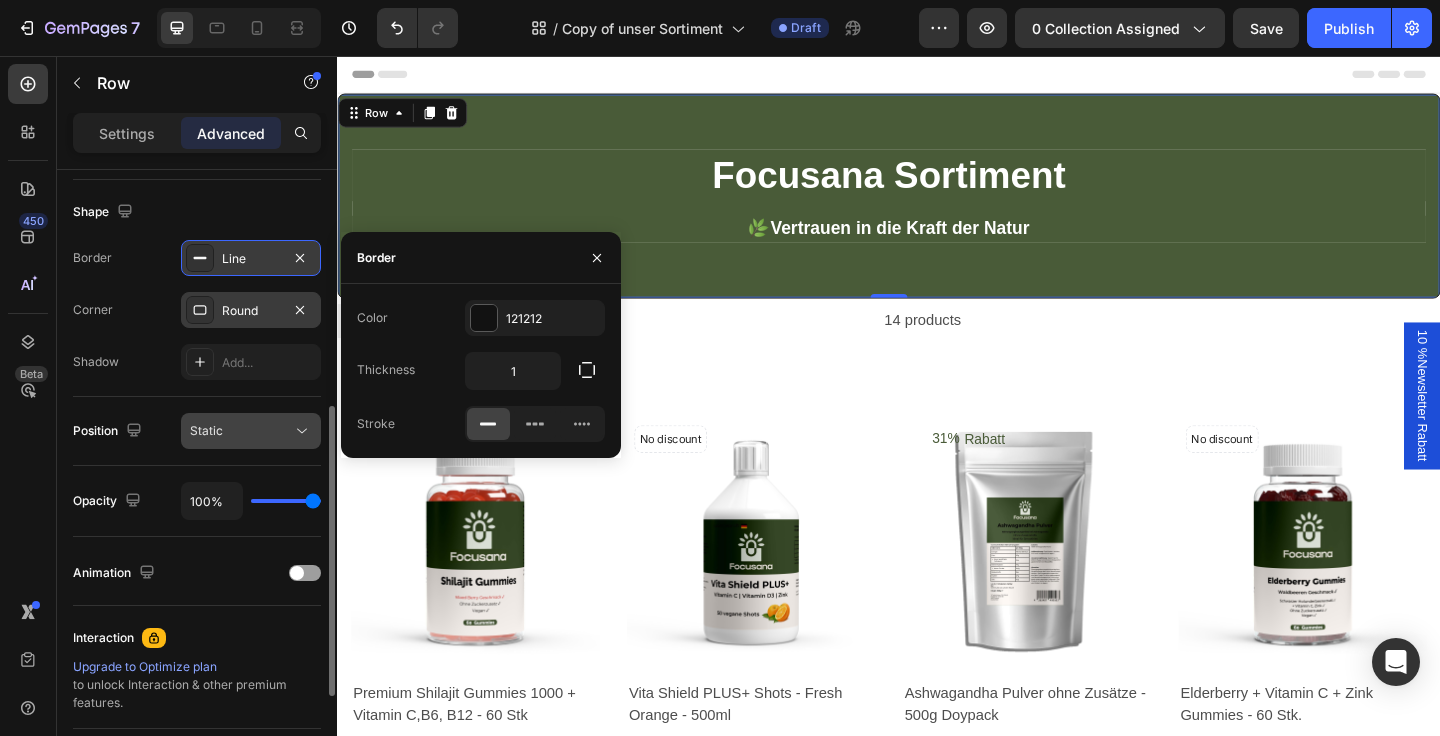 click on "Static" at bounding box center [241, 431] 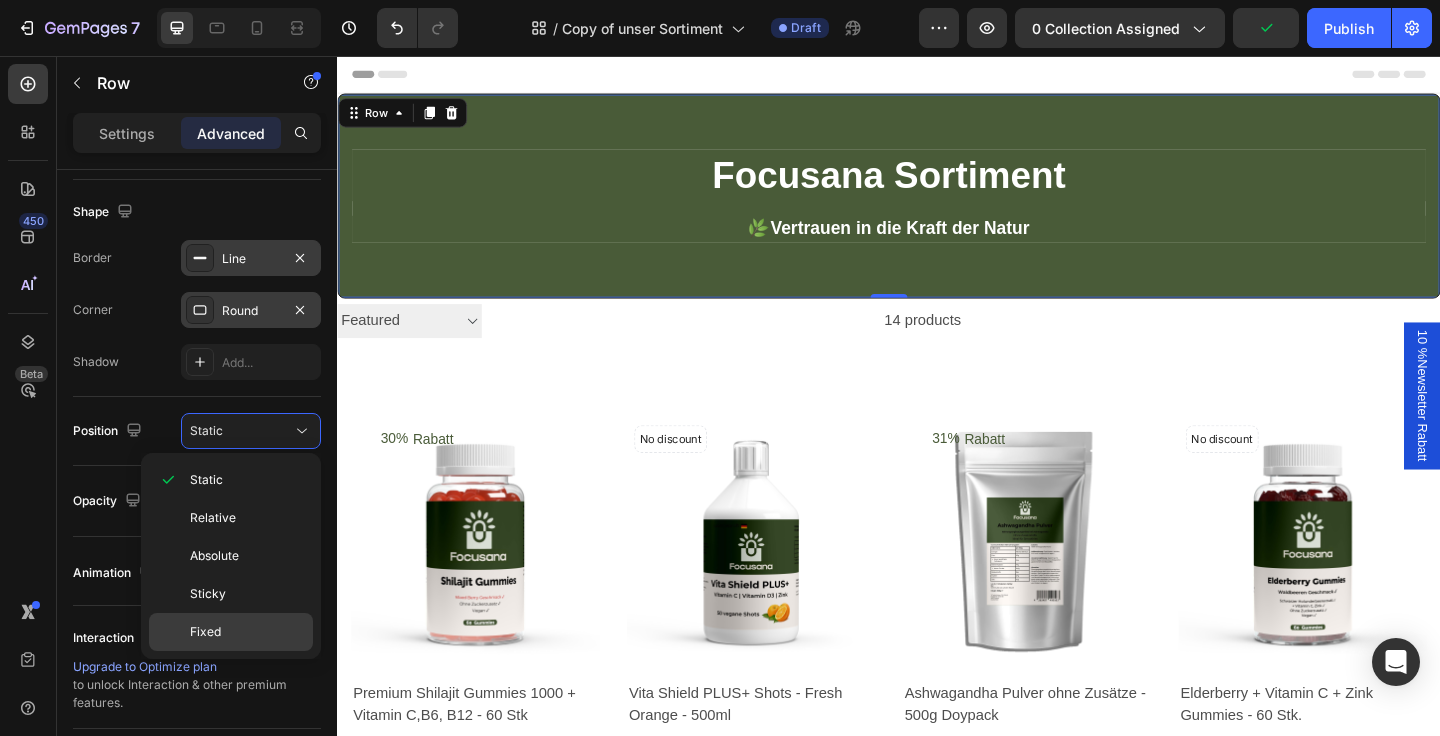 click on "Fixed" at bounding box center [247, 632] 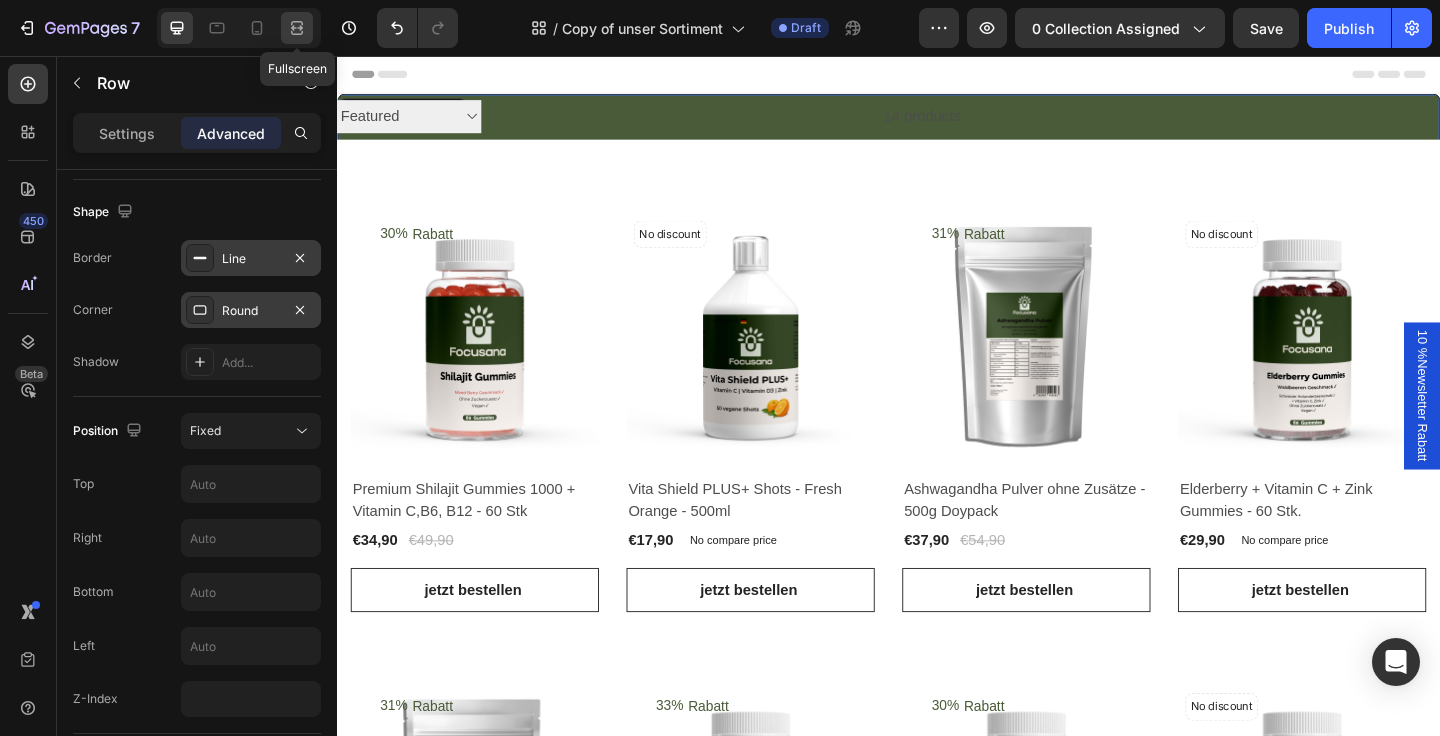 click 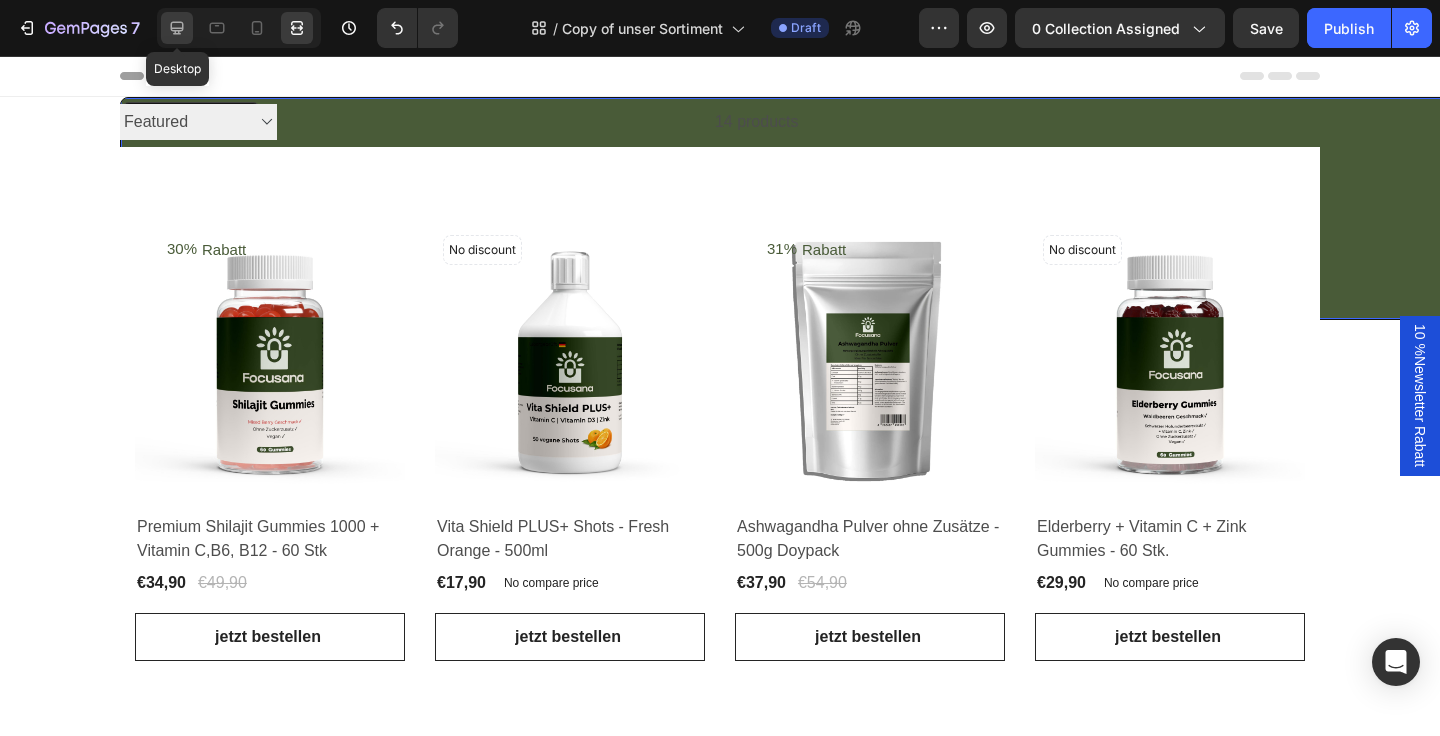 click 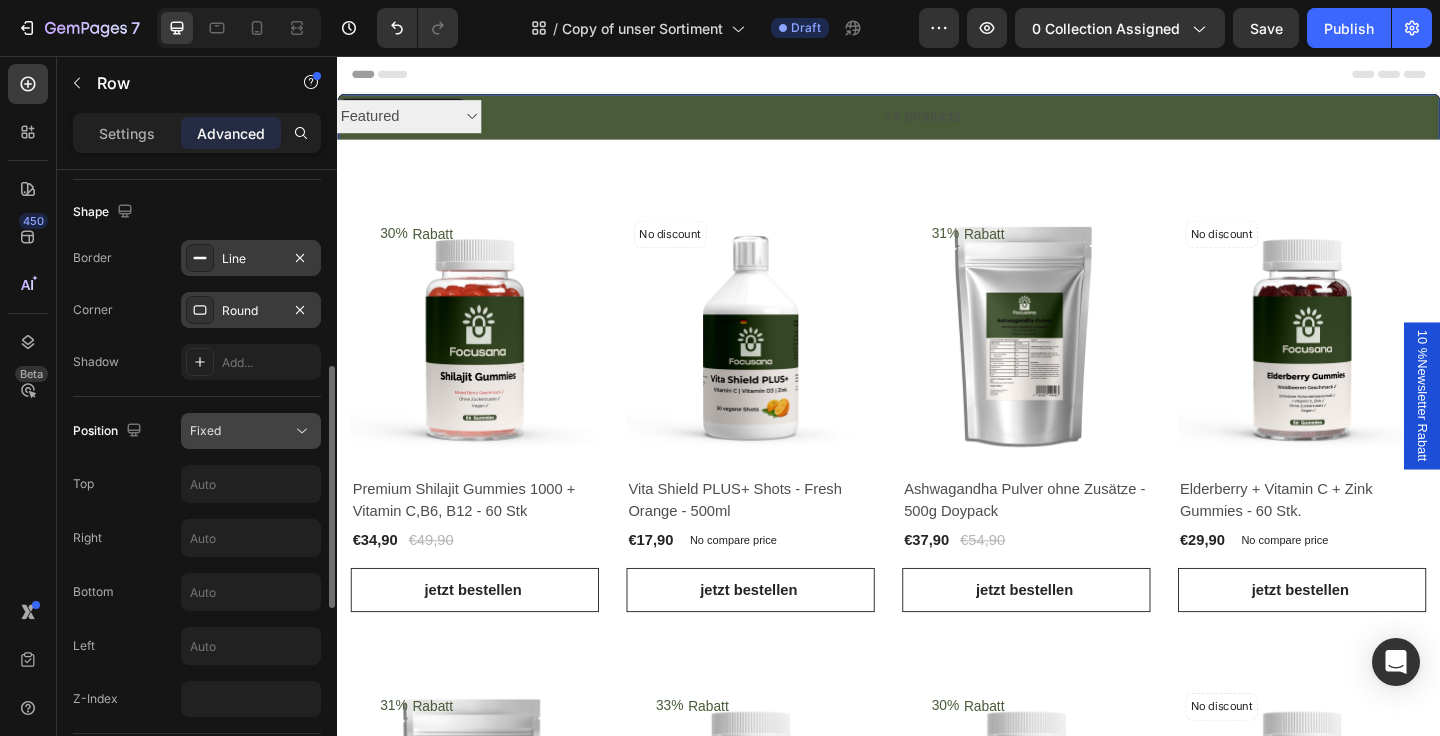 click on "Fixed" at bounding box center [241, 431] 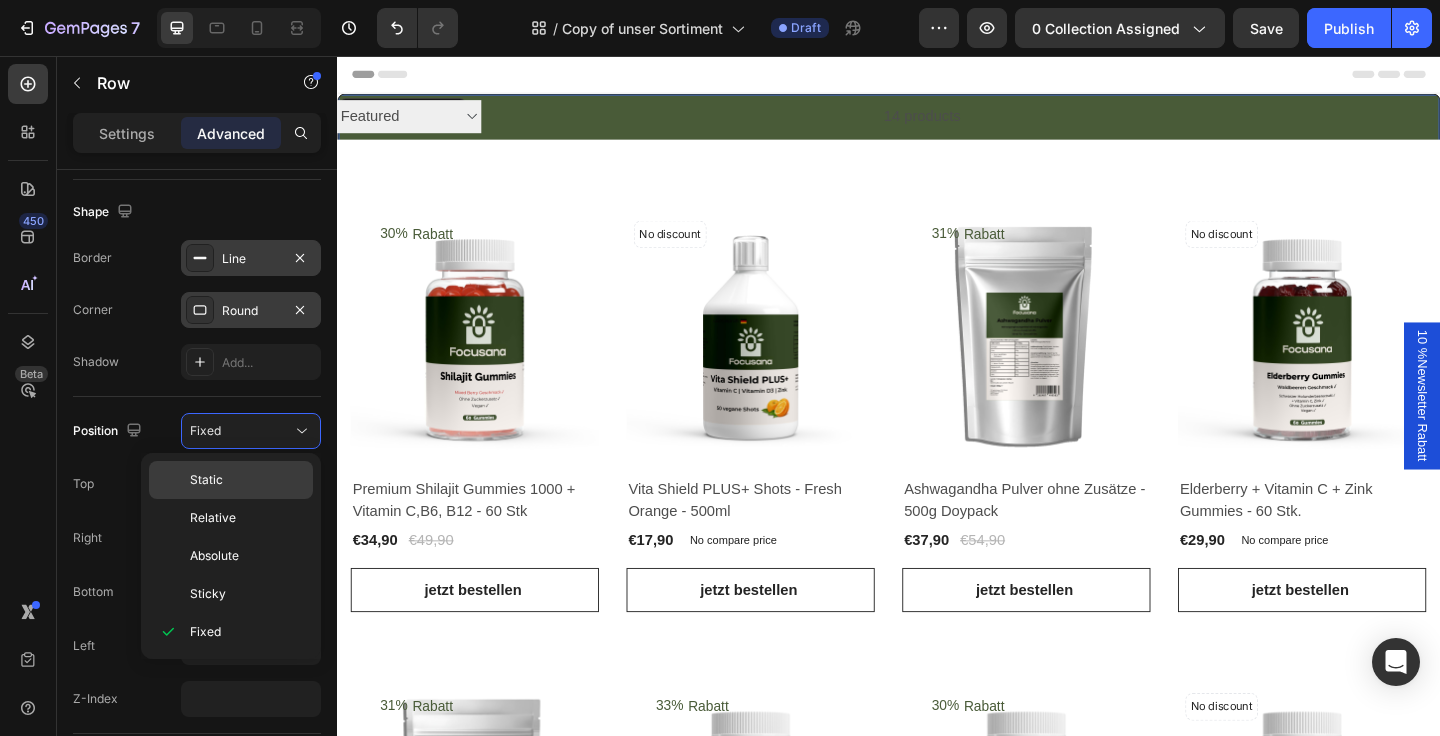 click on "Static" at bounding box center [247, 480] 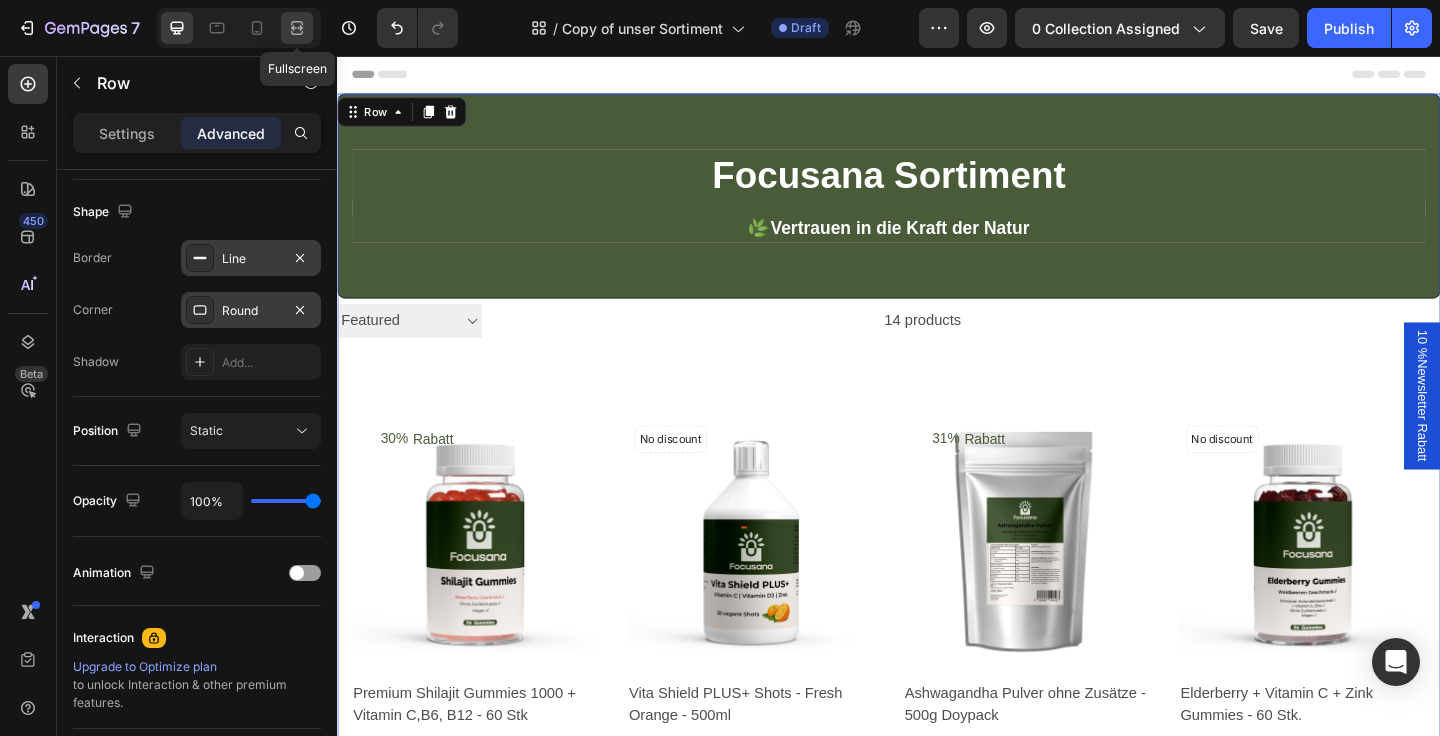 click 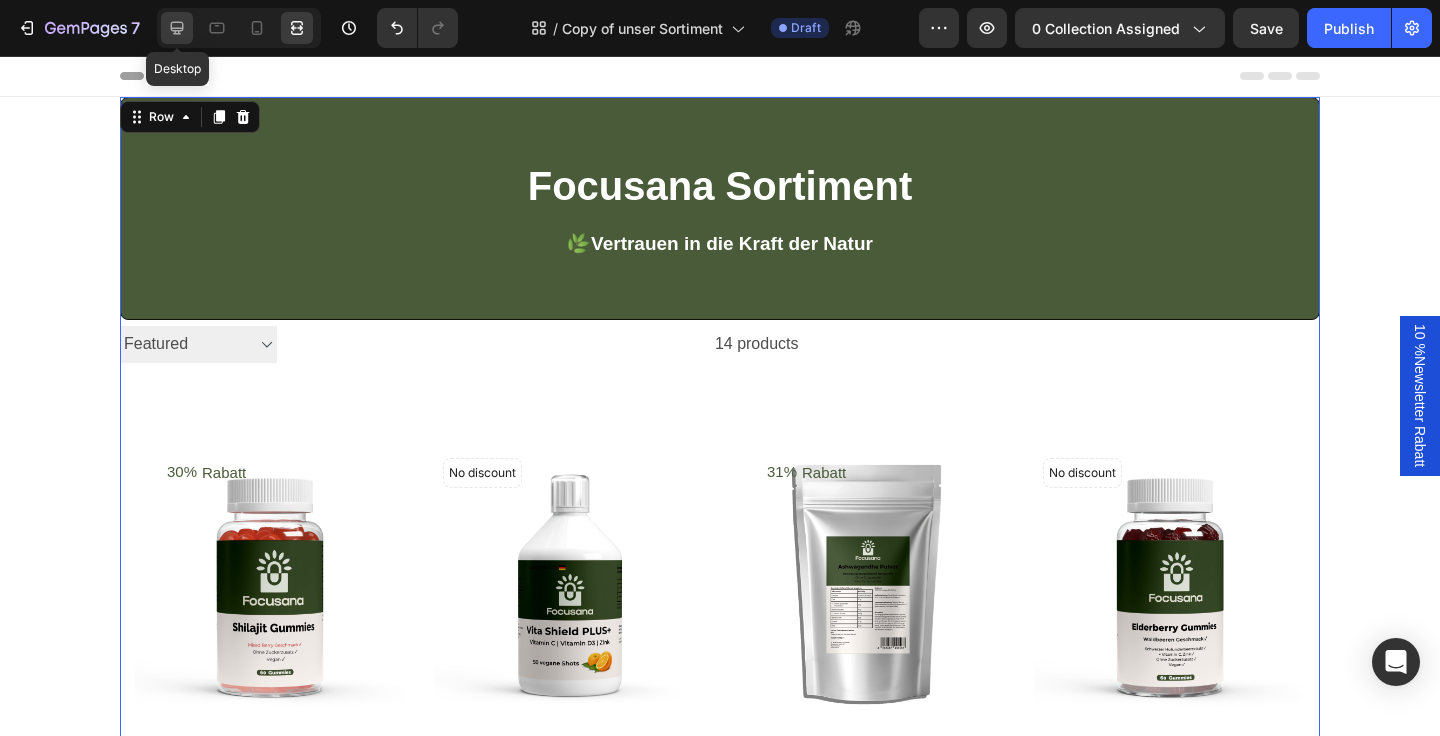 click 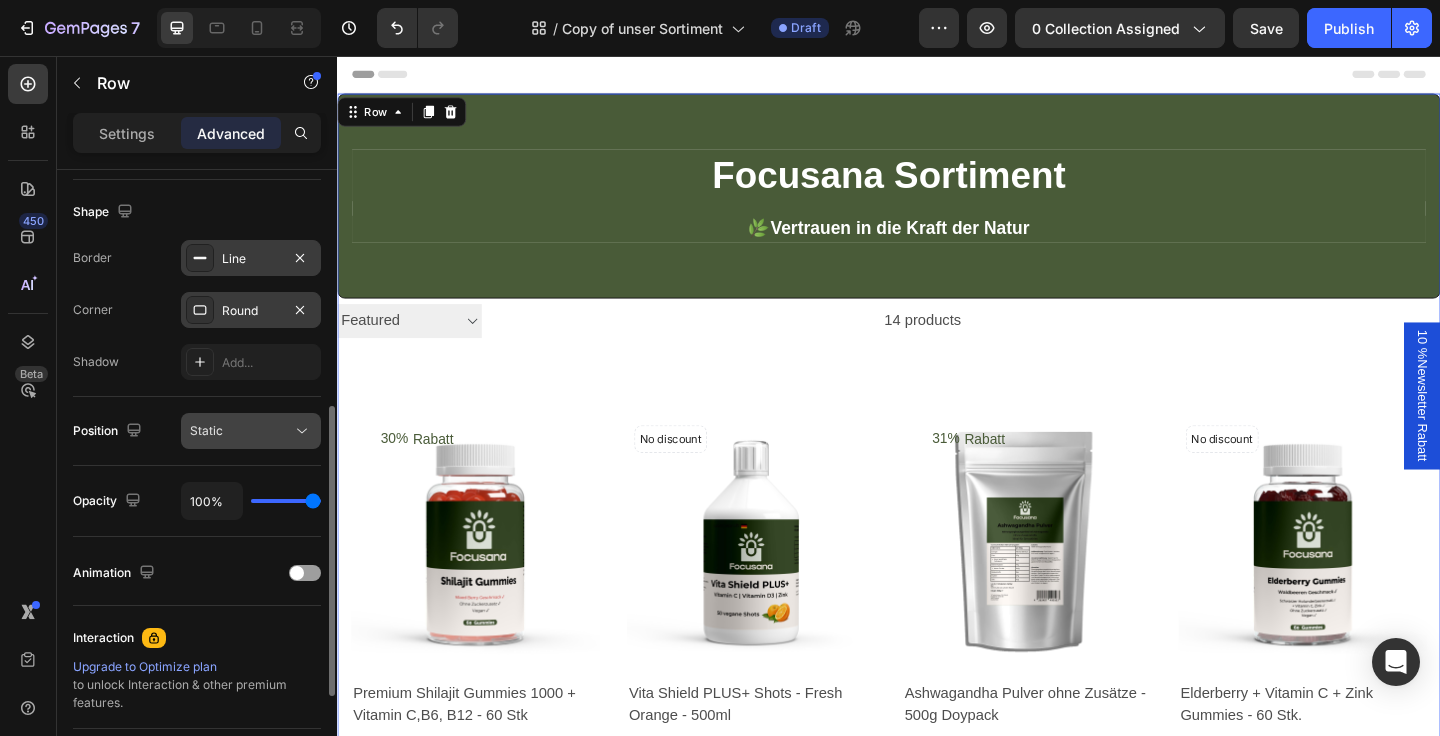 click on "Static" at bounding box center [241, 431] 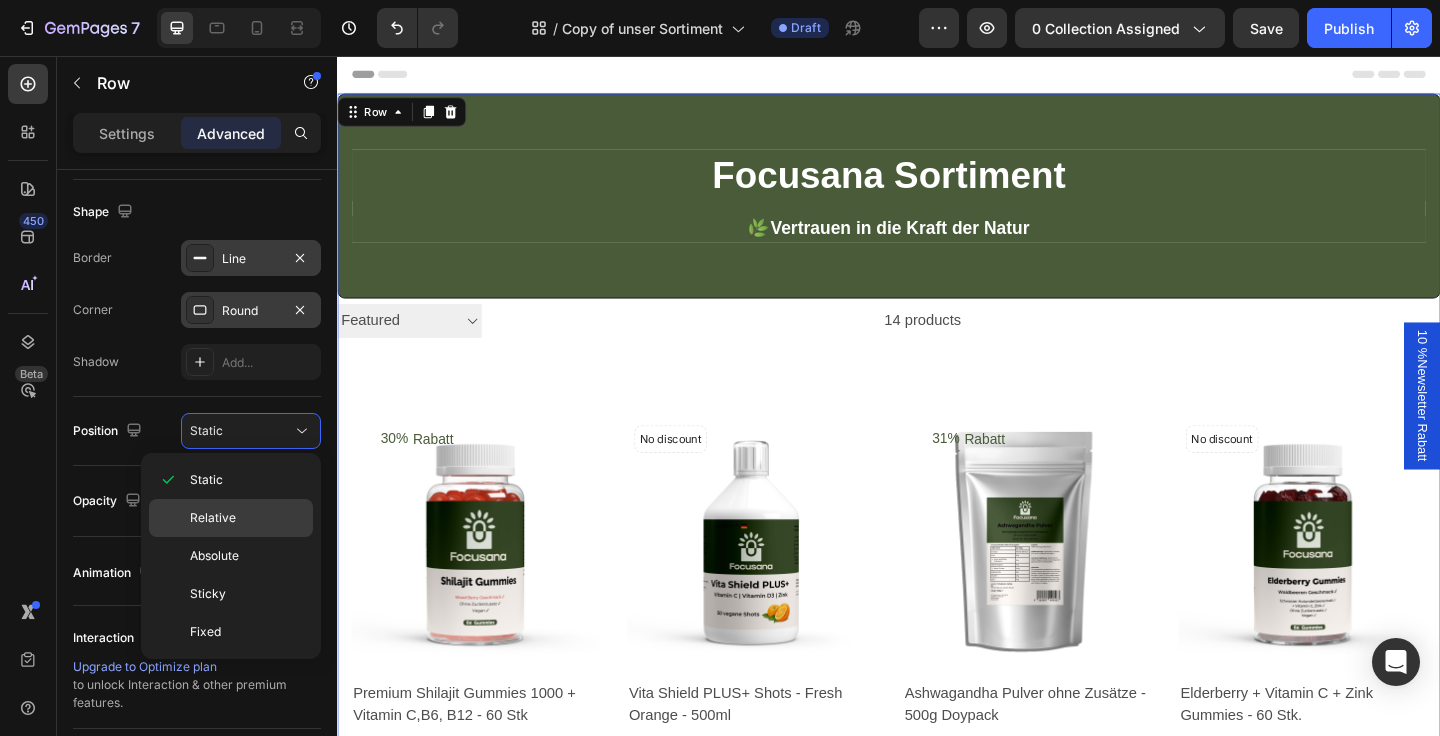 click on "Relative" 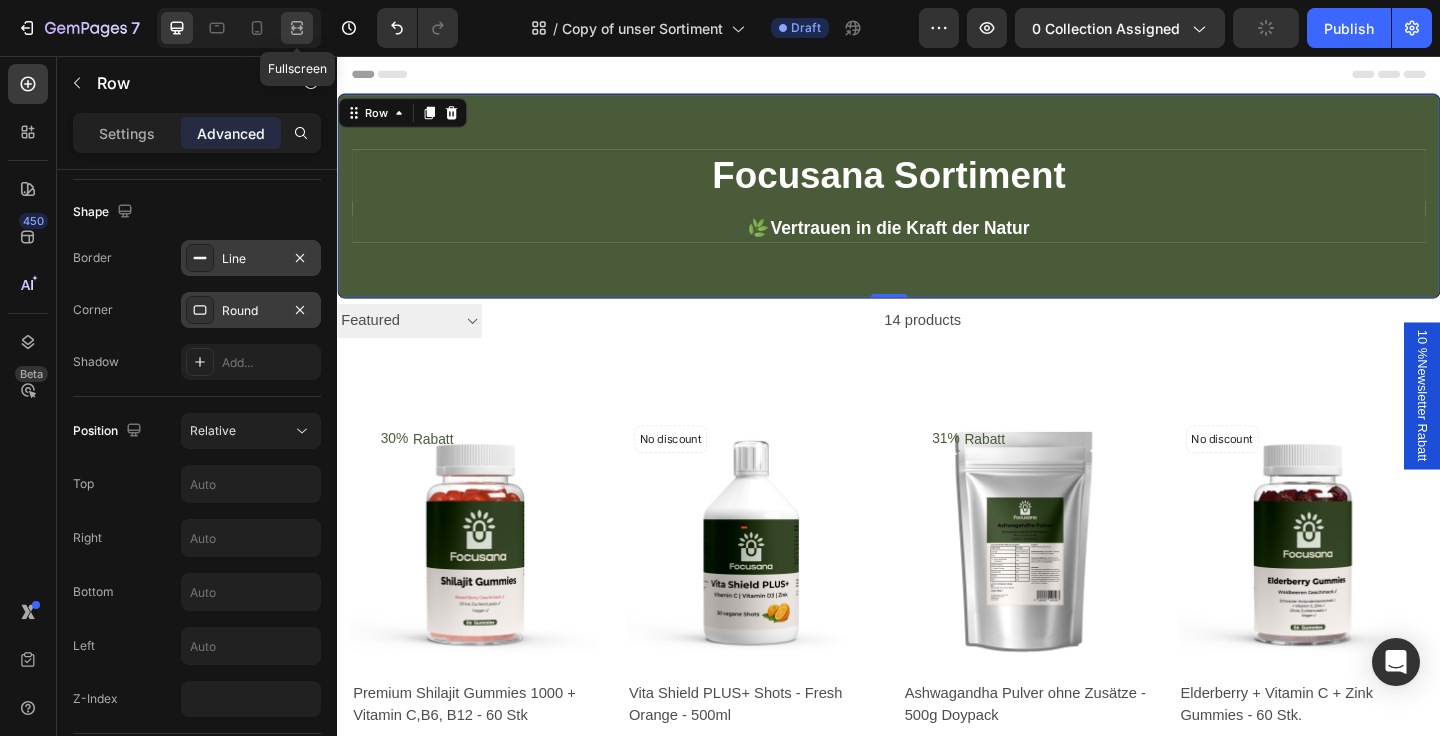 click 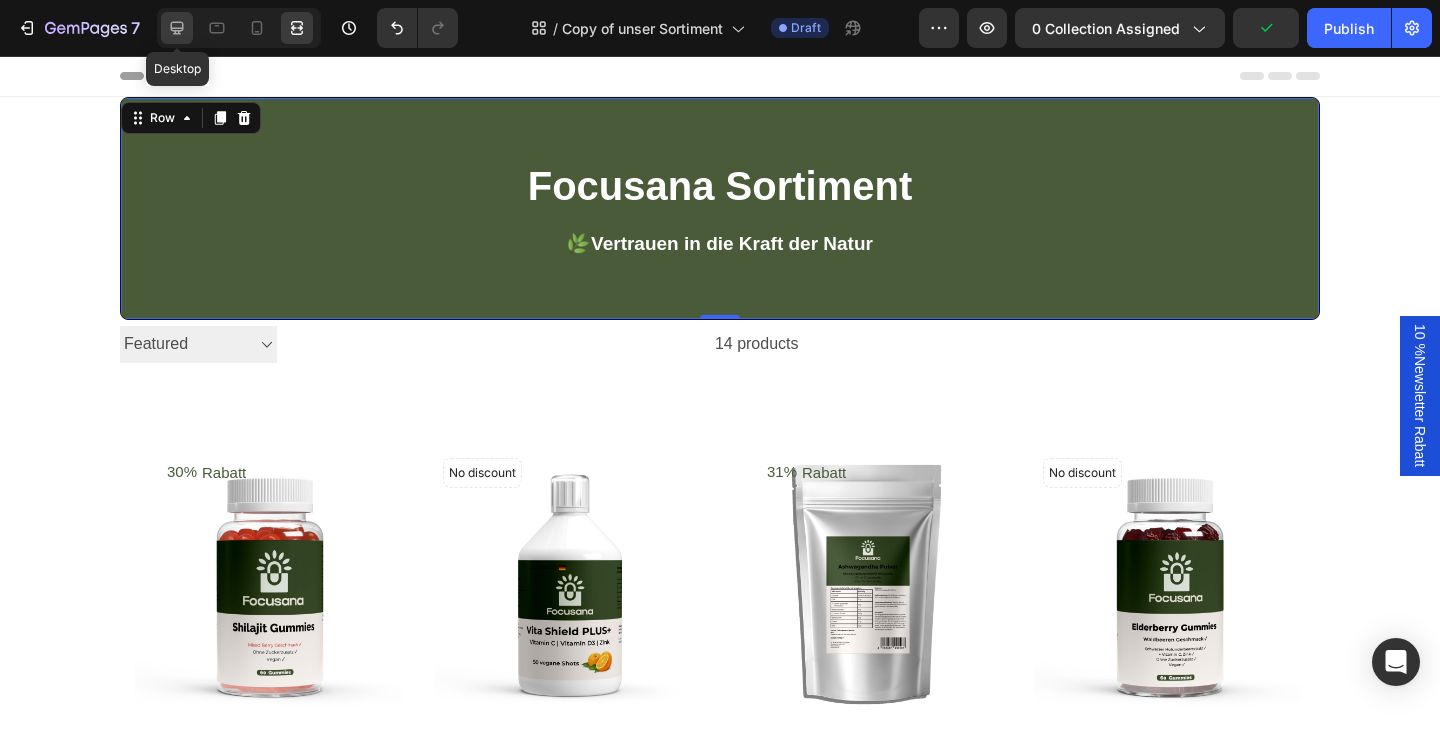 click 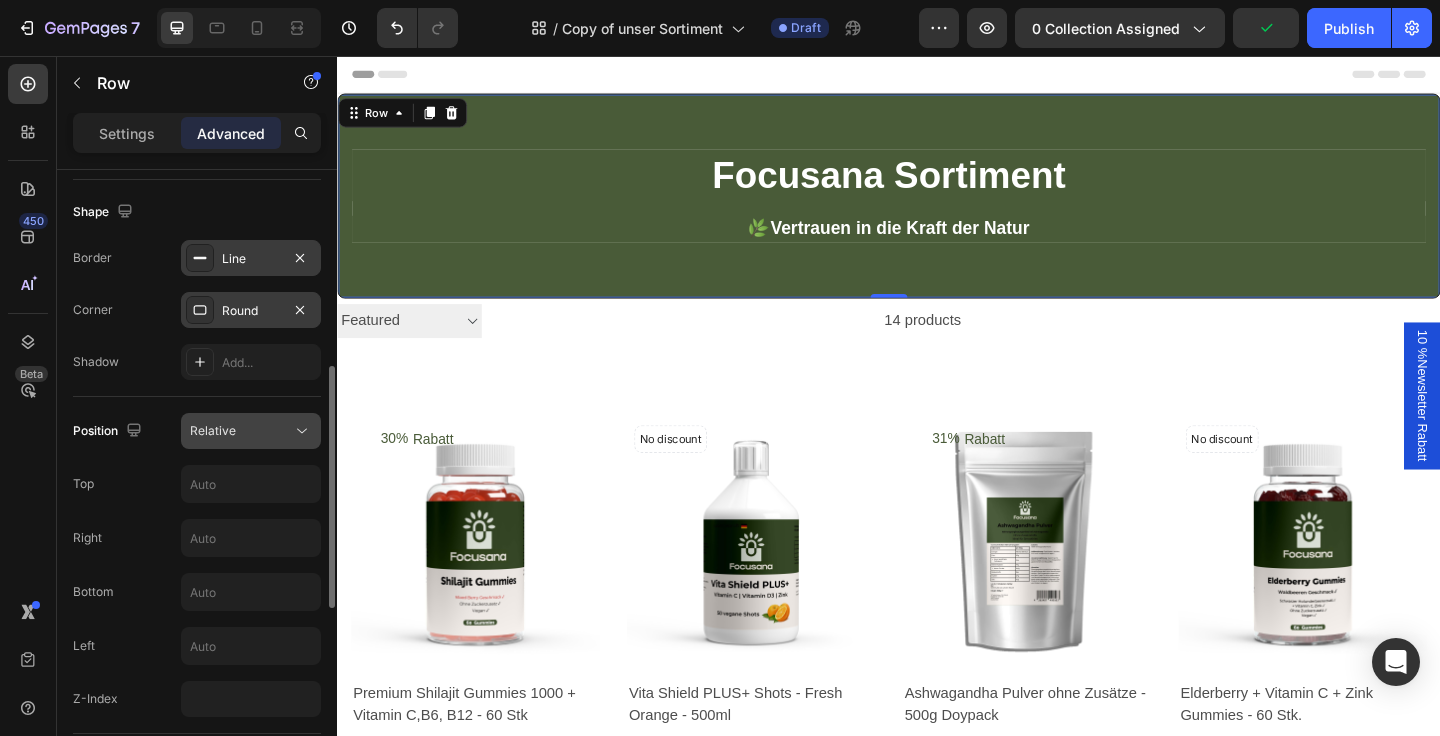 click on "Relative" at bounding box center (241, 431) 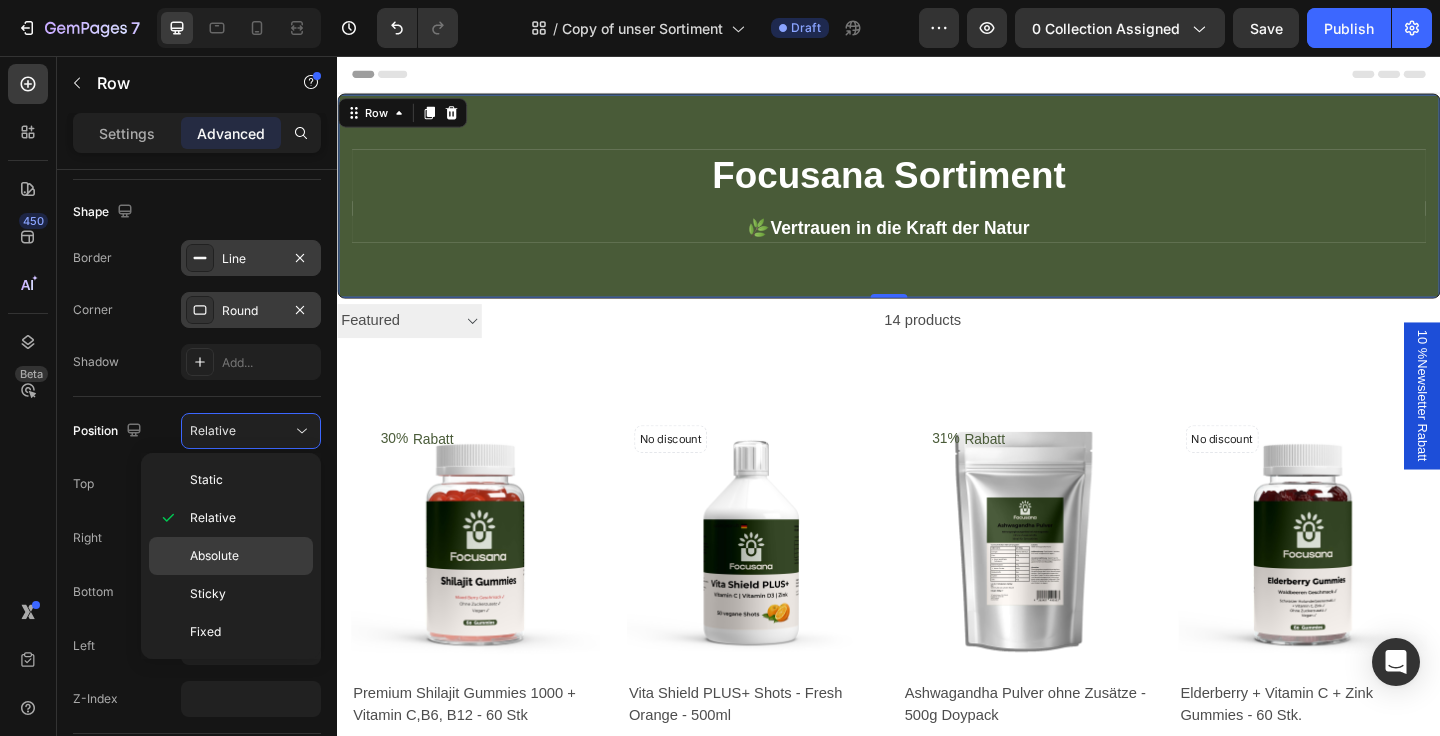 click on "Absolute" at bounding box center (247, 556) 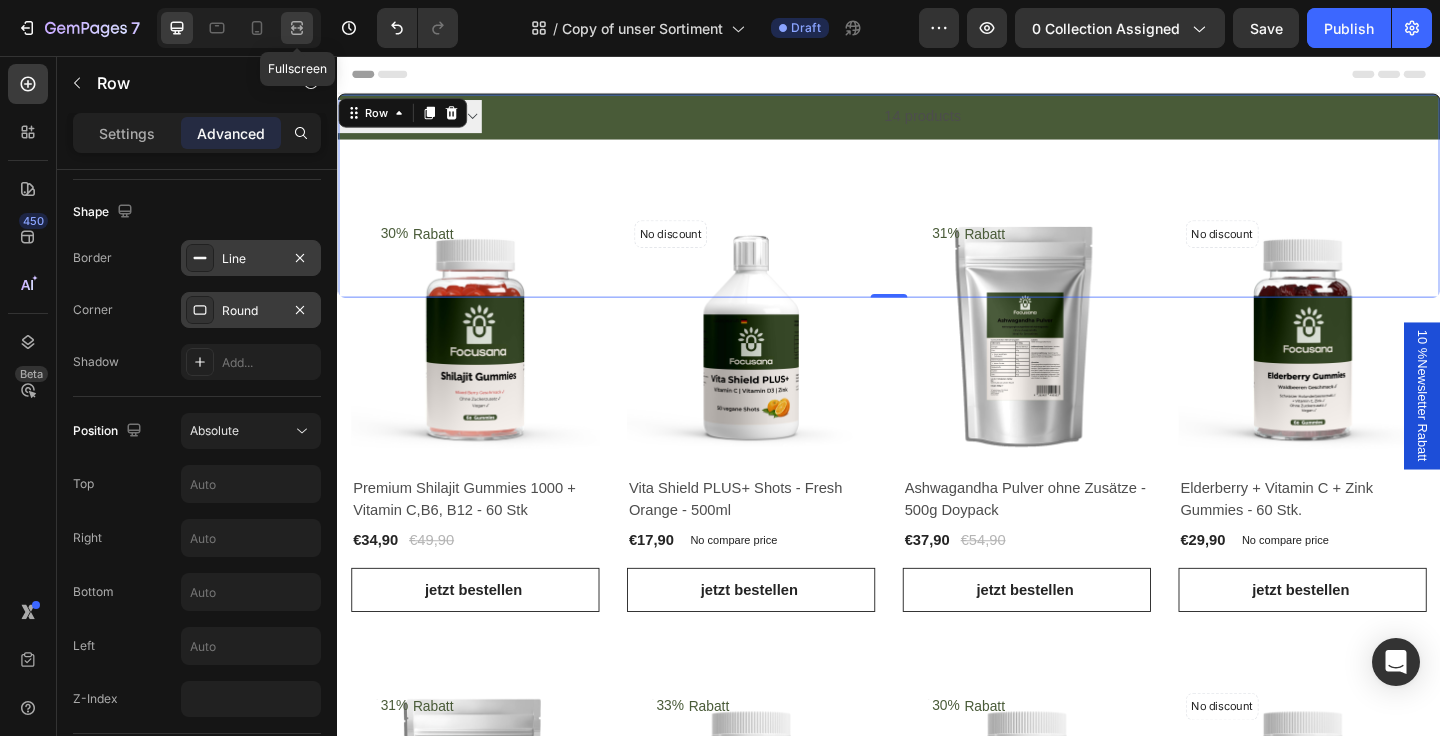 click 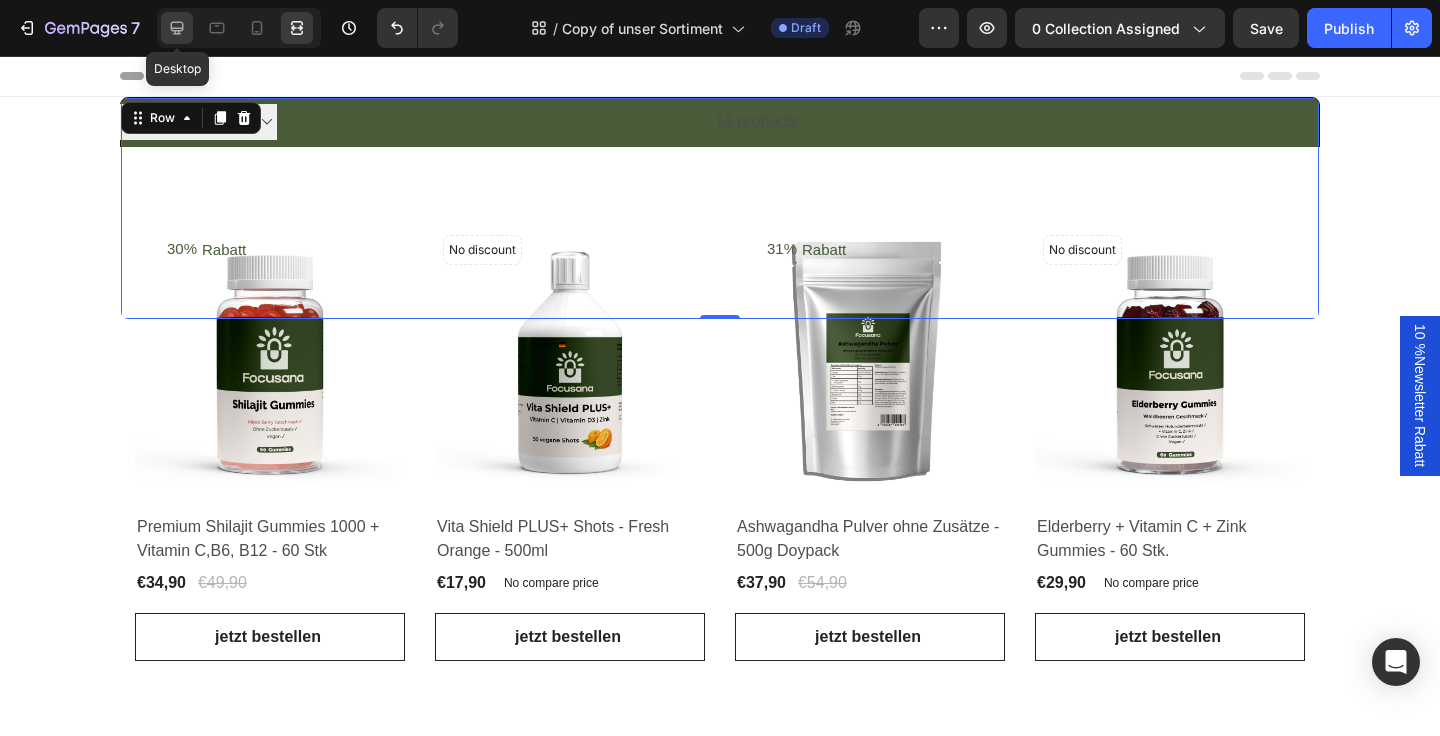 click 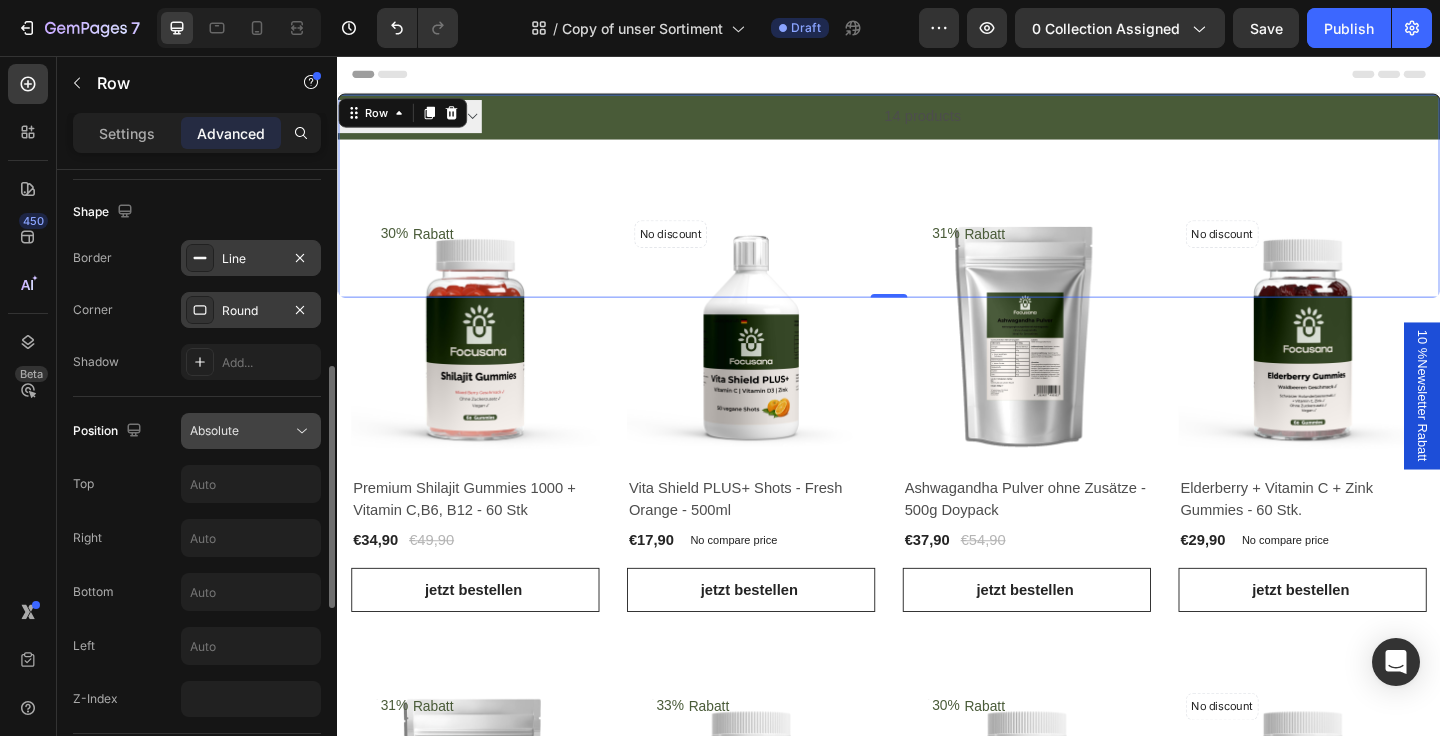 click on "Absolute" at bounding box center [214, 430] 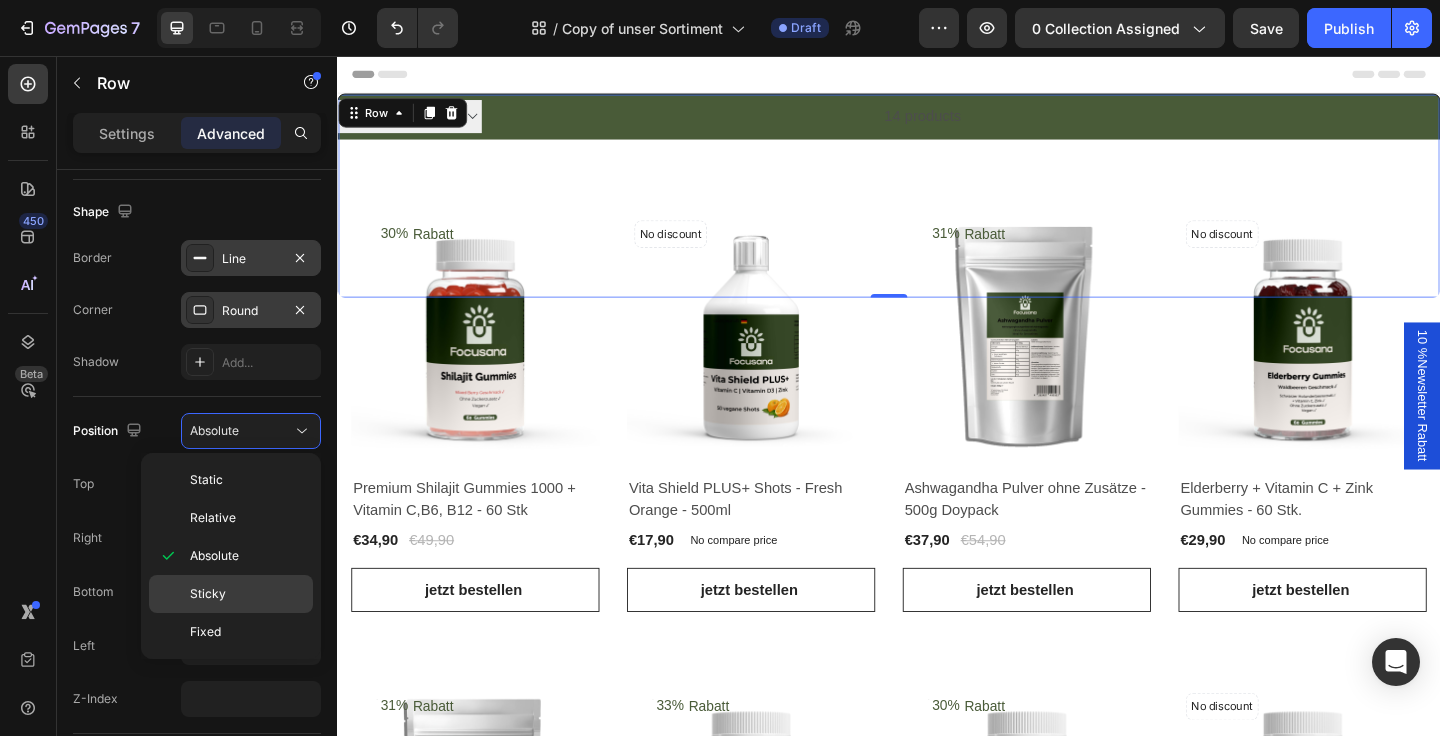 click on "Sticky" at bounding box center [247, 594] 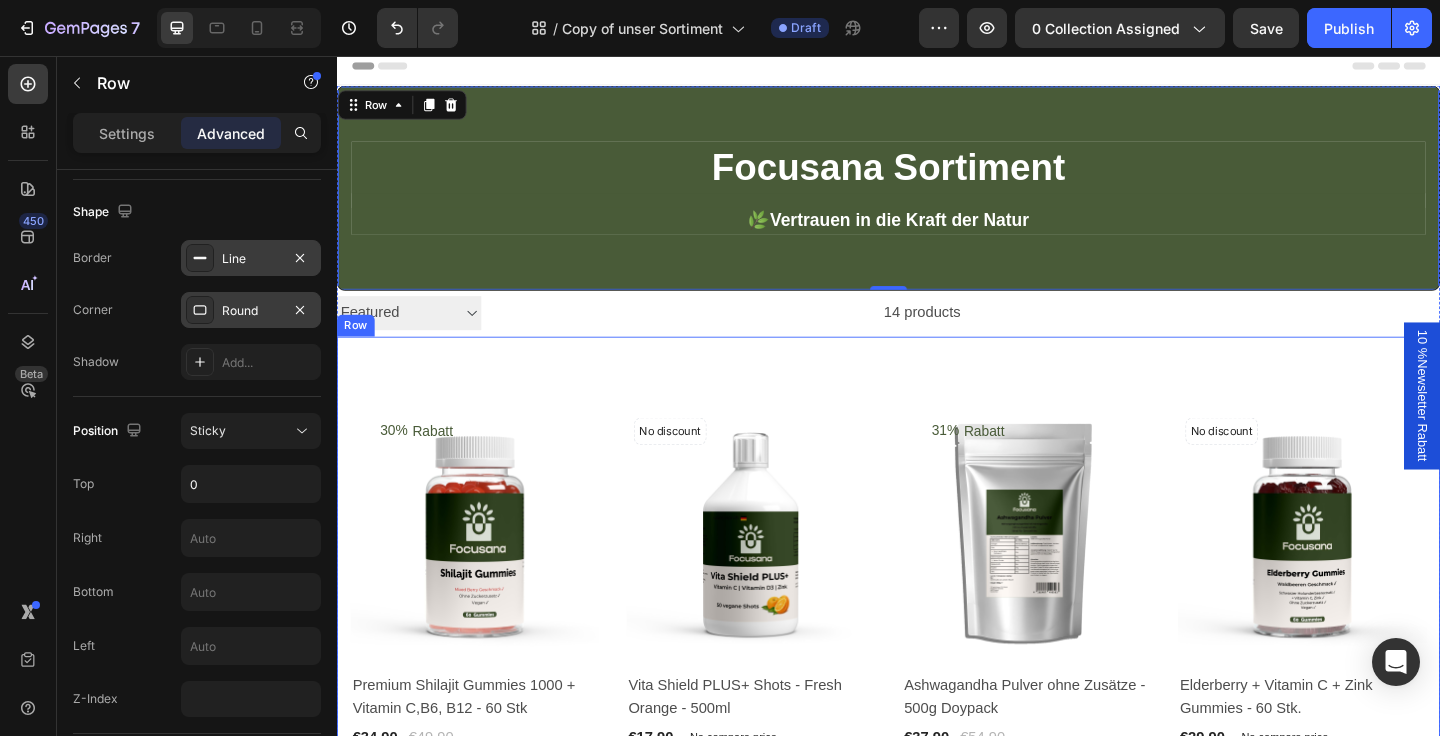 scroll, scrollTop: 6, scrollLeft: 0, axis: vertical 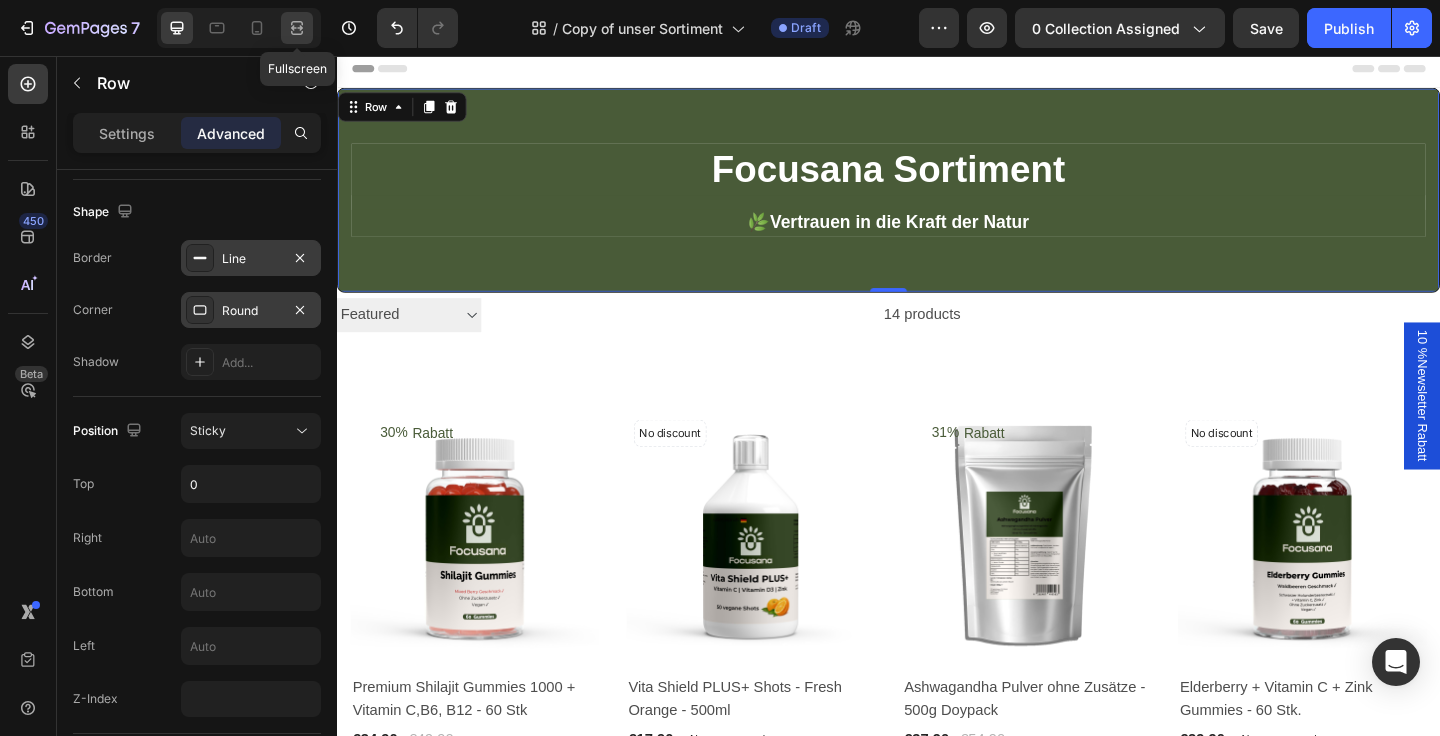 click 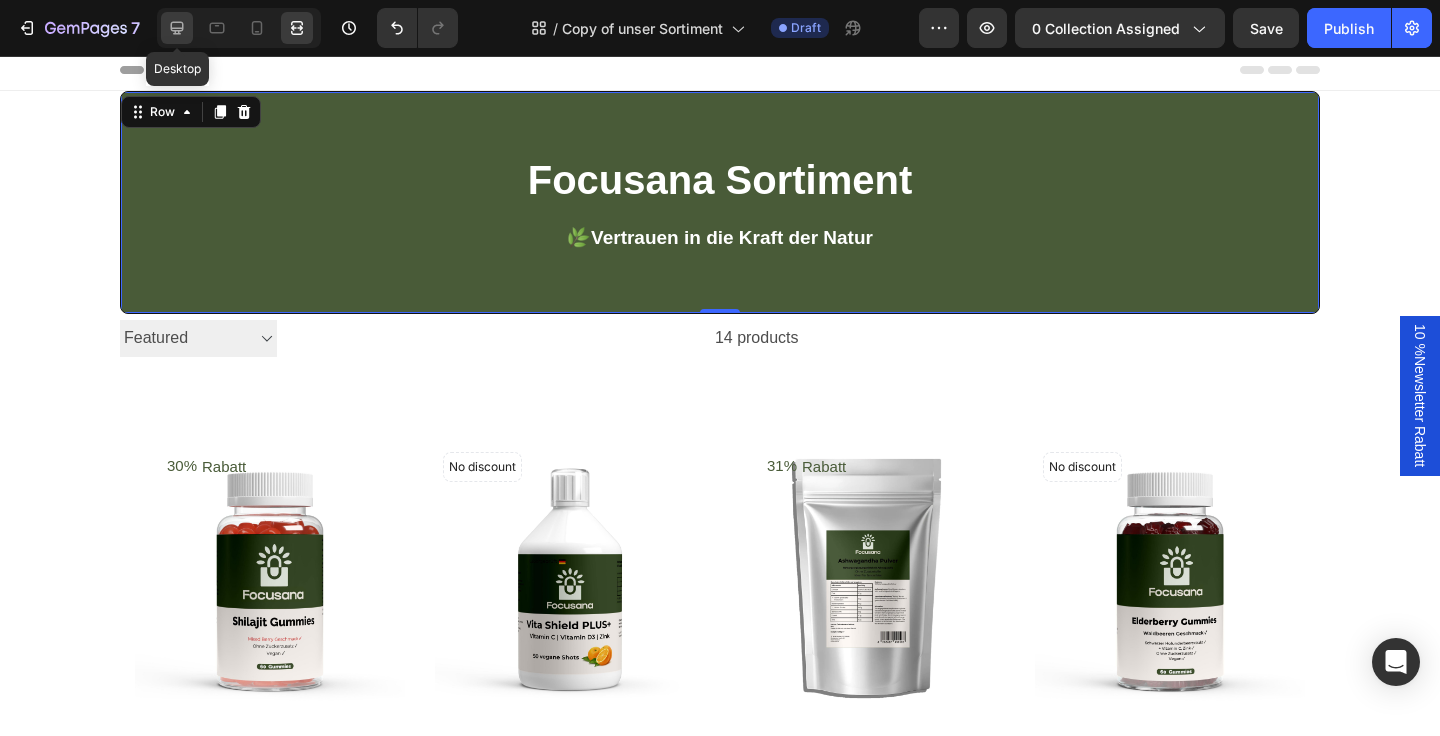 click 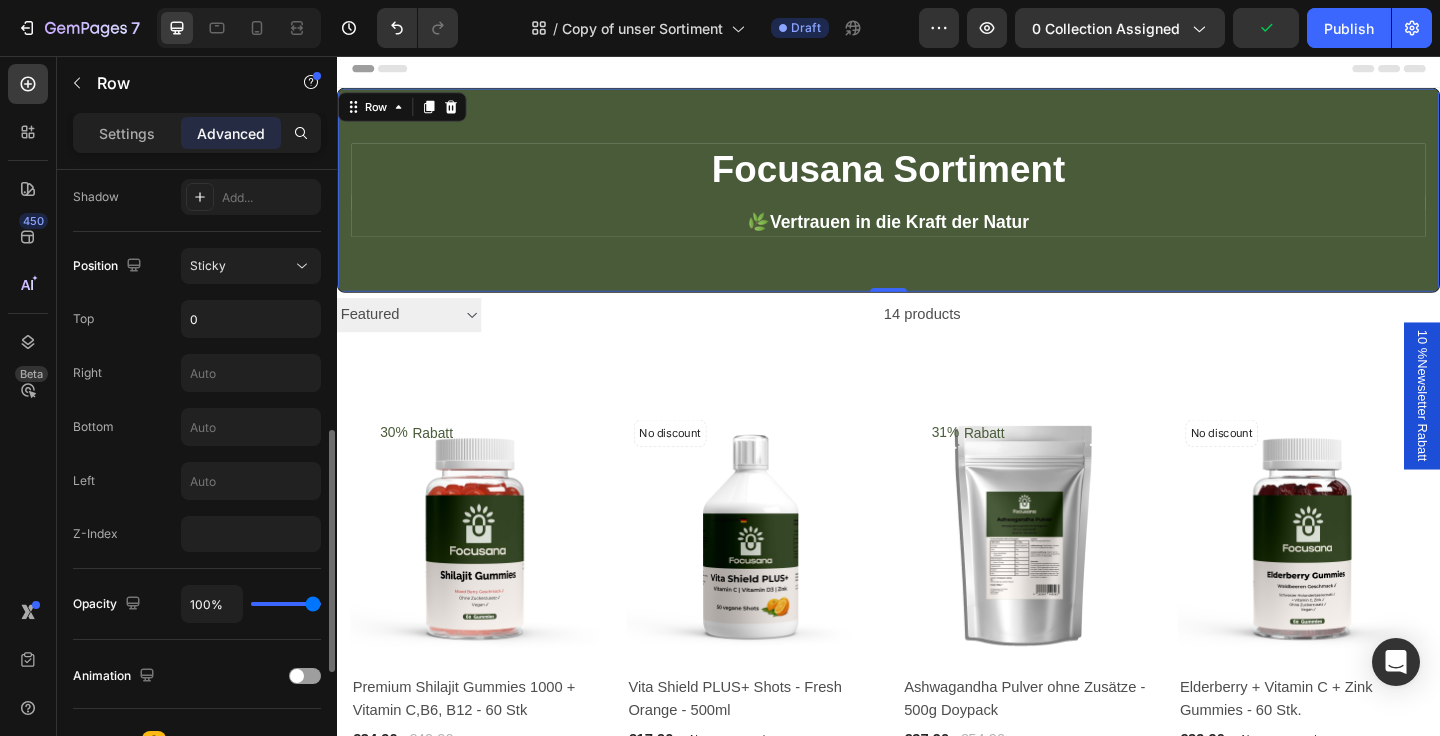 scroll, scrollTop: 662, scrollLeft: 0, axis: vertical 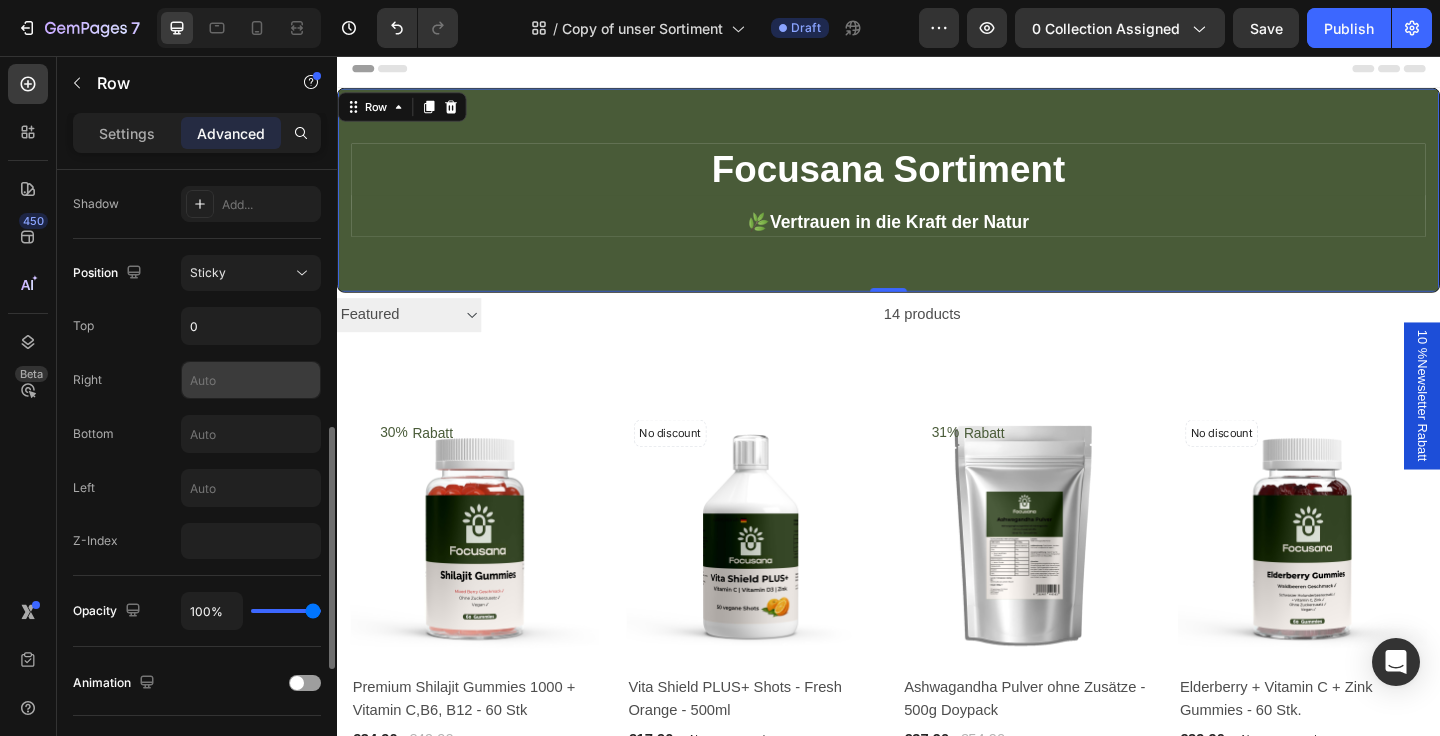 click at bounding box center (251, 380) 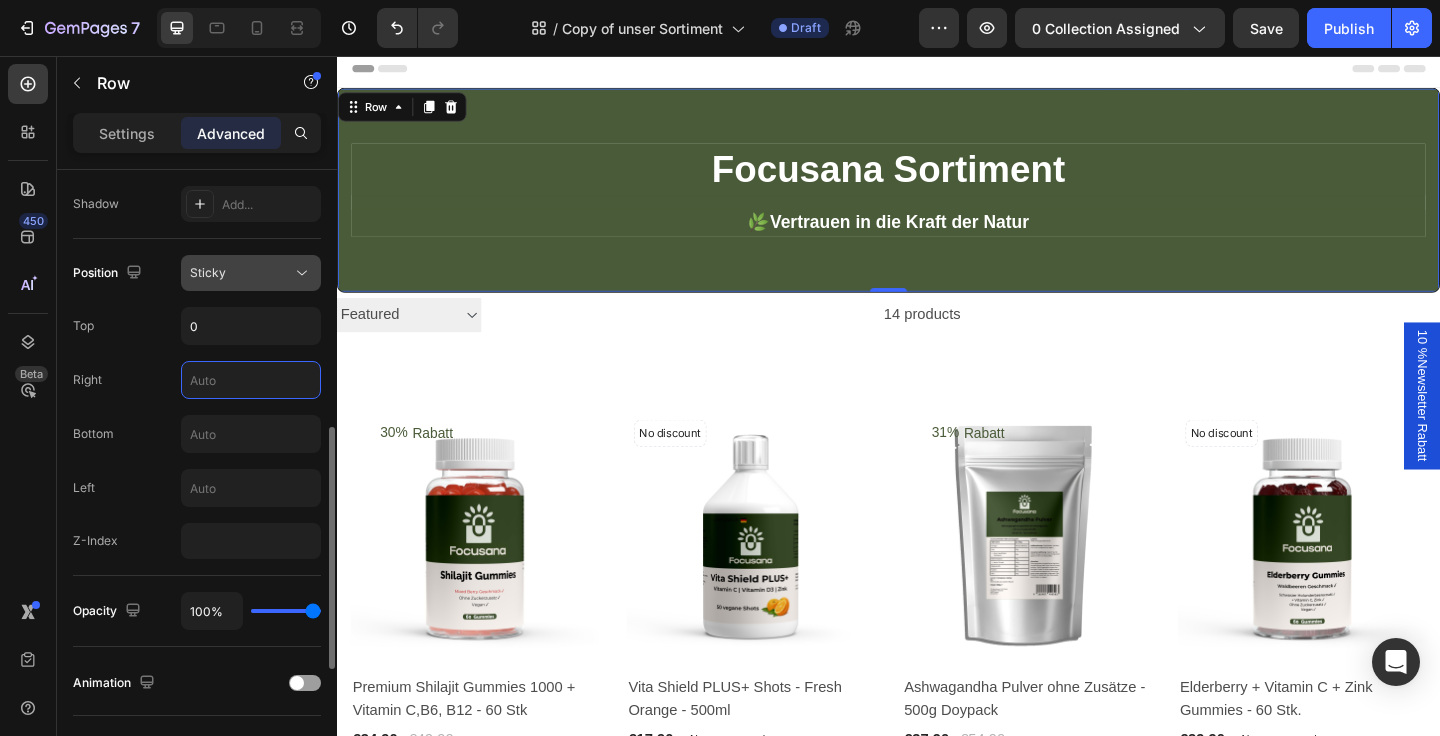 click on "Sticky" at bounding box center (251, 273) 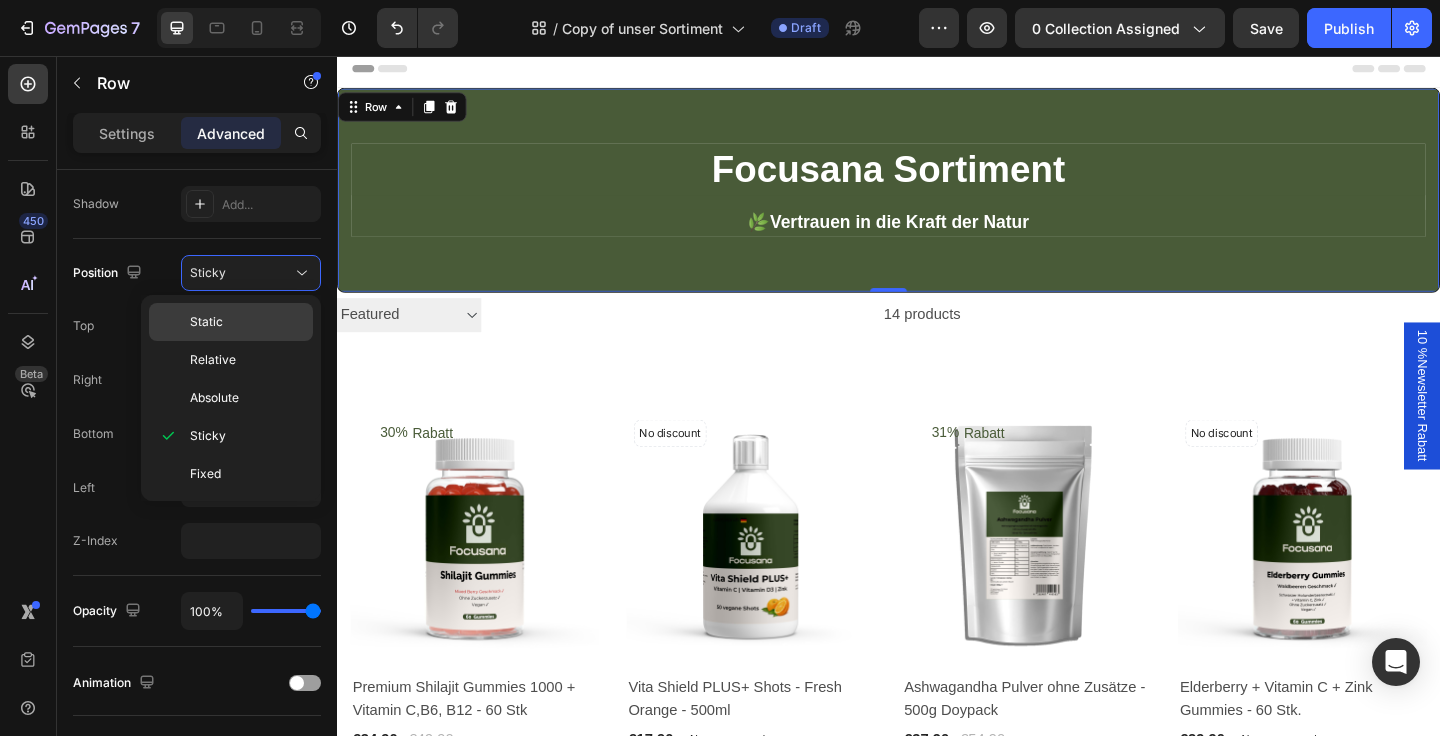 click on "Static" at bounding box center [247, 322] 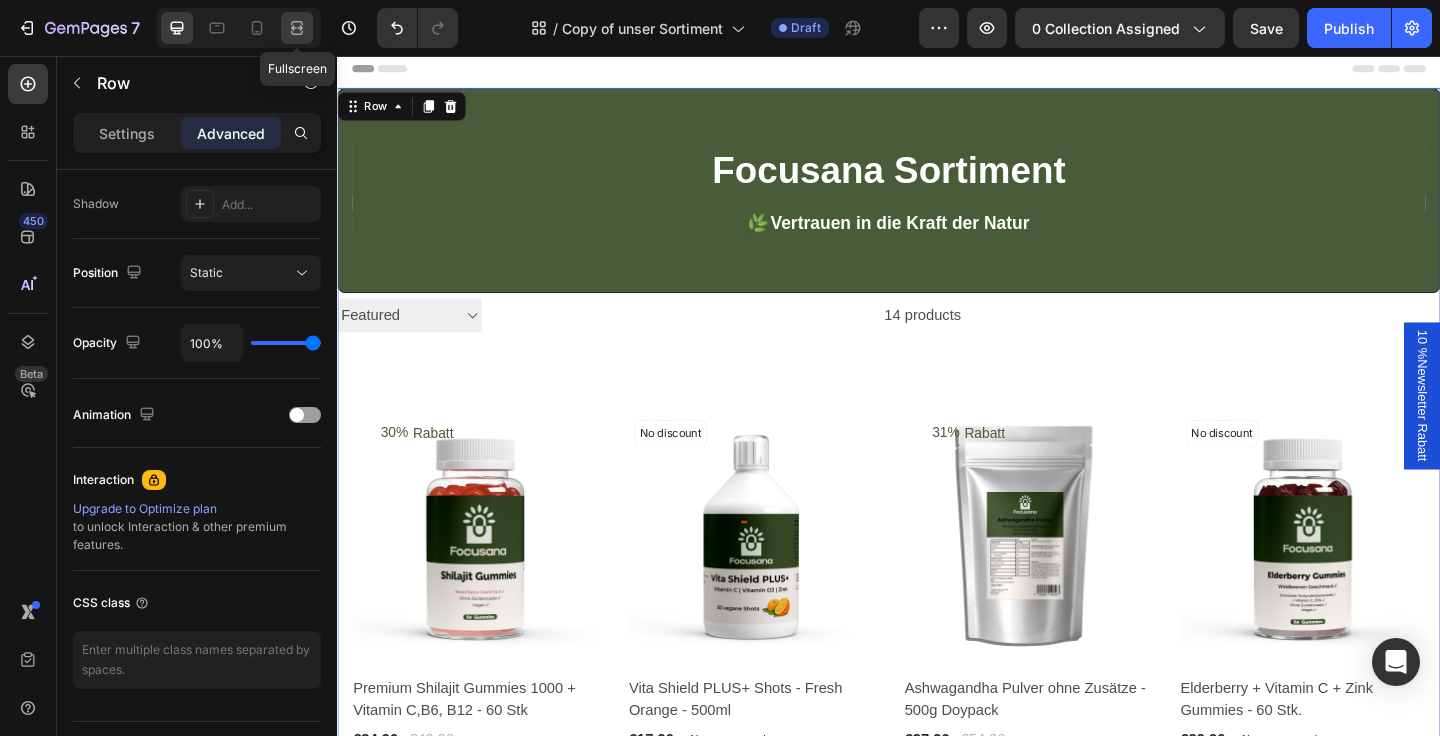 click 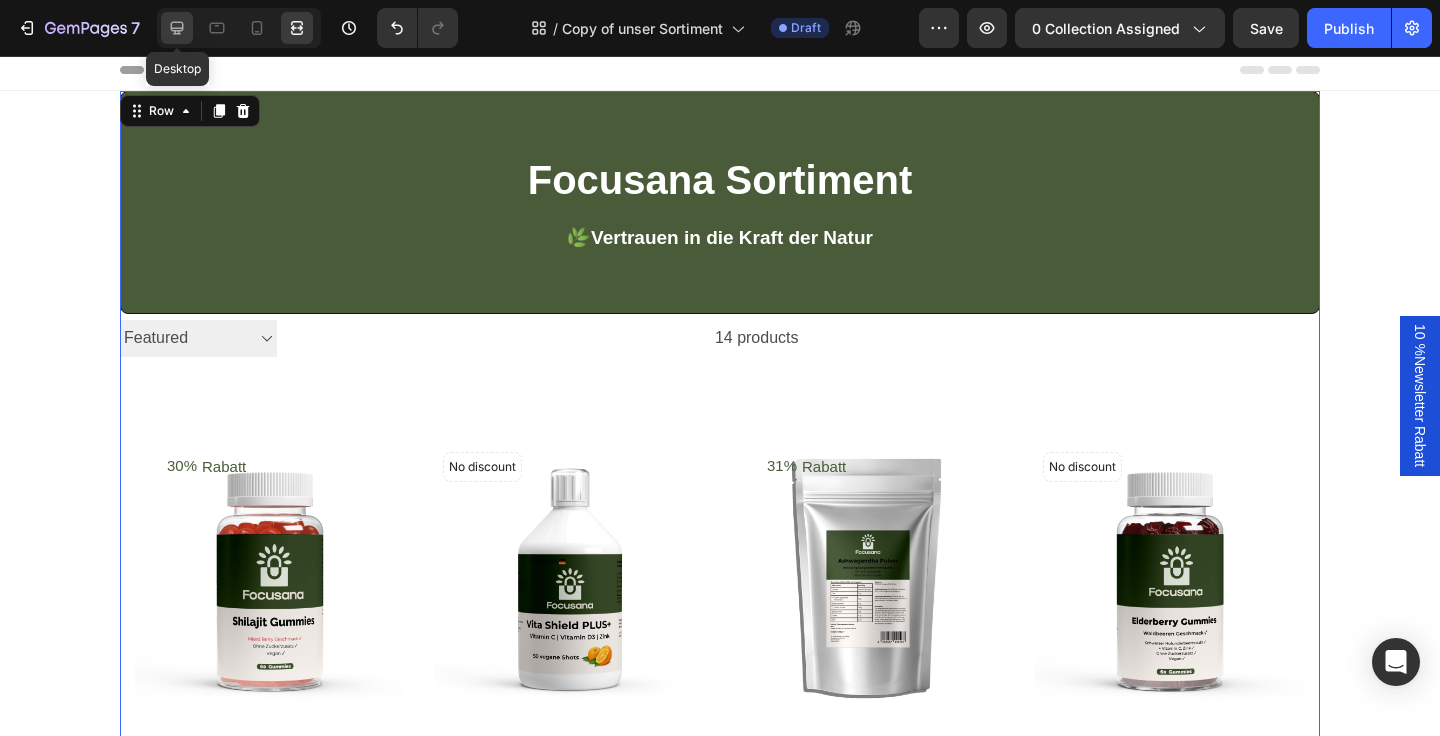 click 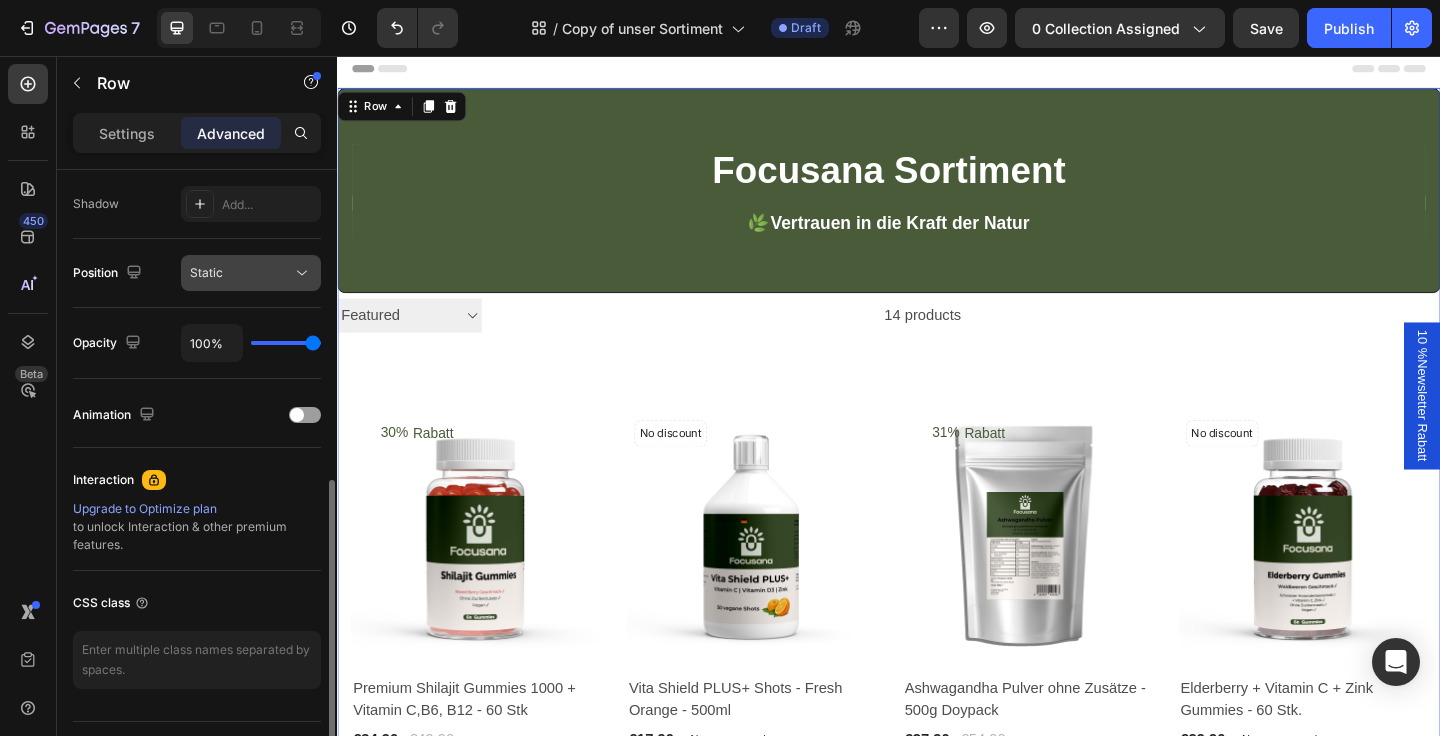 click on "Static" at bounding box center (241, 273) 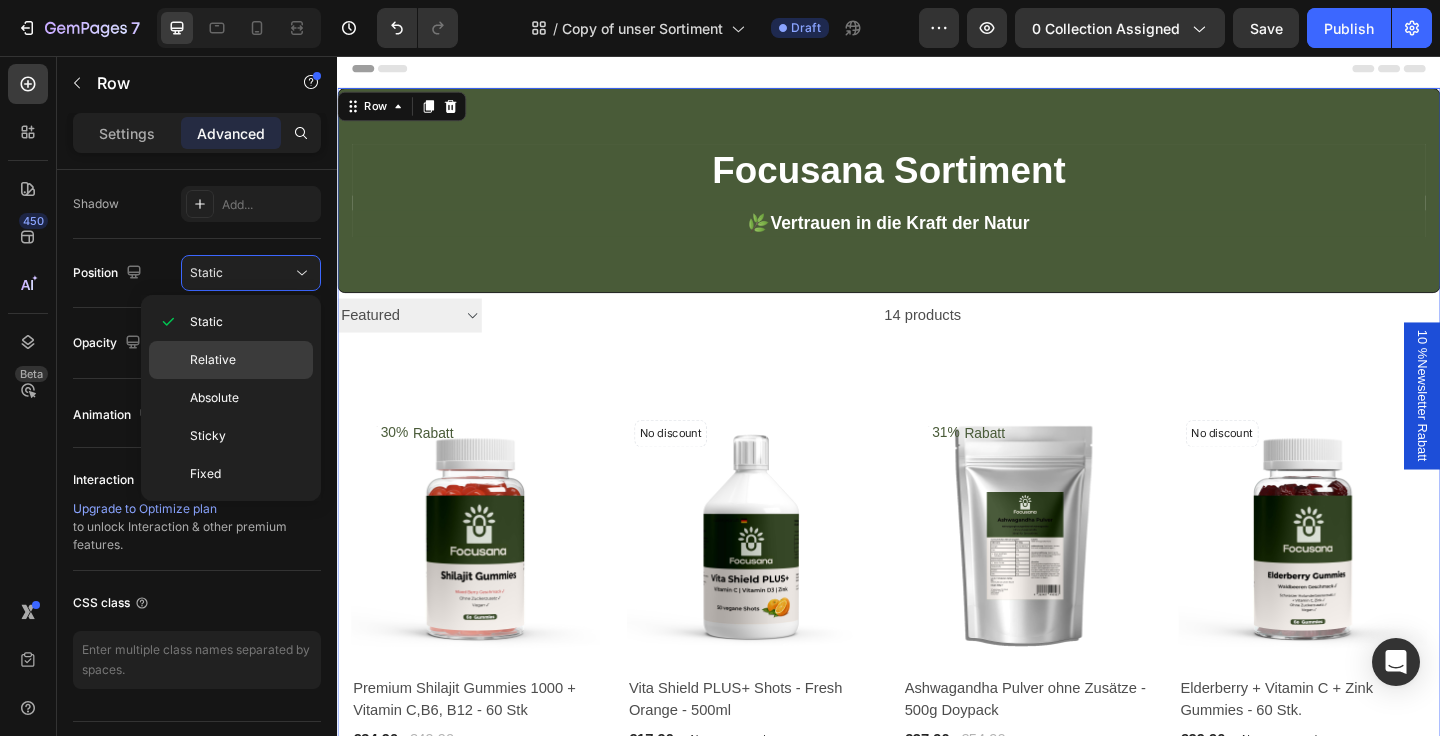 click on "Relative" at bounding box center (247, 360) 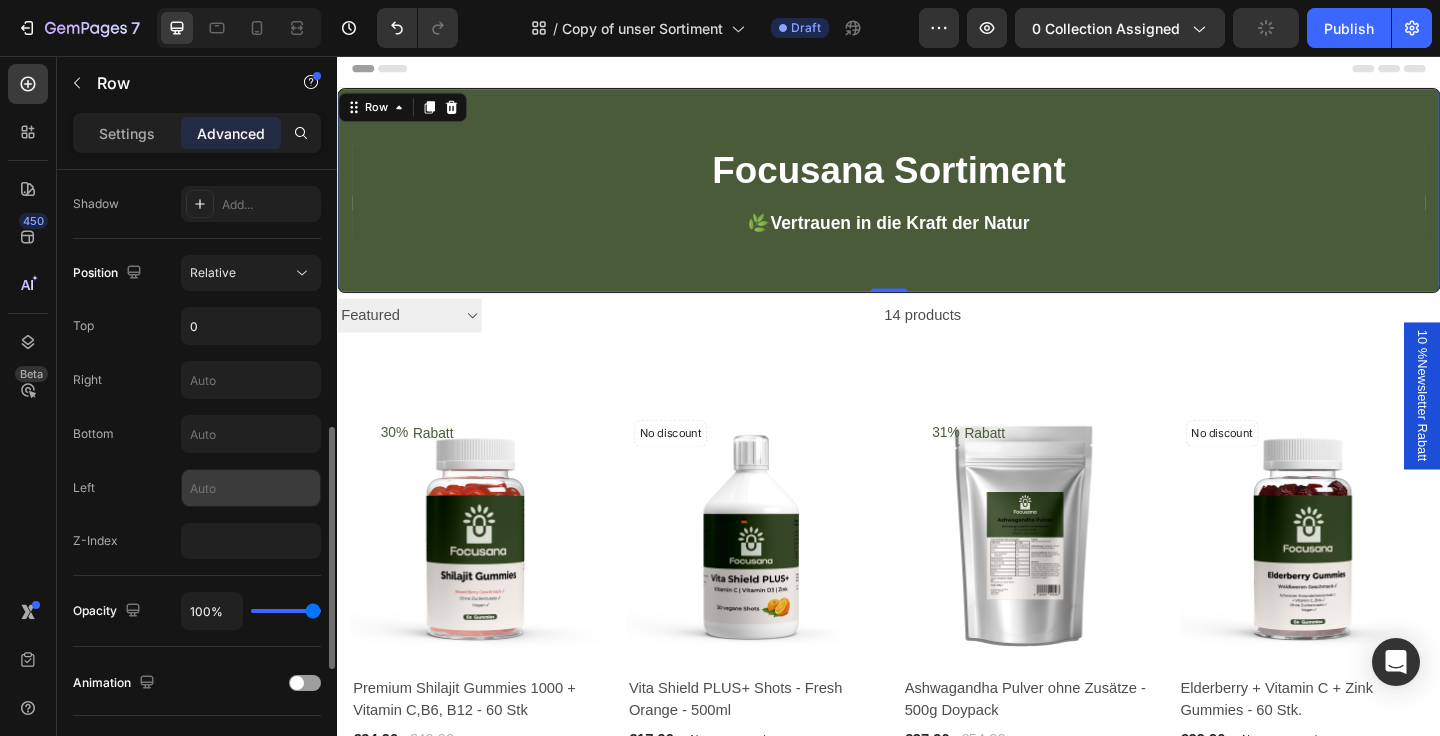 click at bounding box center (251, 488) 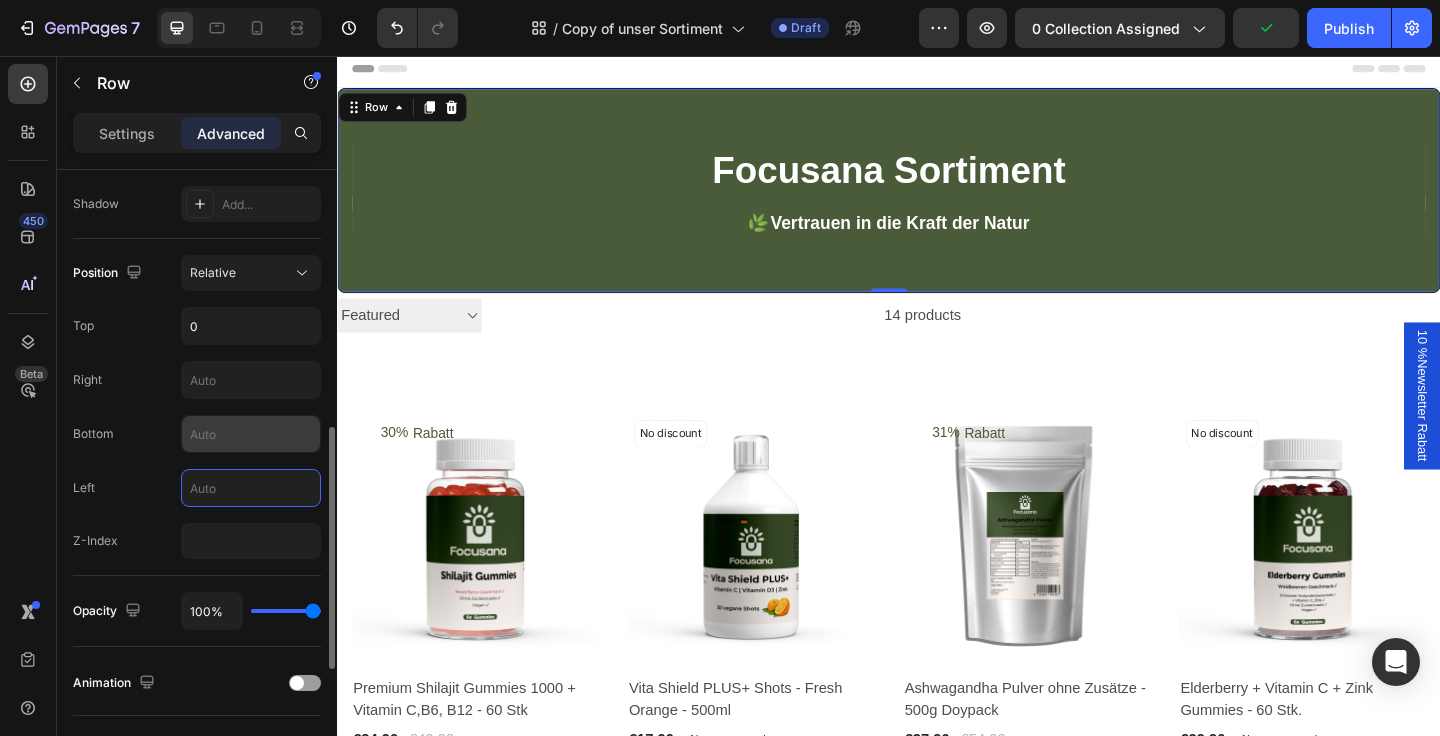 click at bounding box center [251, 434] 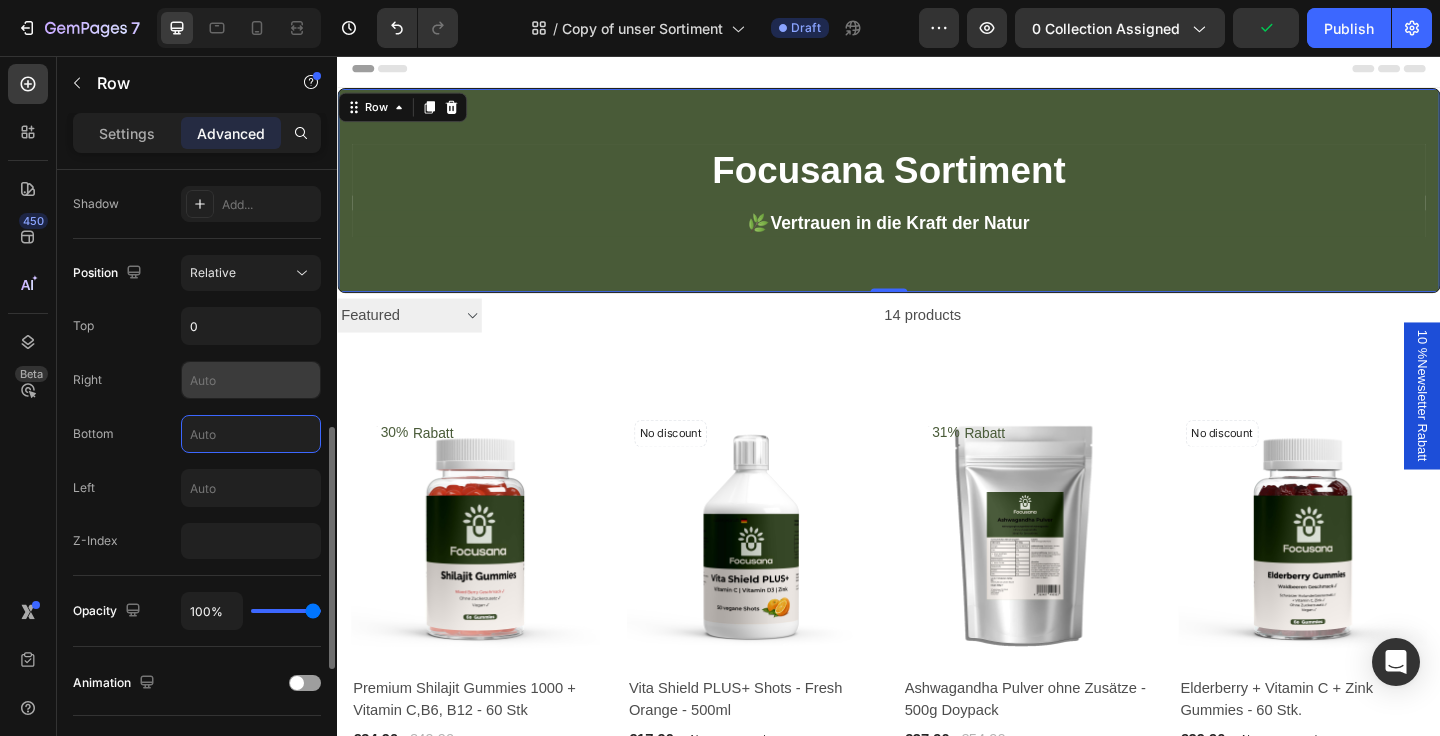 click at bounding box center [251, 380] 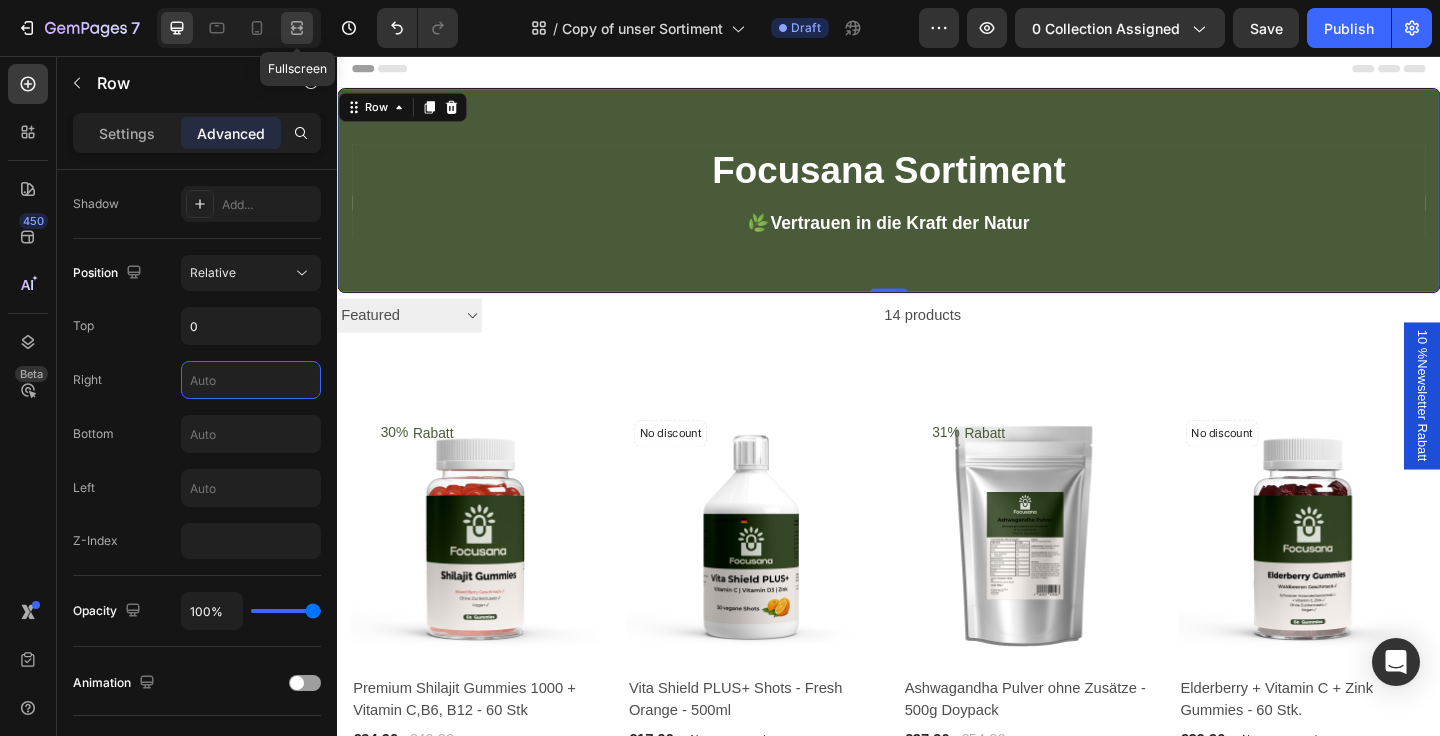 click 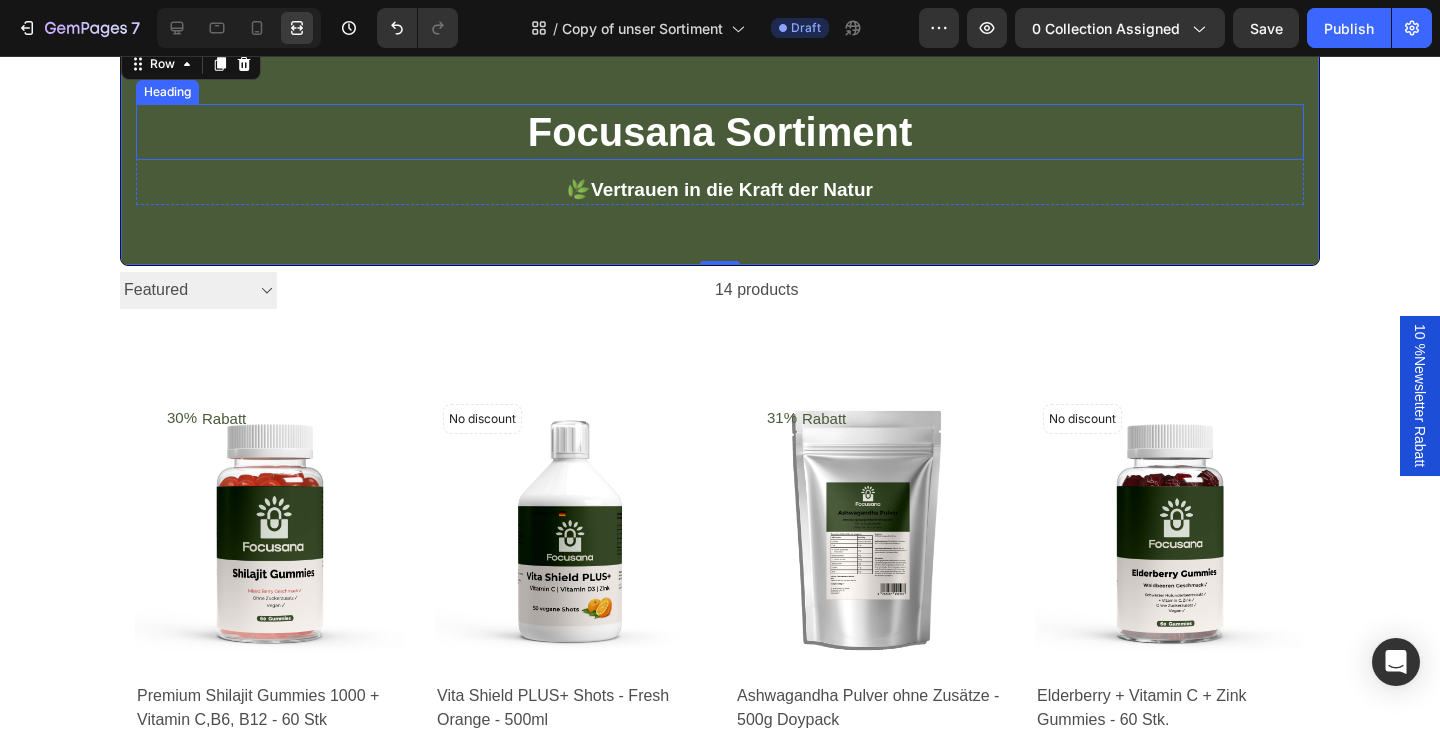 scroll, scrollTop: 0, scrollLeft: 0, axis: both 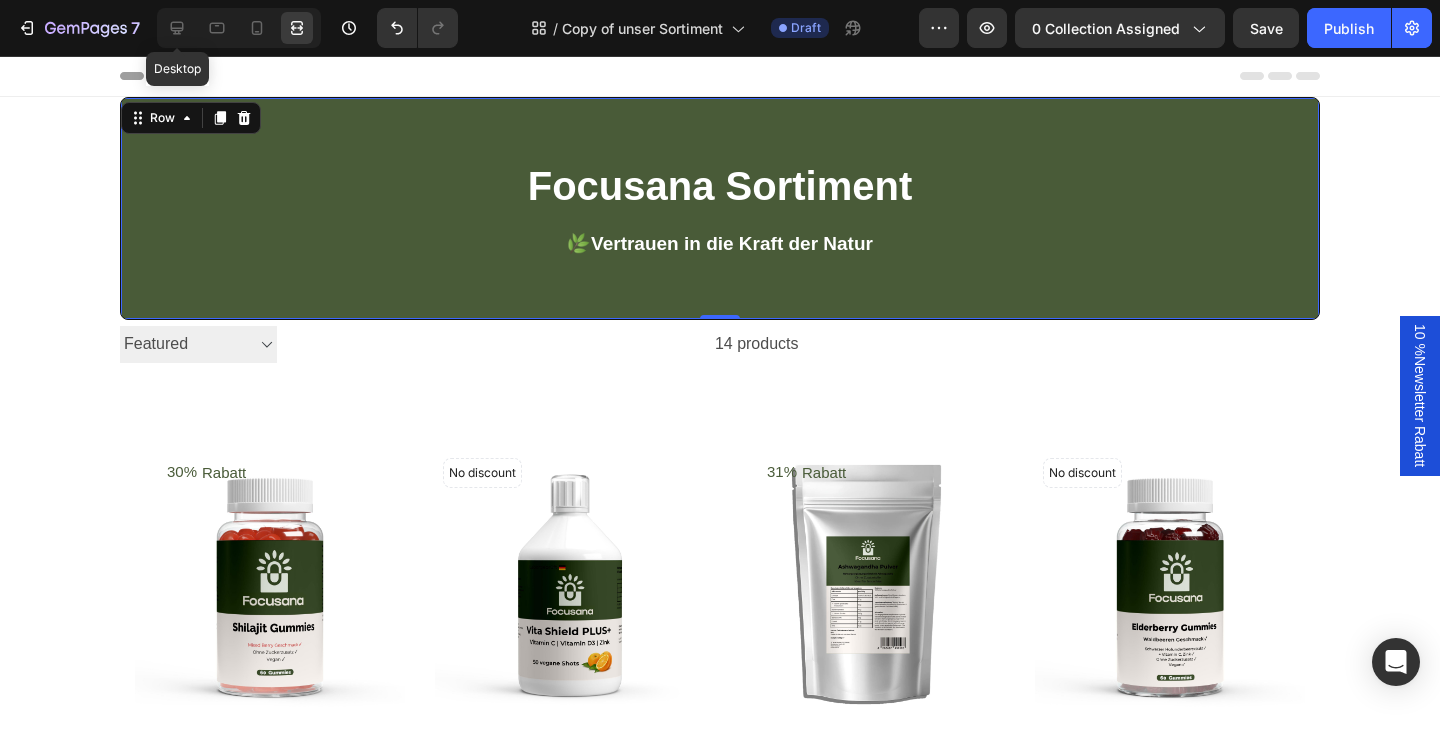 click 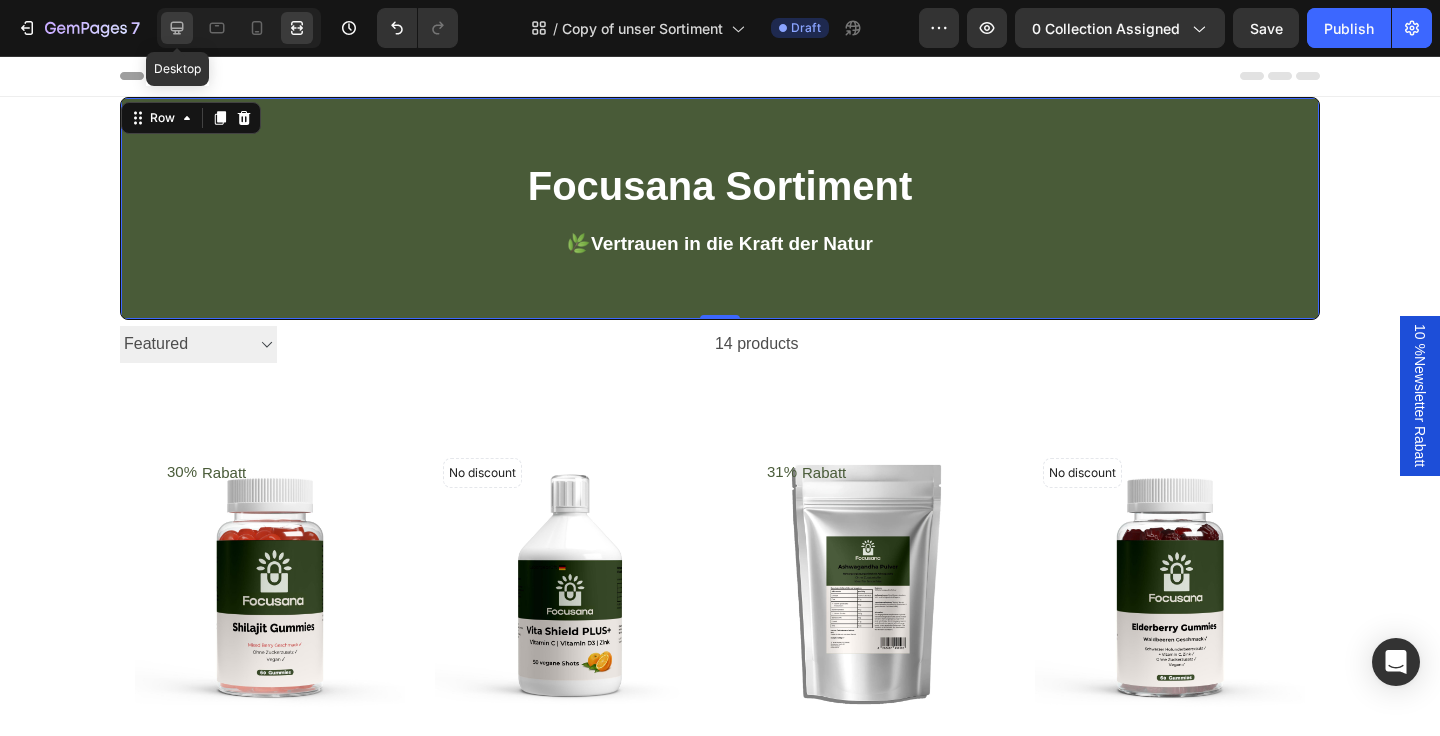 click 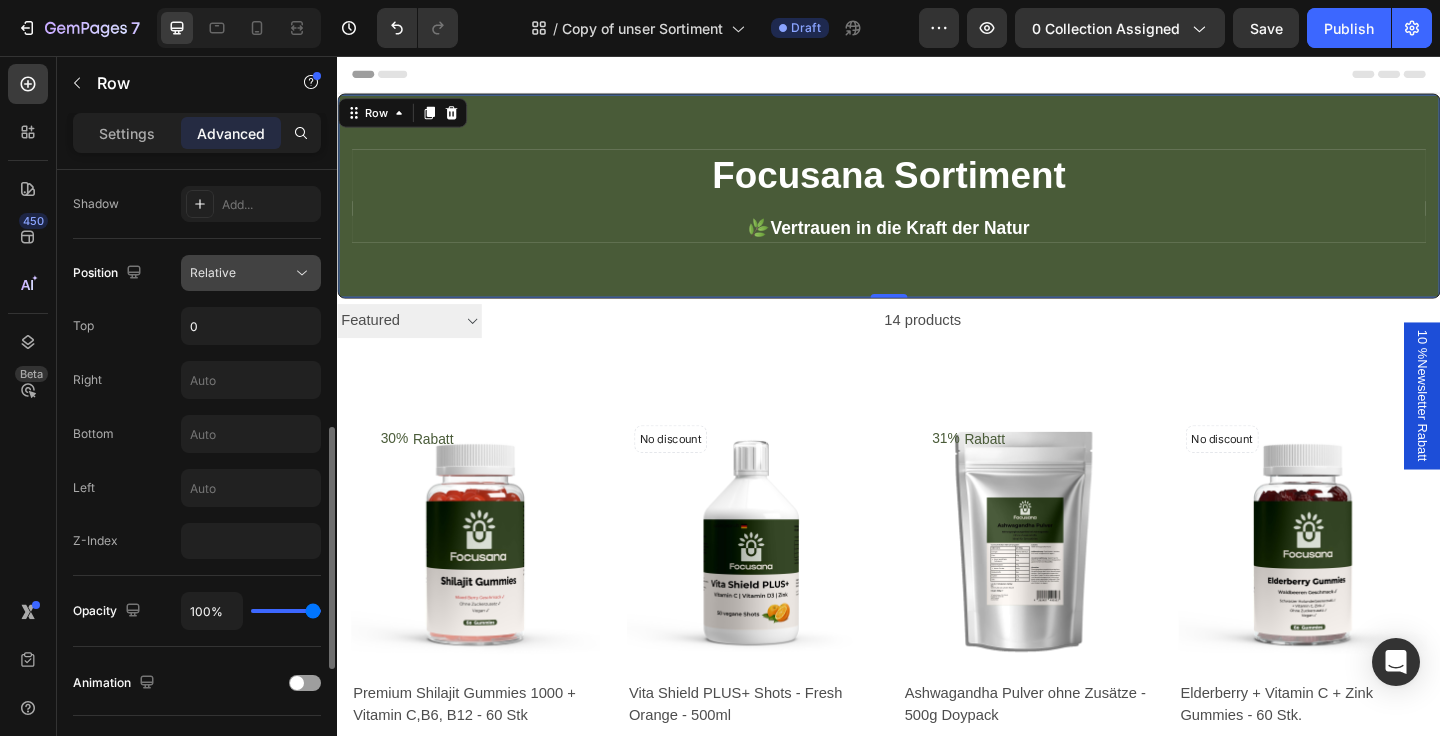 click on "Relative" at bounding box center [241, 273] 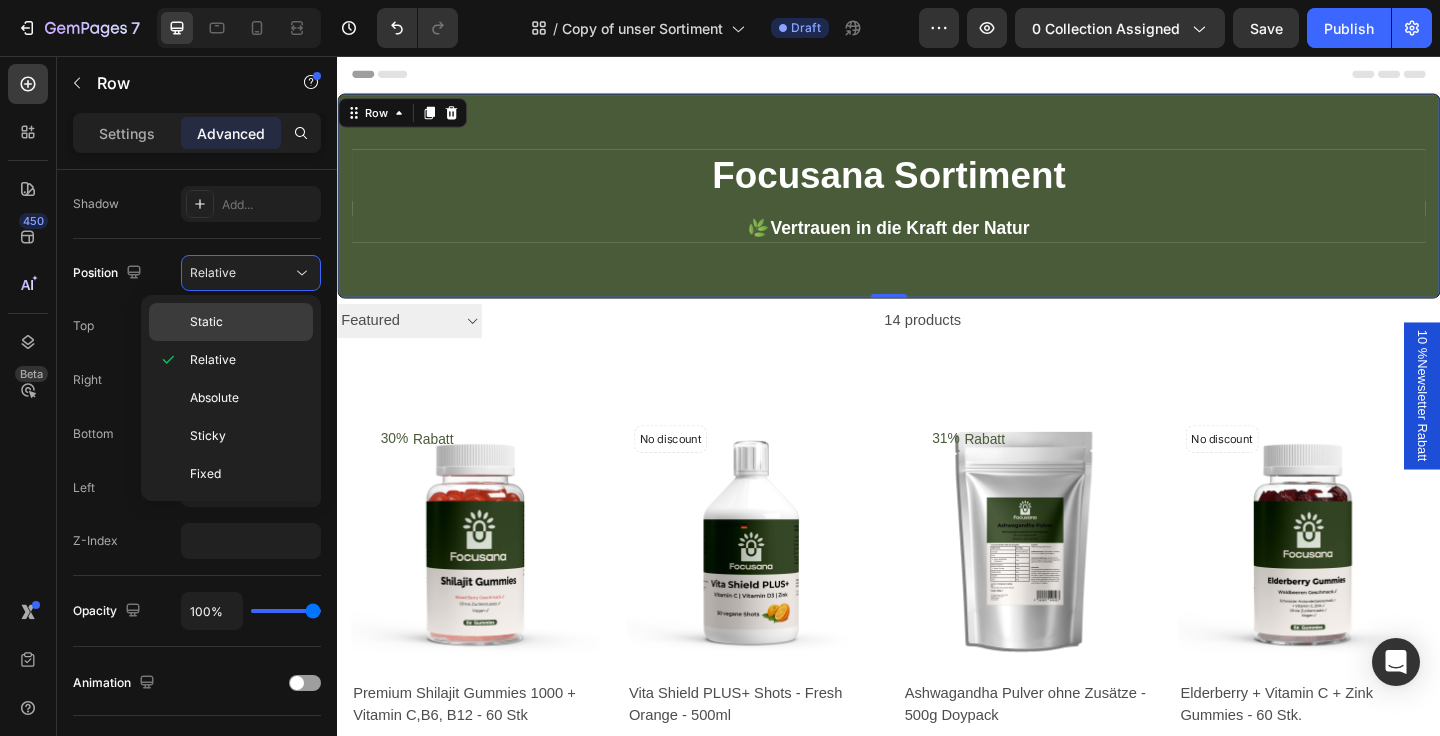 click on "Static" at bounding box center [247, 322] 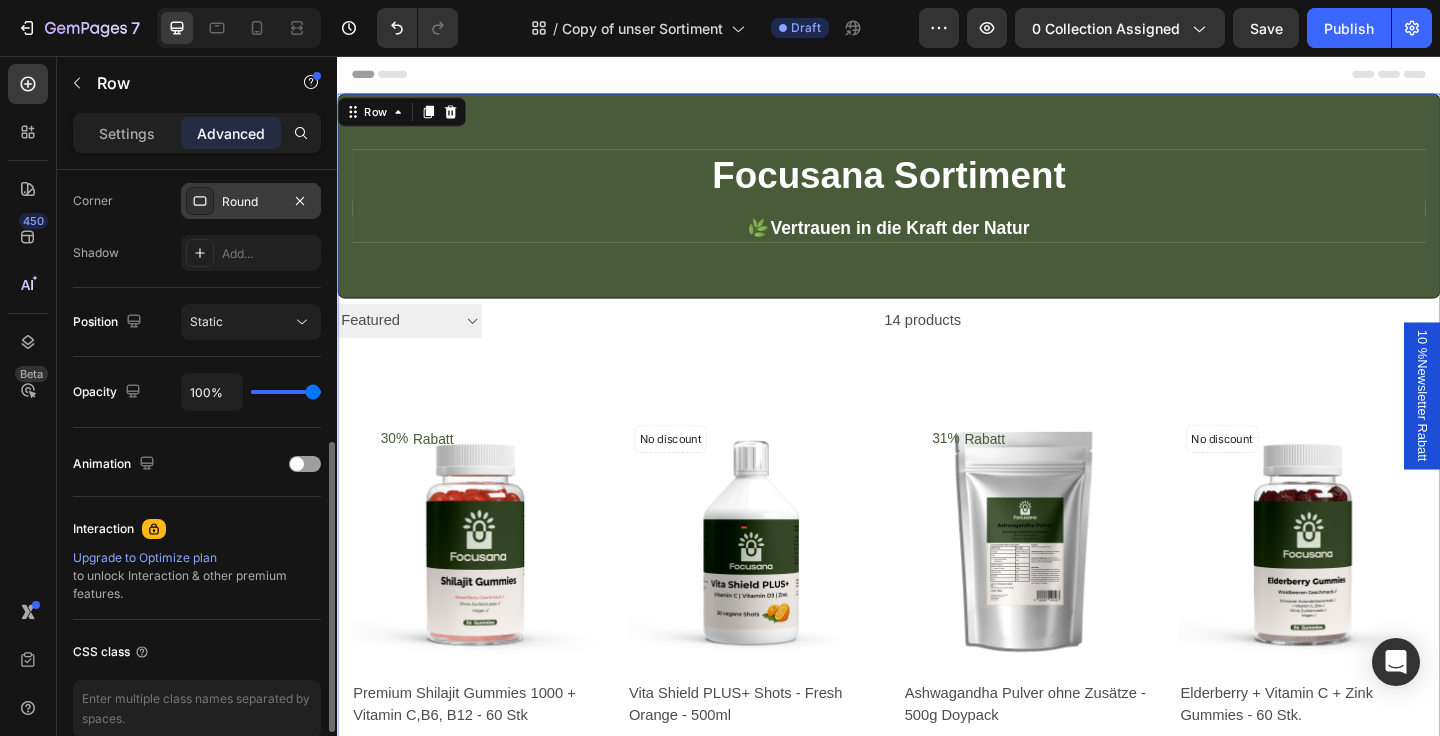 scroll, scrollTop: 603, scrollLeft: 0, axis: vertical 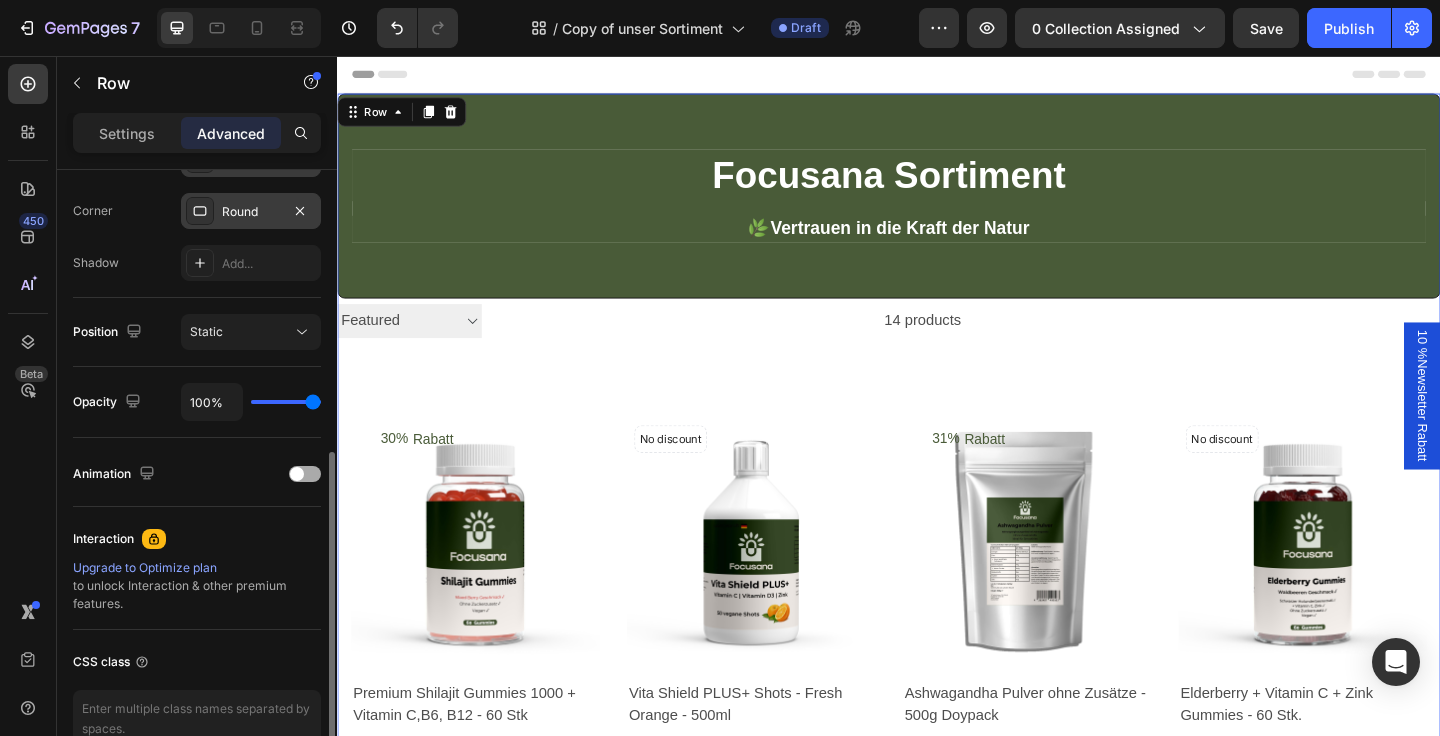 click at bounding box center (297, 474) 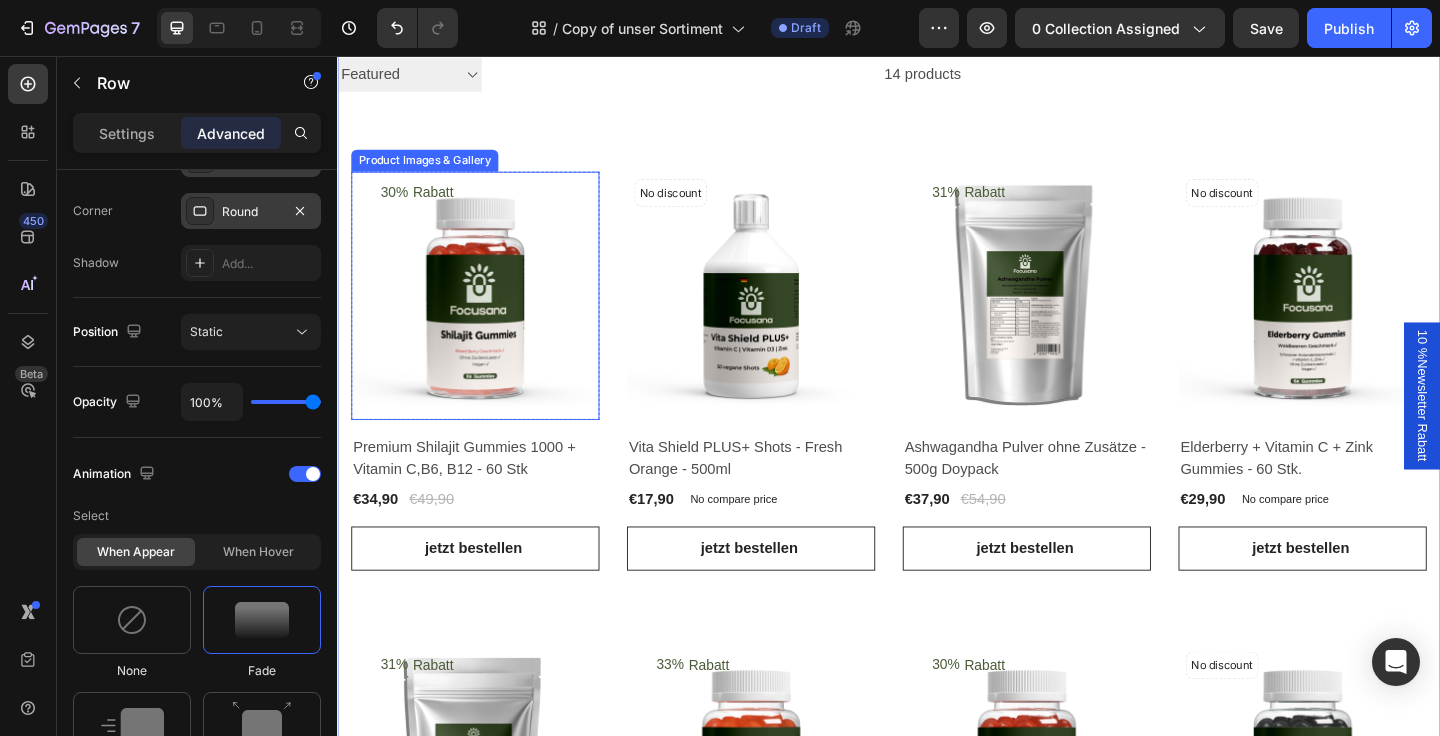 scroll, scrollTop: 0, scrollLeft: 0, axis: both 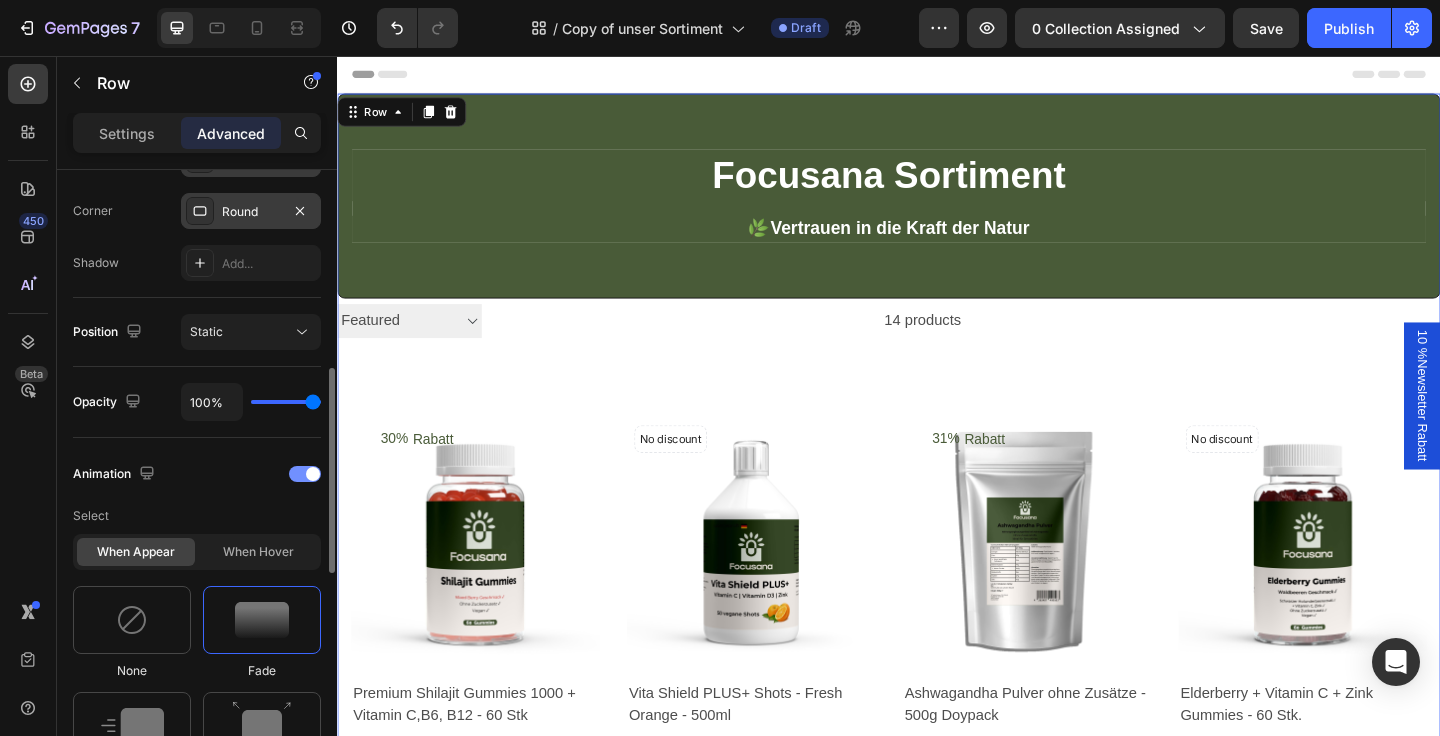 click at bounding box center (313, 474) 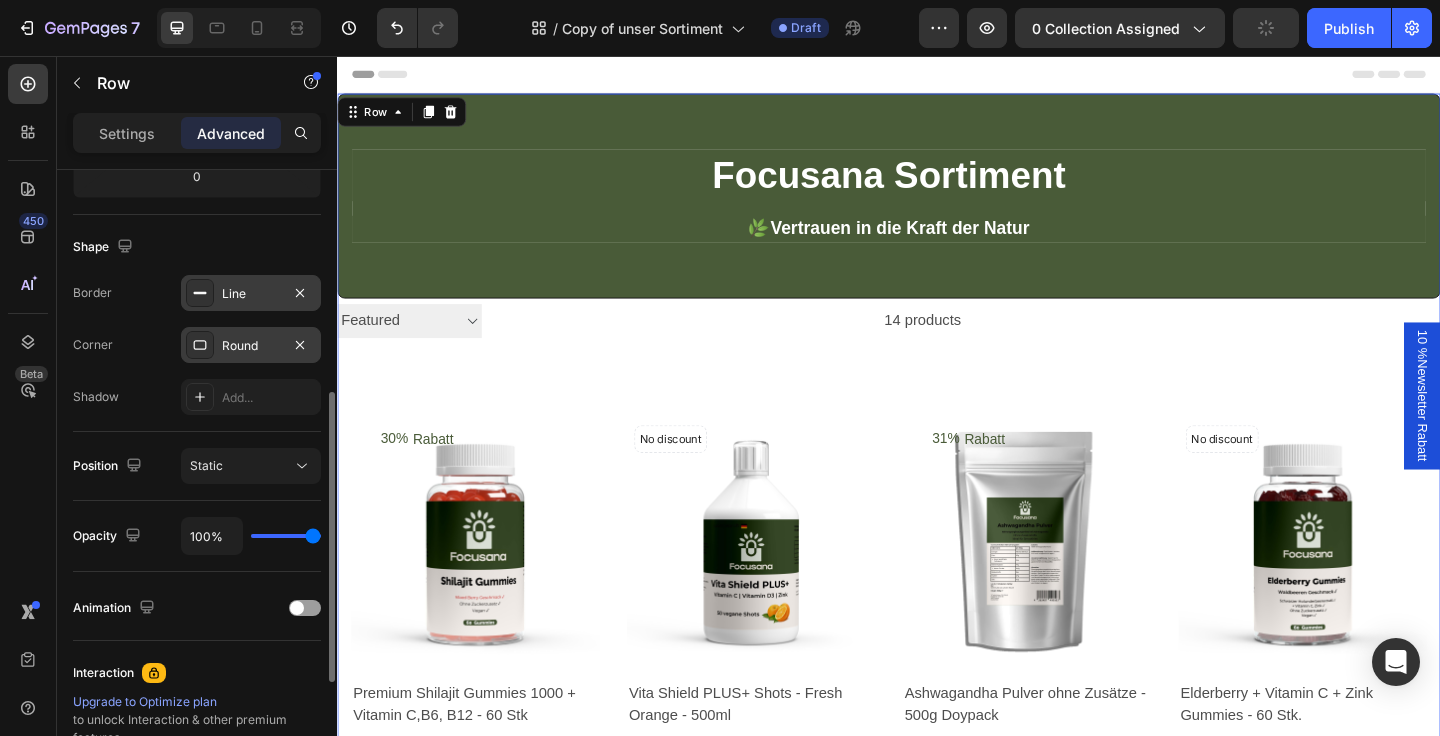 scroll, scrollTop: 472, scrollLeft: 0, axis: vertical 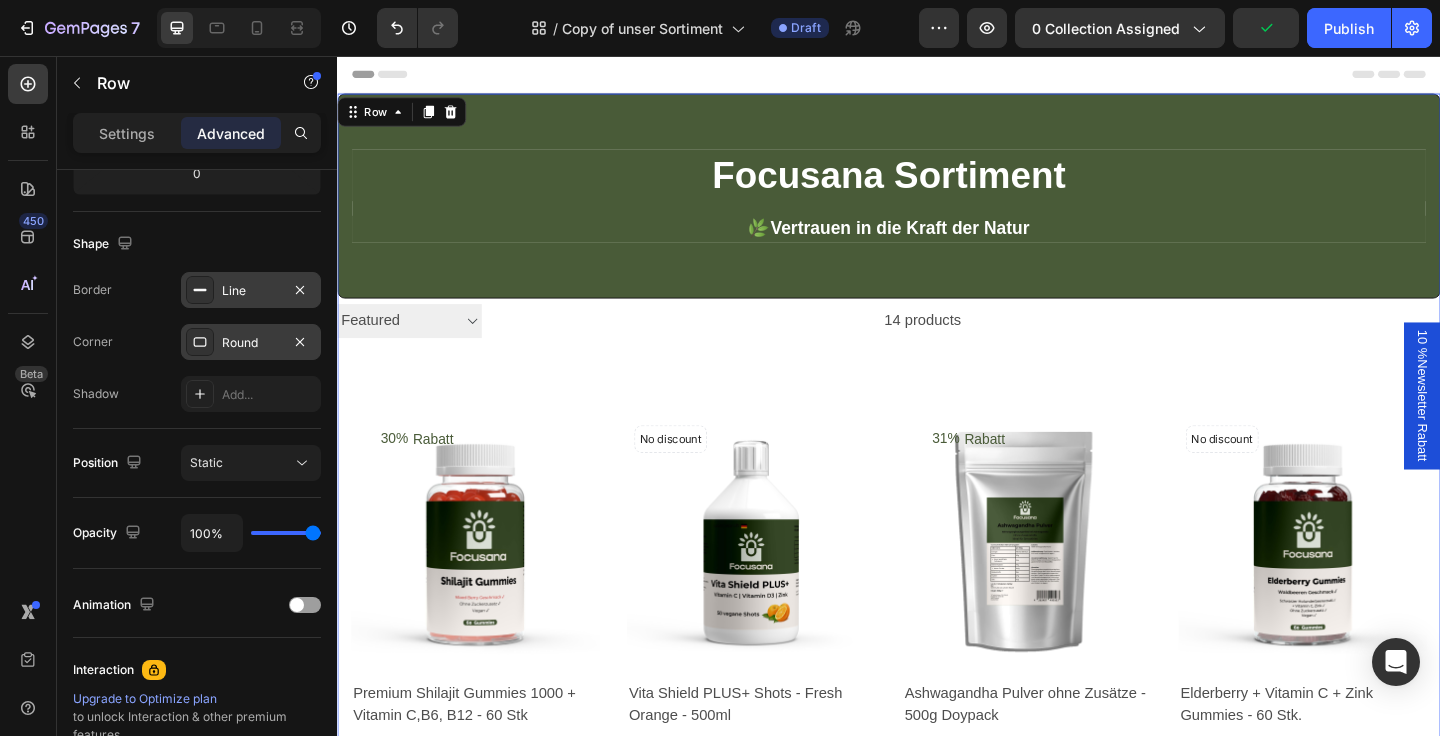click on "Round" at bounding box center [251, 342] 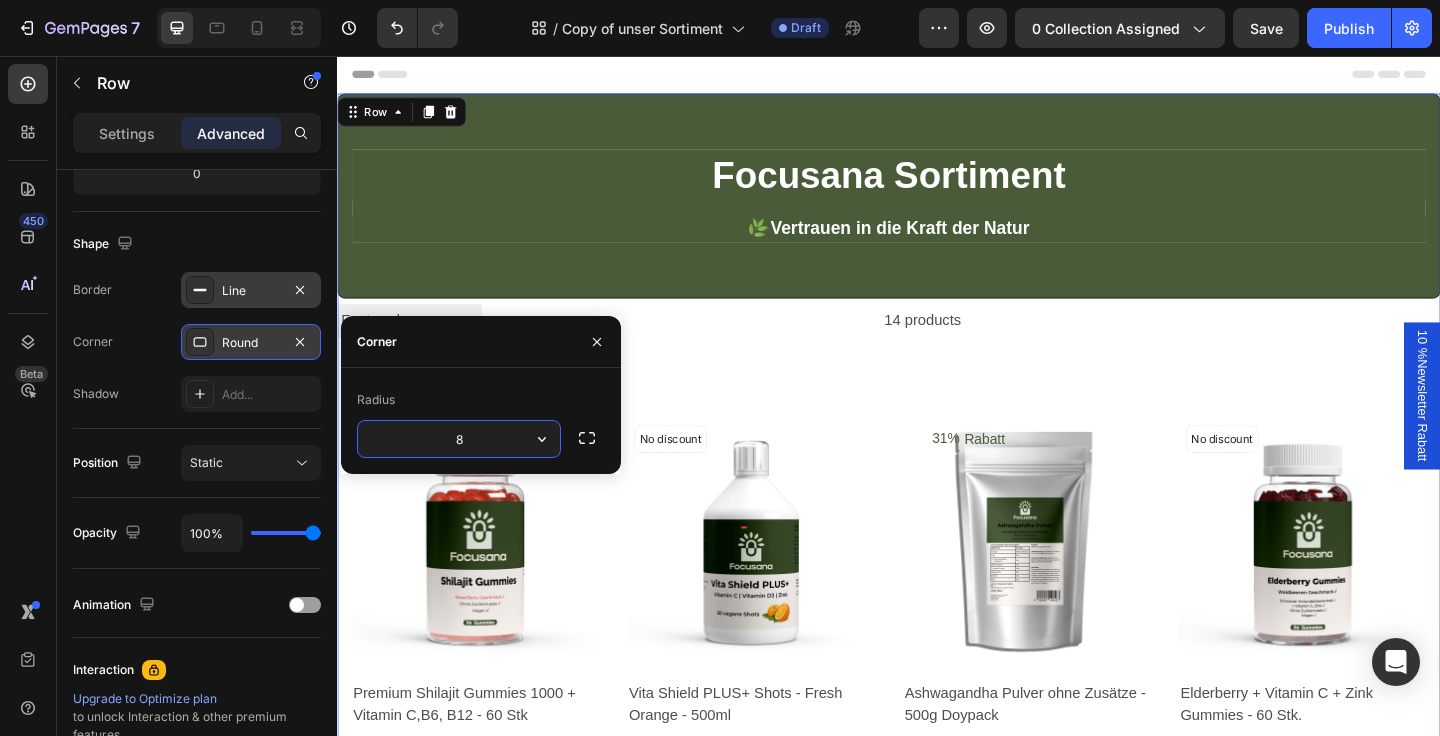 click on "Round" at bounding box center [251, 342] 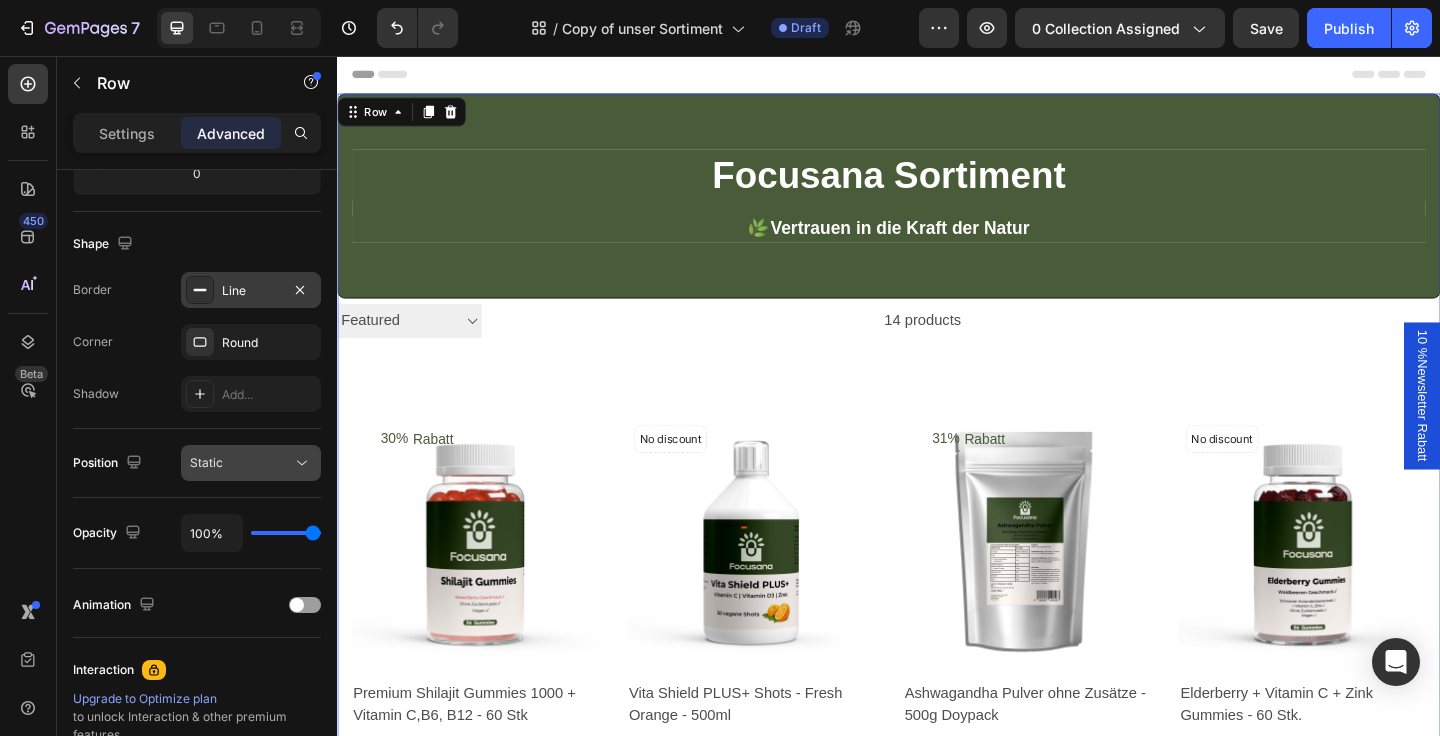 click on "Static" 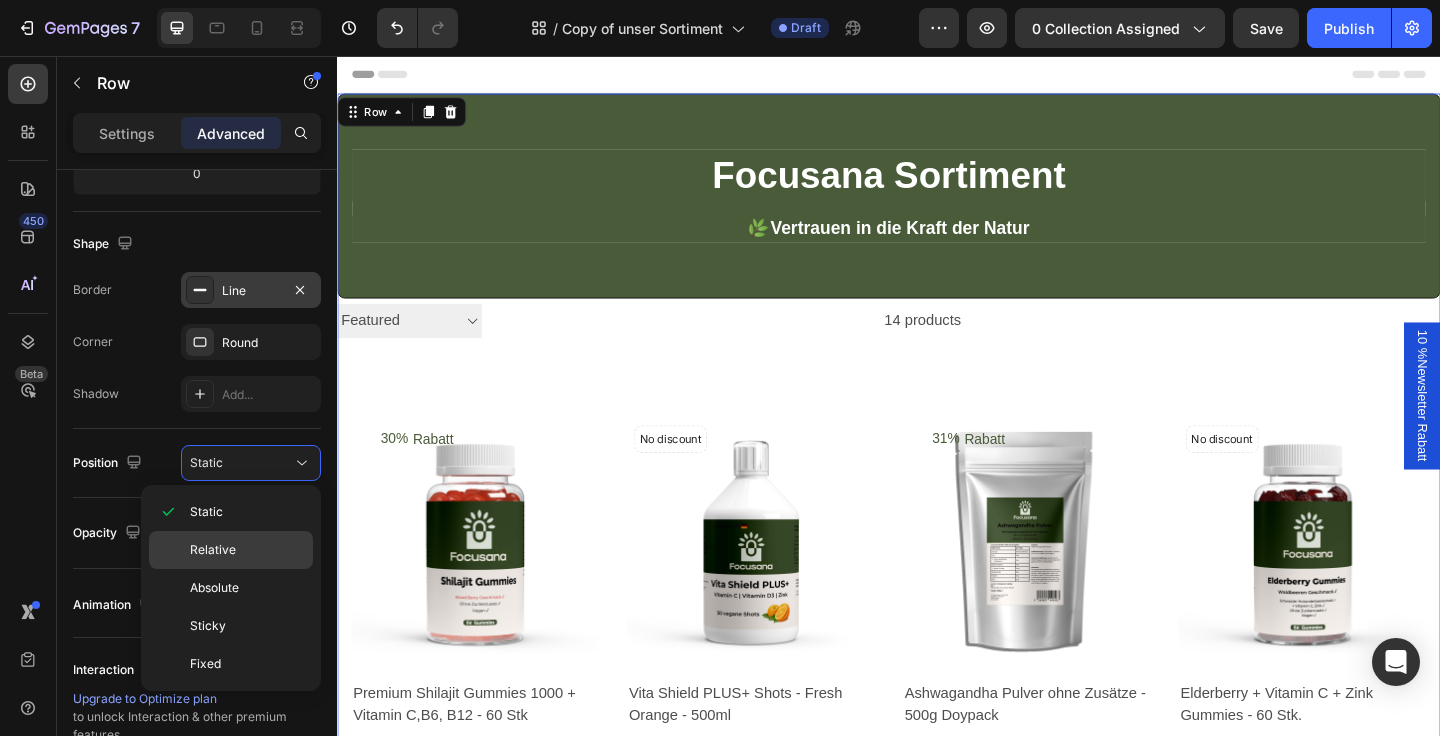 click on "Relative" 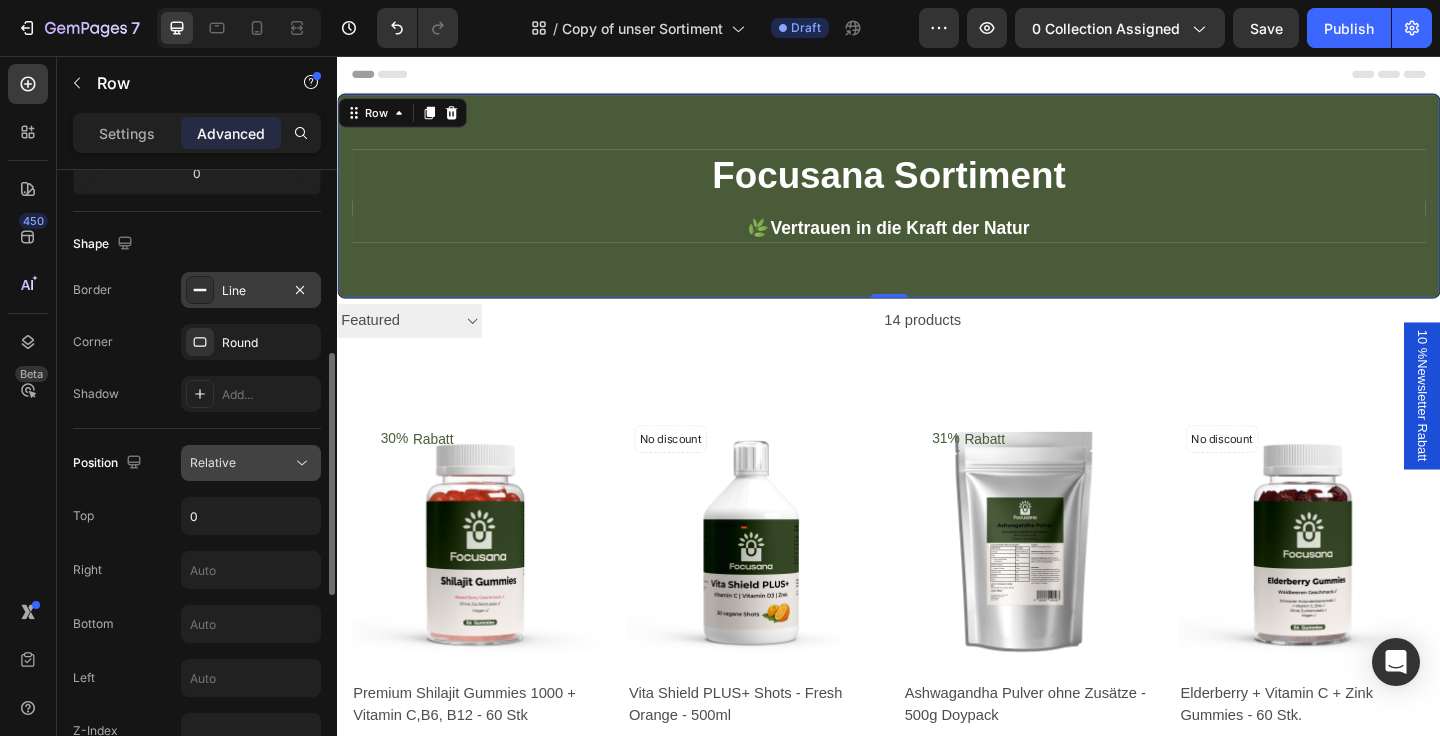 click on "Relative" at bounding box center (213, 462) 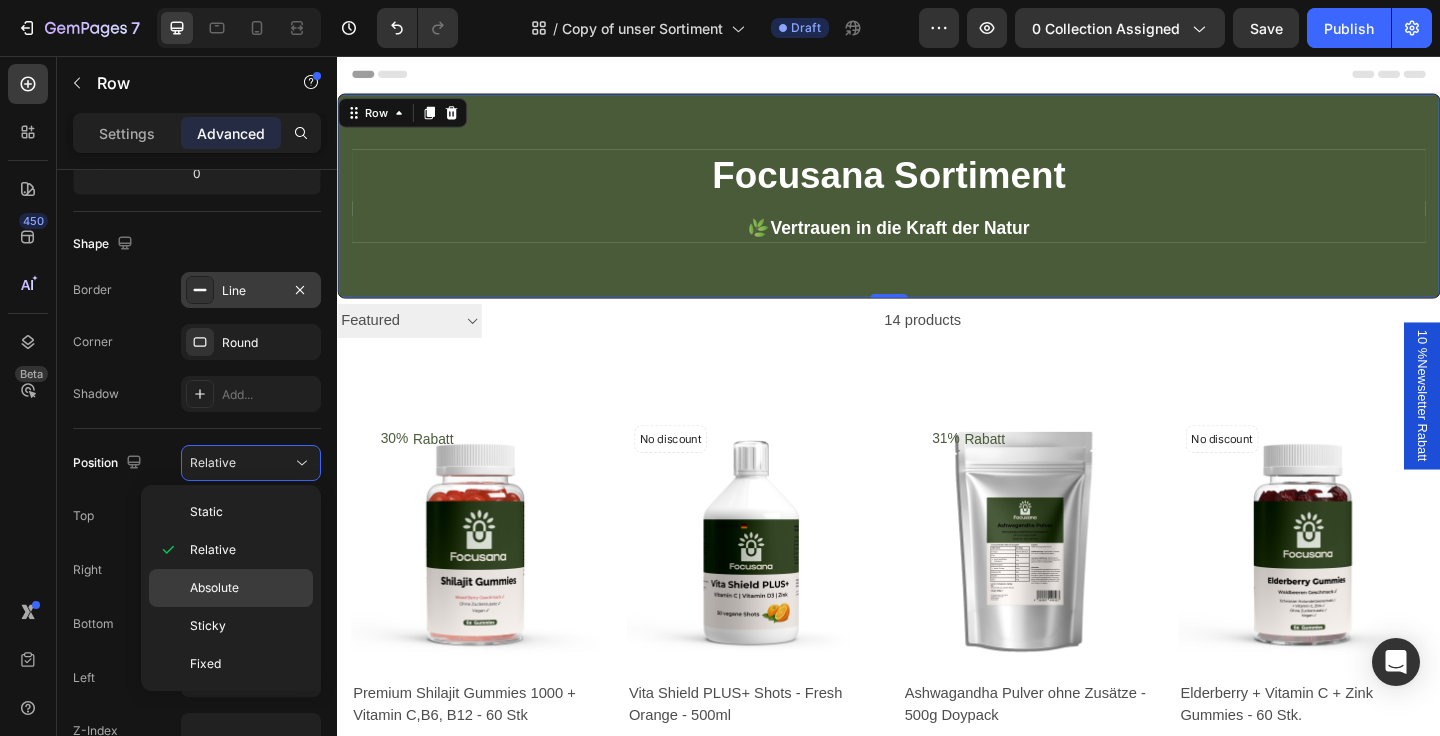 click on "Absolute" at bounding box center [214, 588] 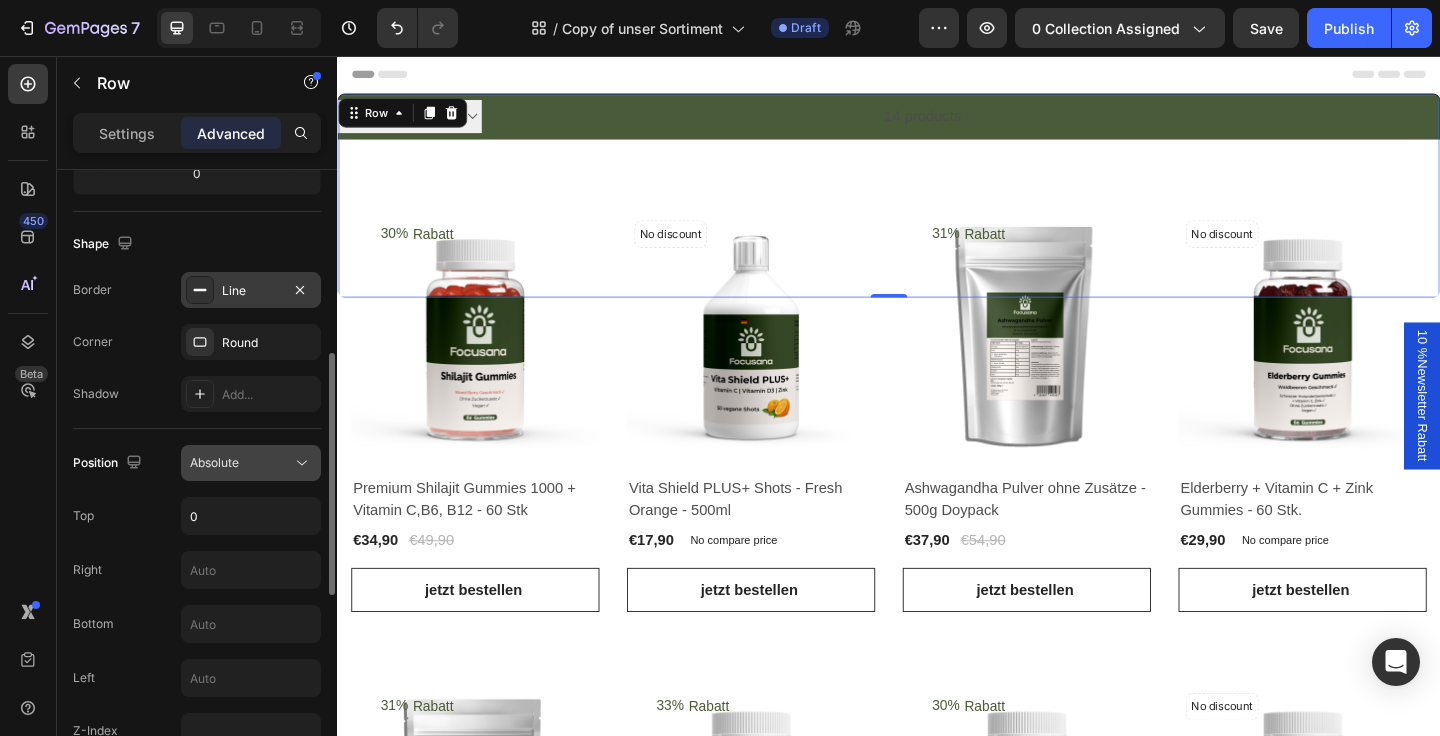 click on "Absolute" at bounding box center (241, 463) 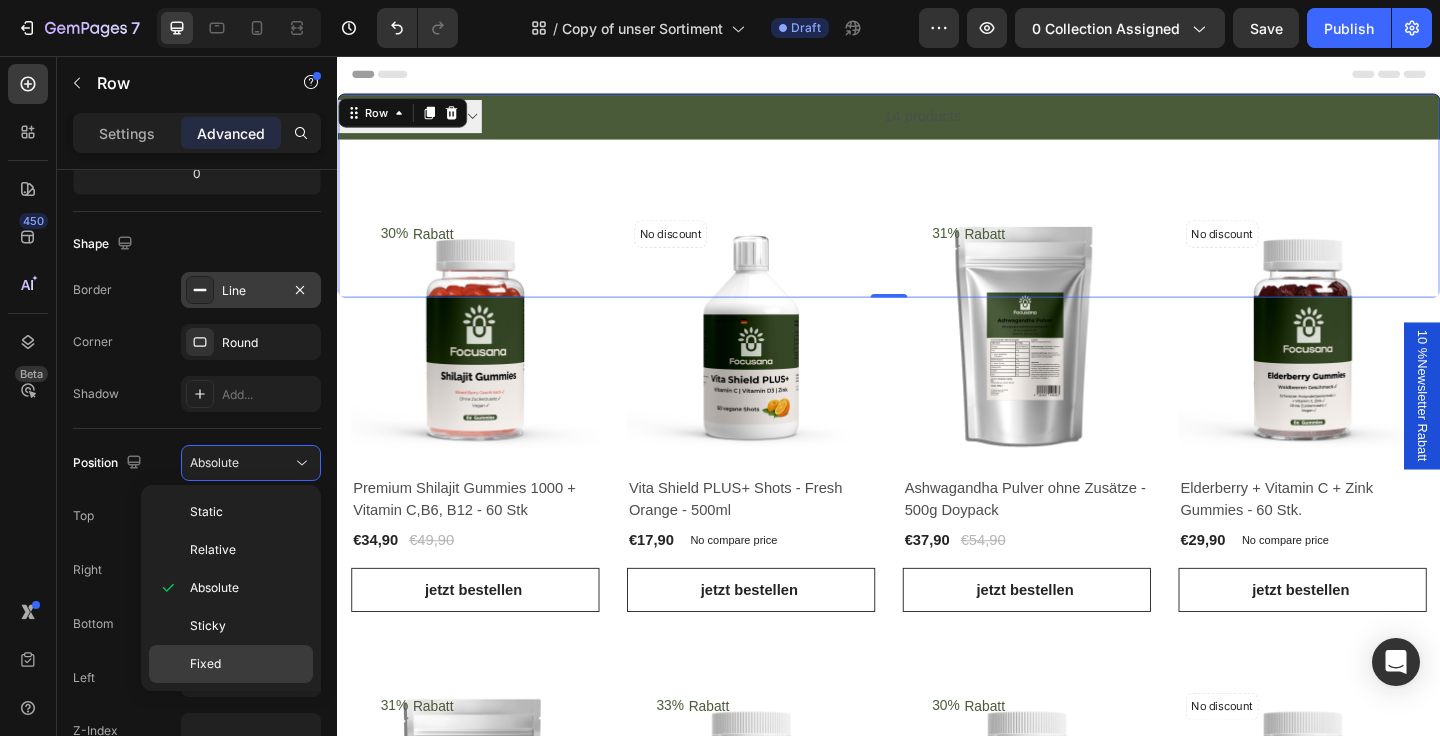 click on "Fixed" at bounding box center [247, 664] 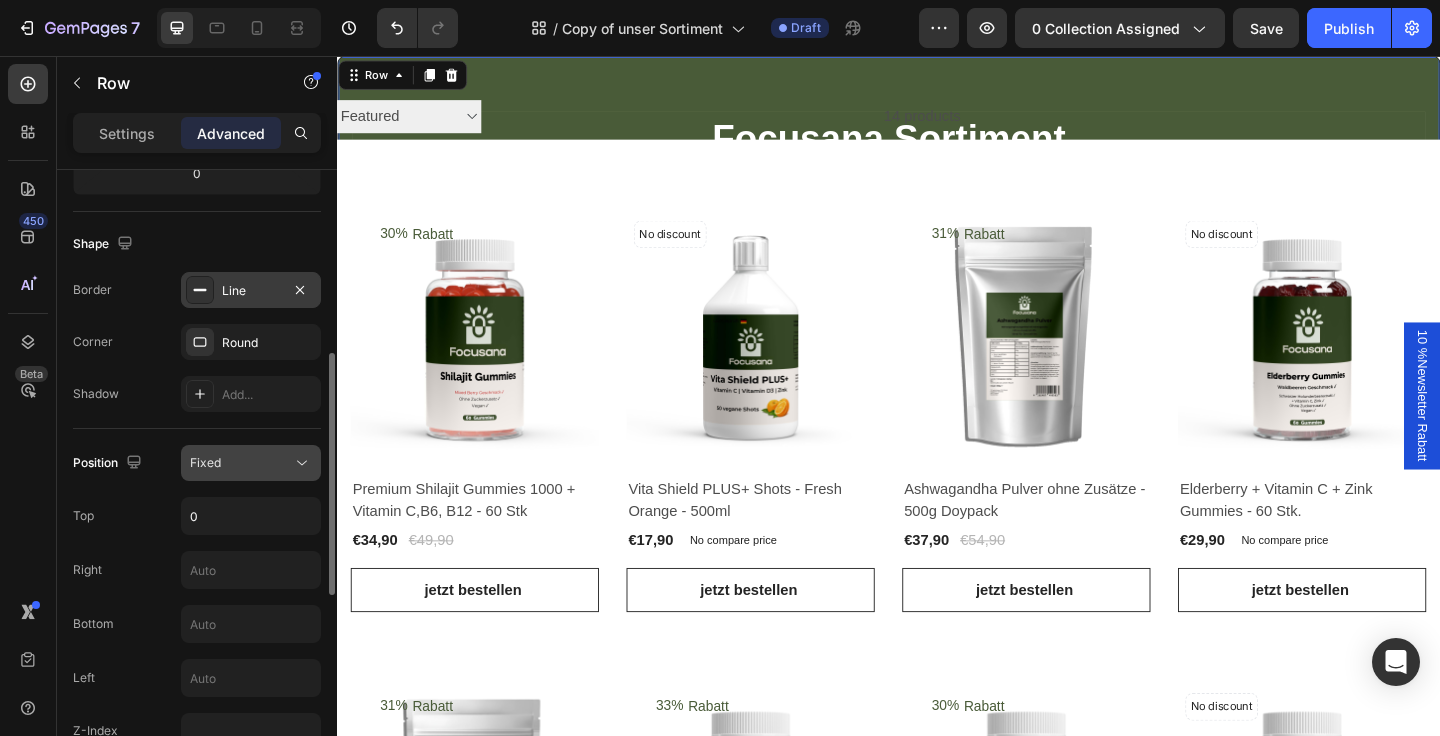 click on "Fixed" at bounding box center [241, 463] 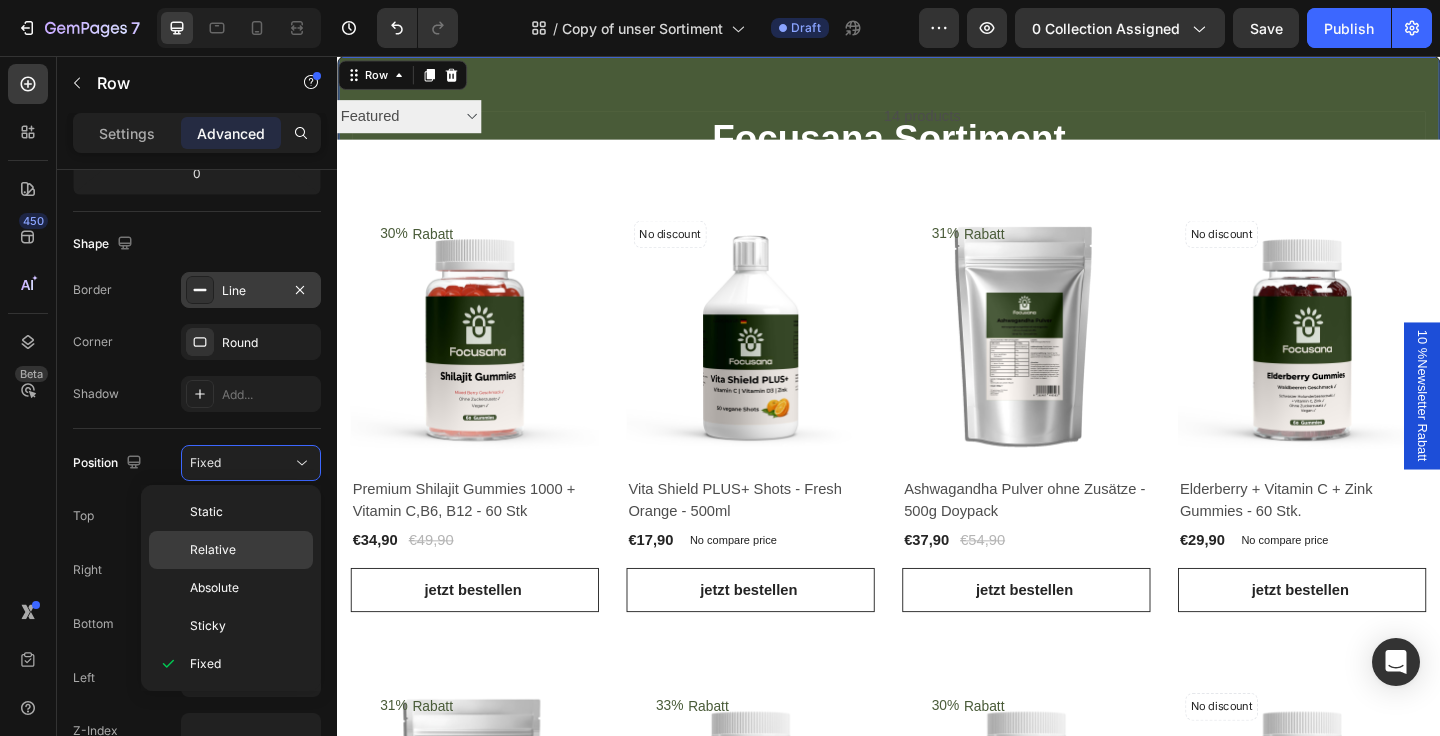 click on "Relative" at bounding box center (247, 550) 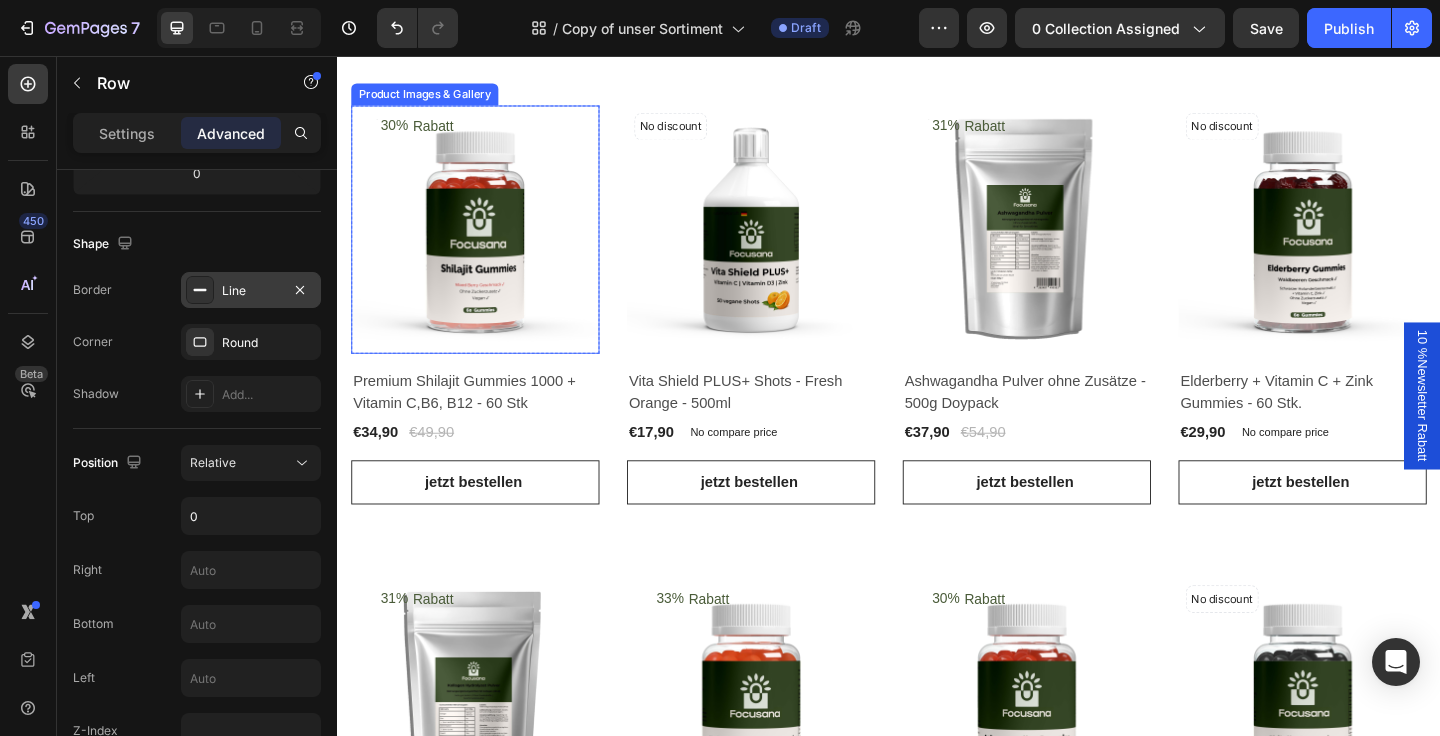 scroll, scrollTop: 56, scrollLeft: 0, axis: vertical 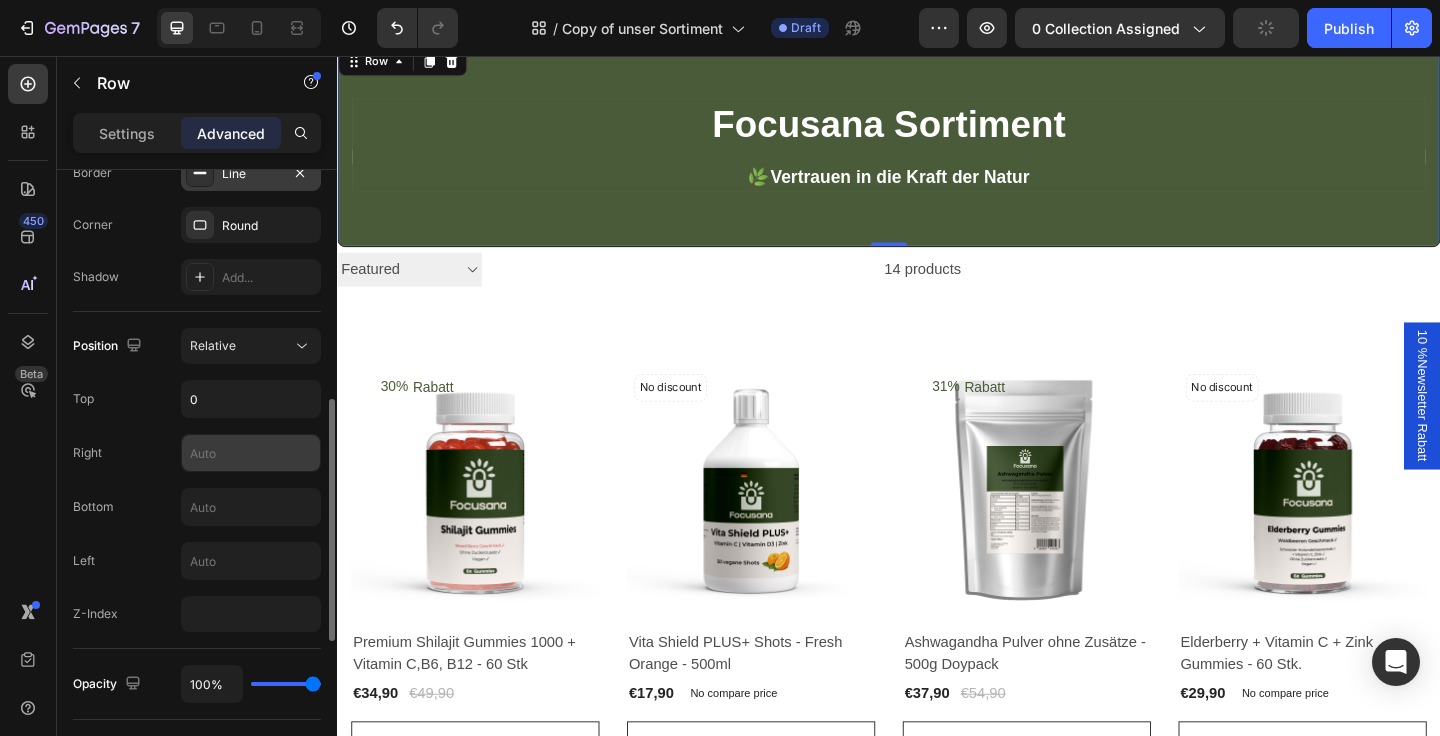 click at bounding box center [251, 453] 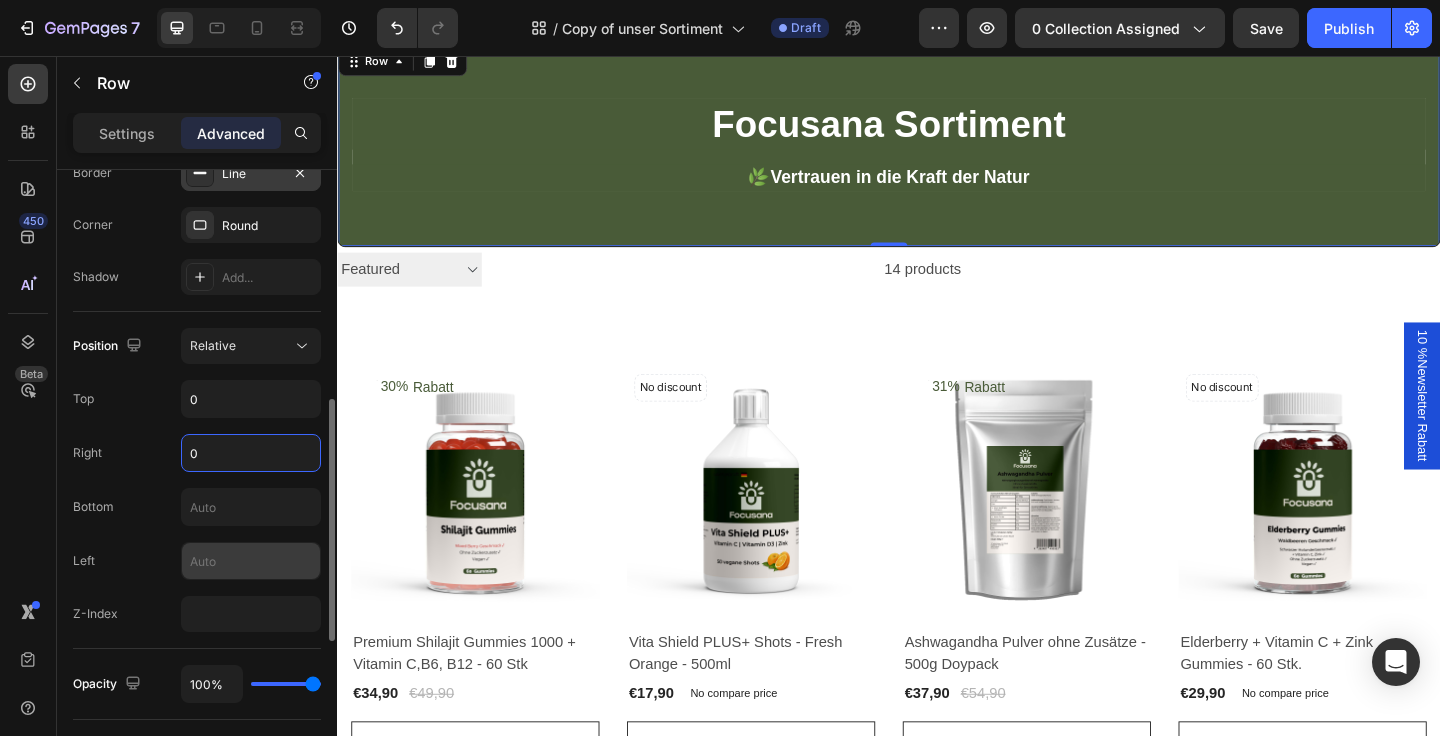 type on "0" 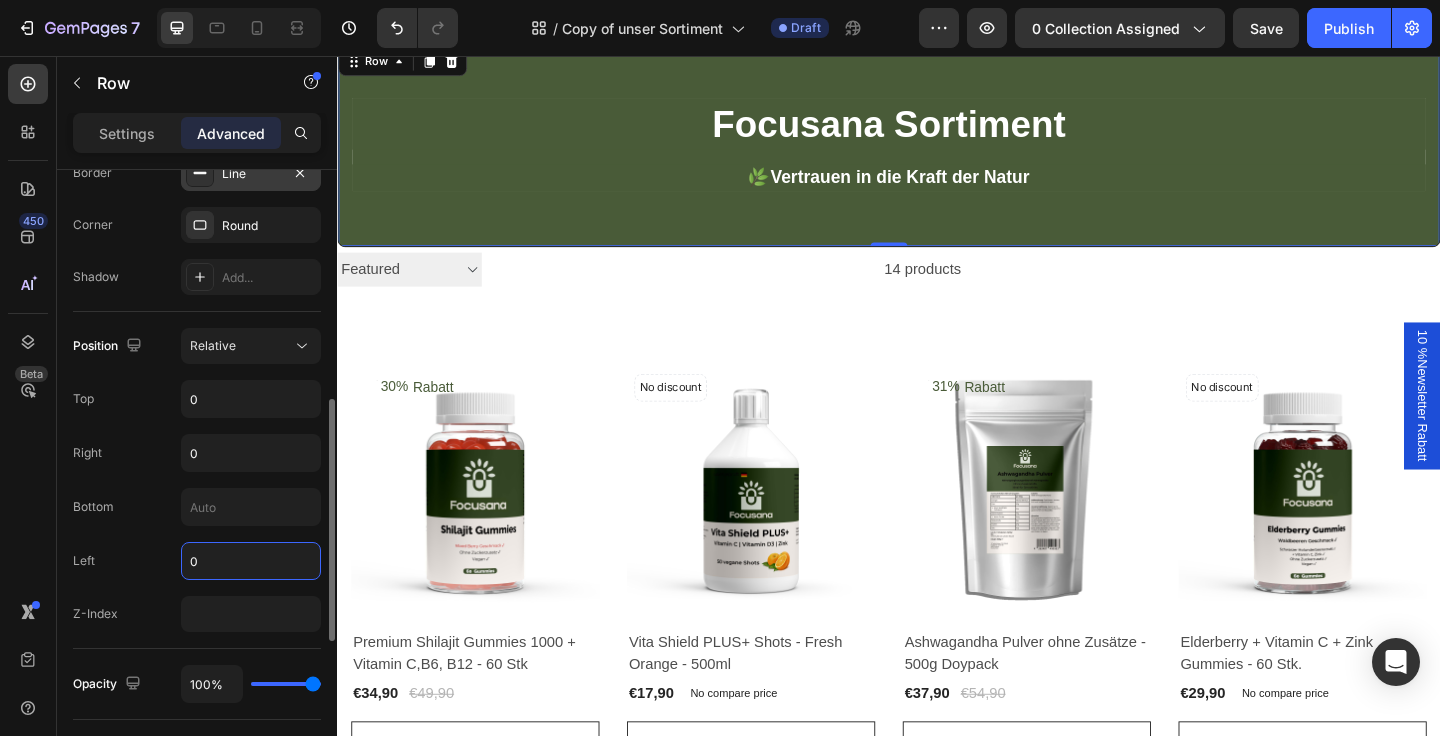type on "0" 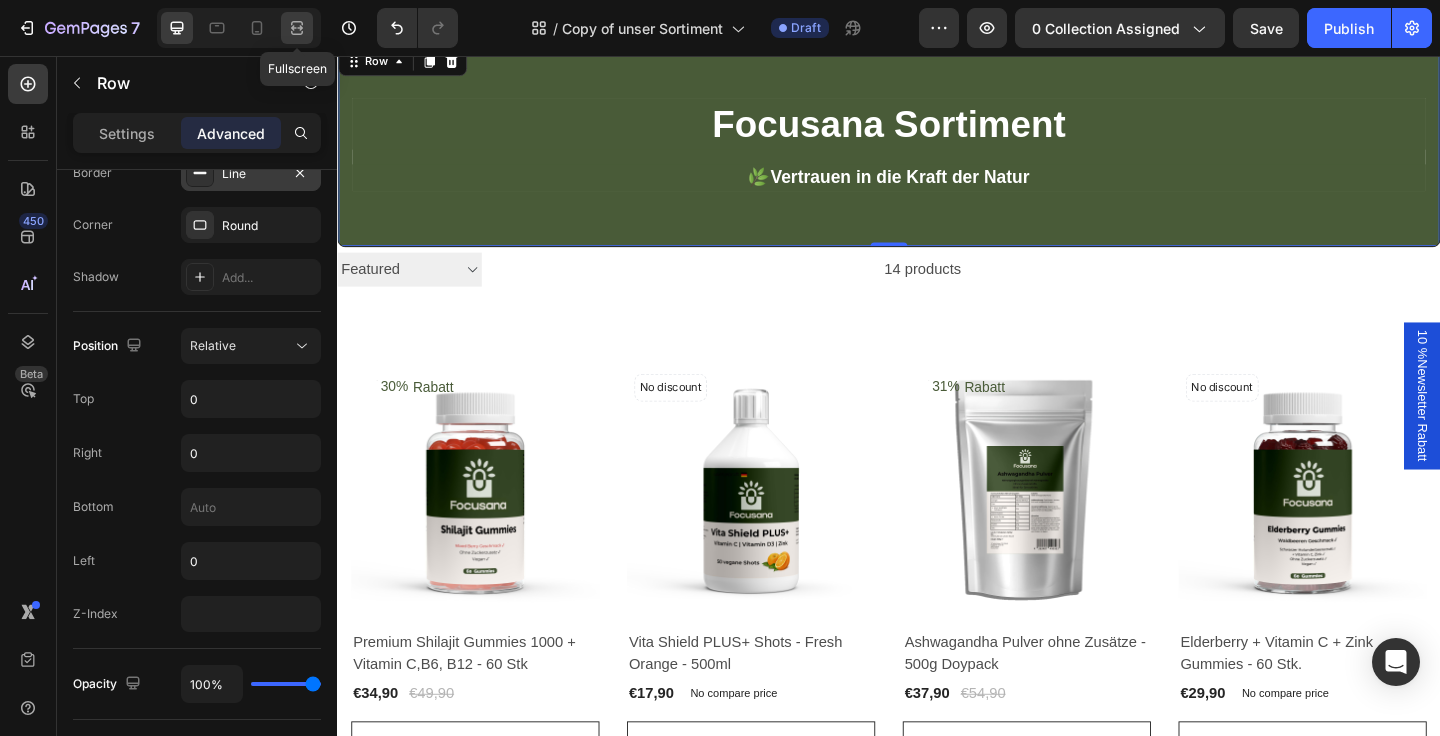 click 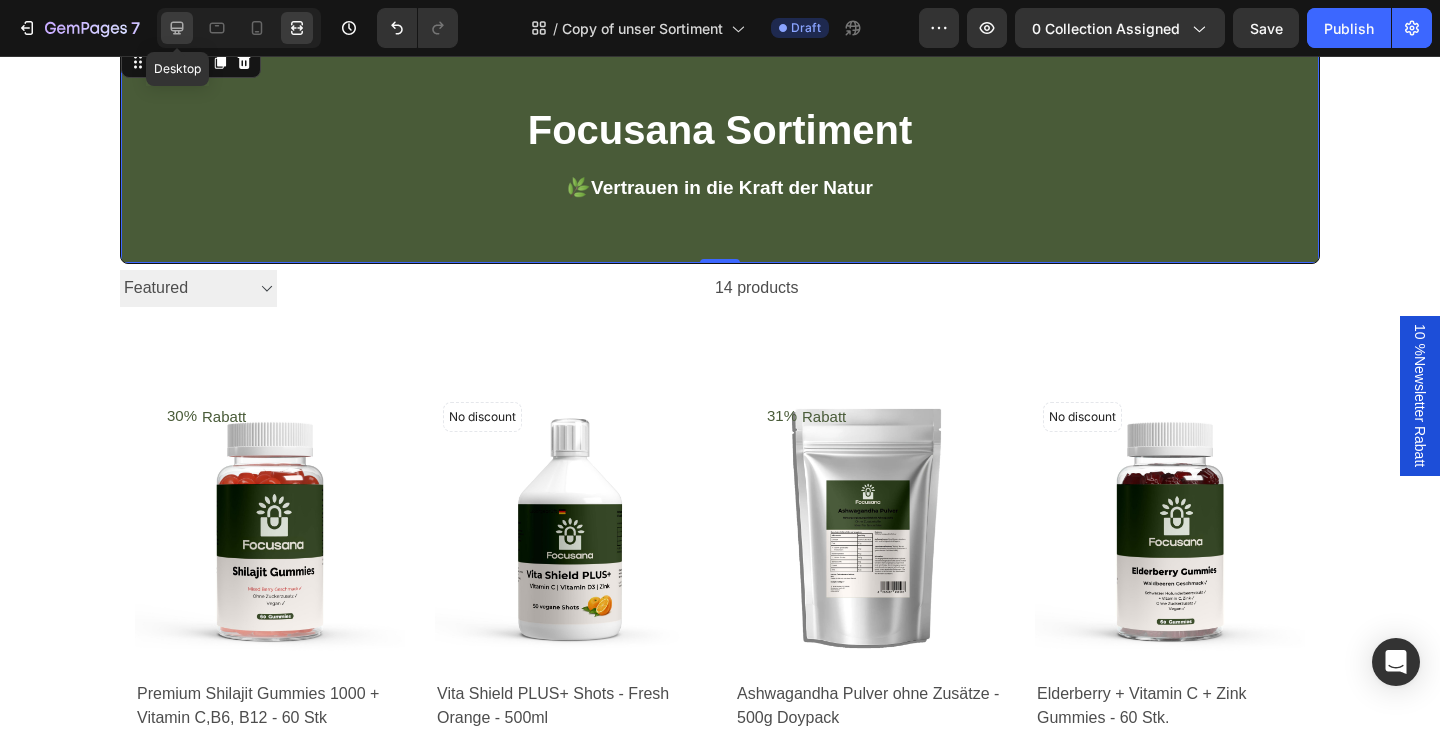 click 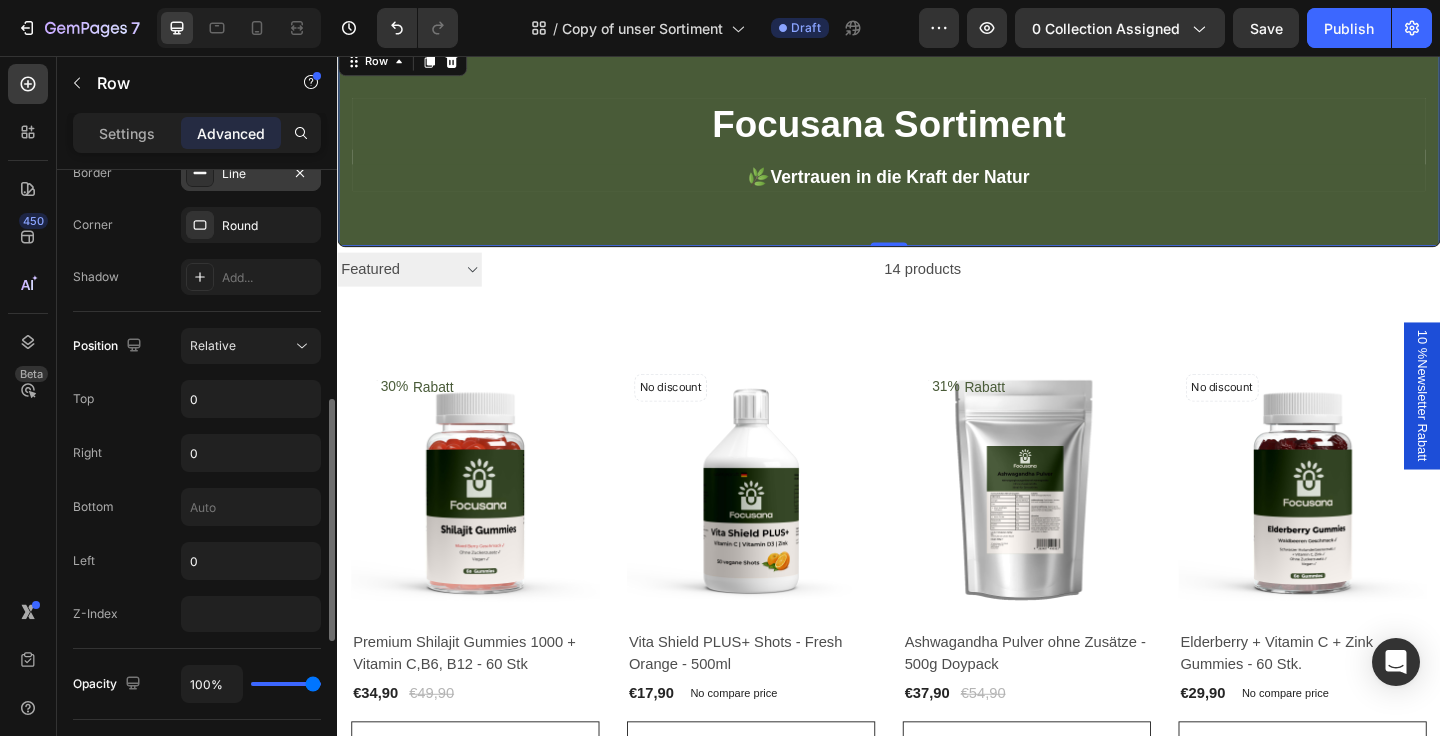 click on "Left 0" at bounding box center (197, 561) 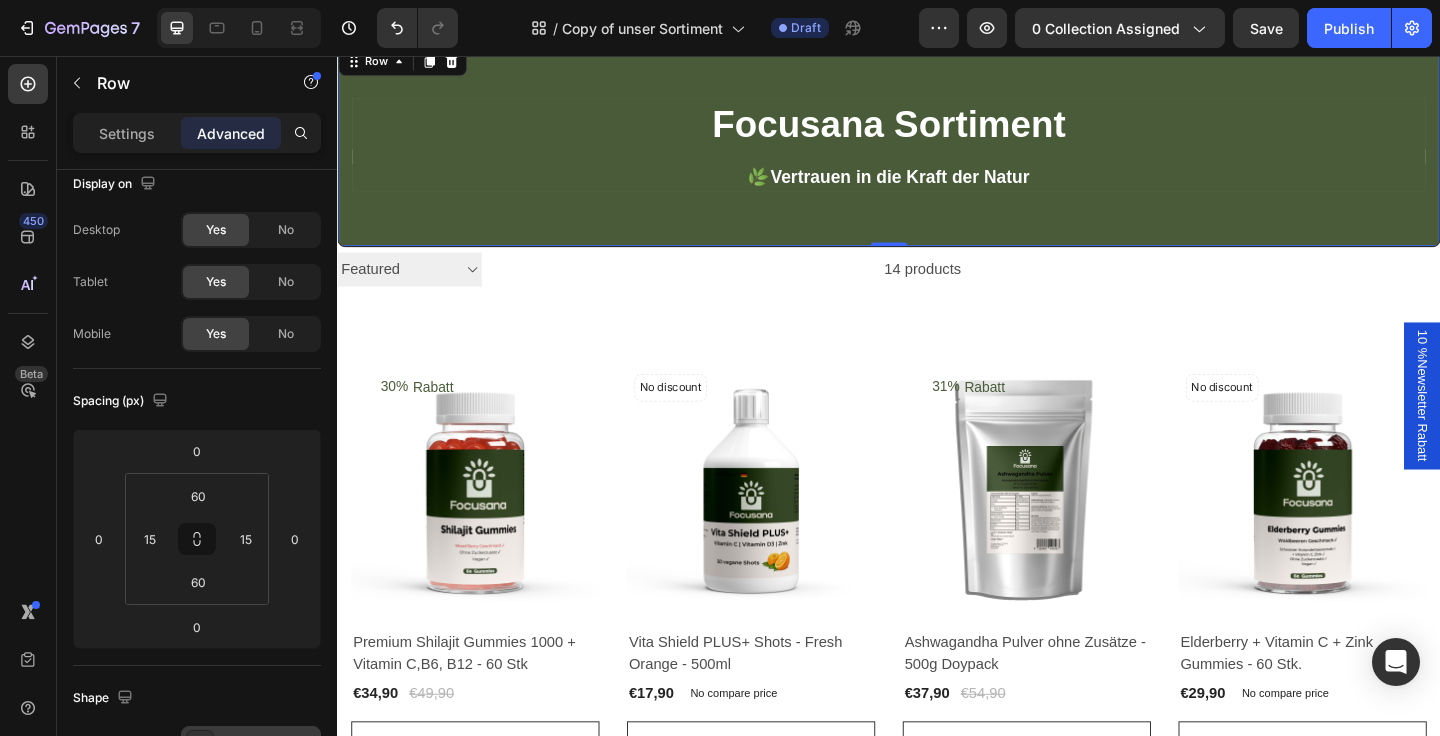 scroll, scrollTop: 0, scrollLeft: 0, axis: both 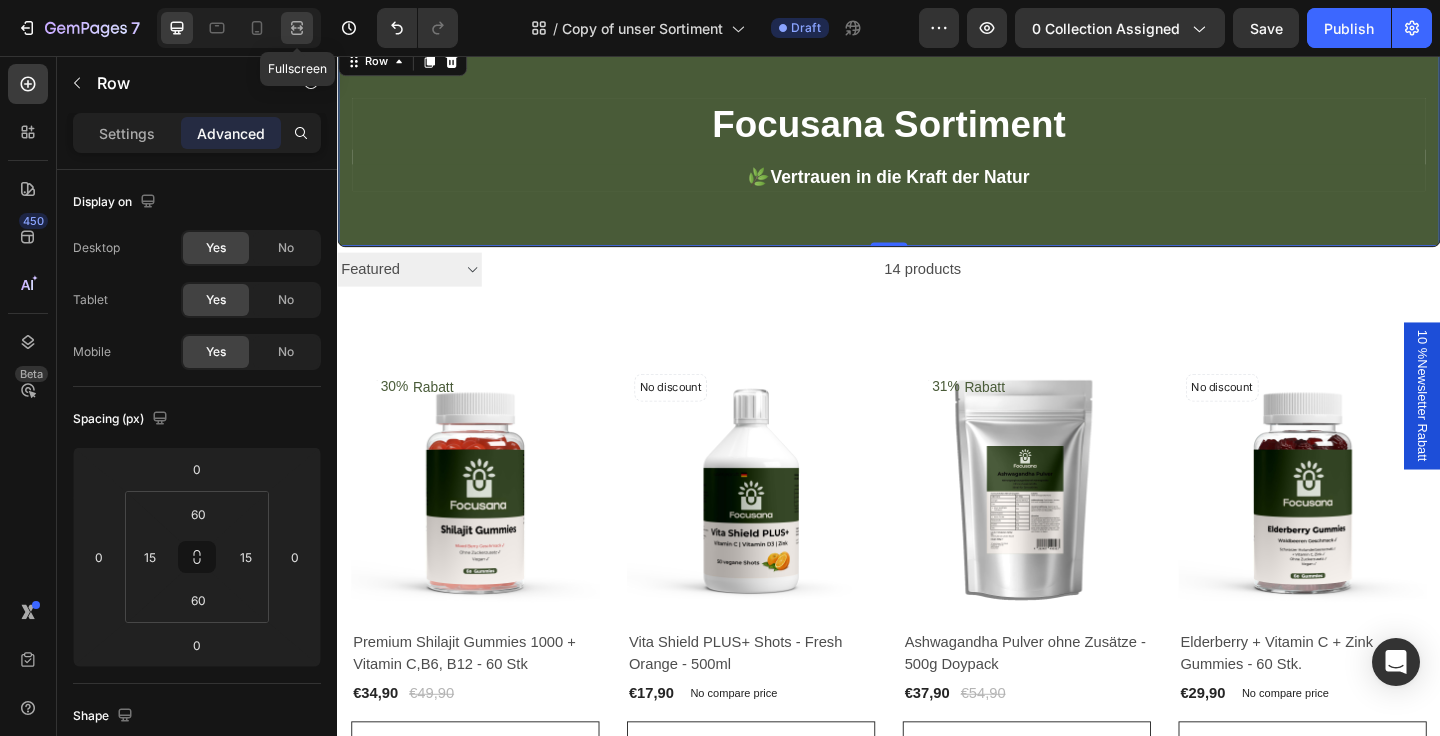 click 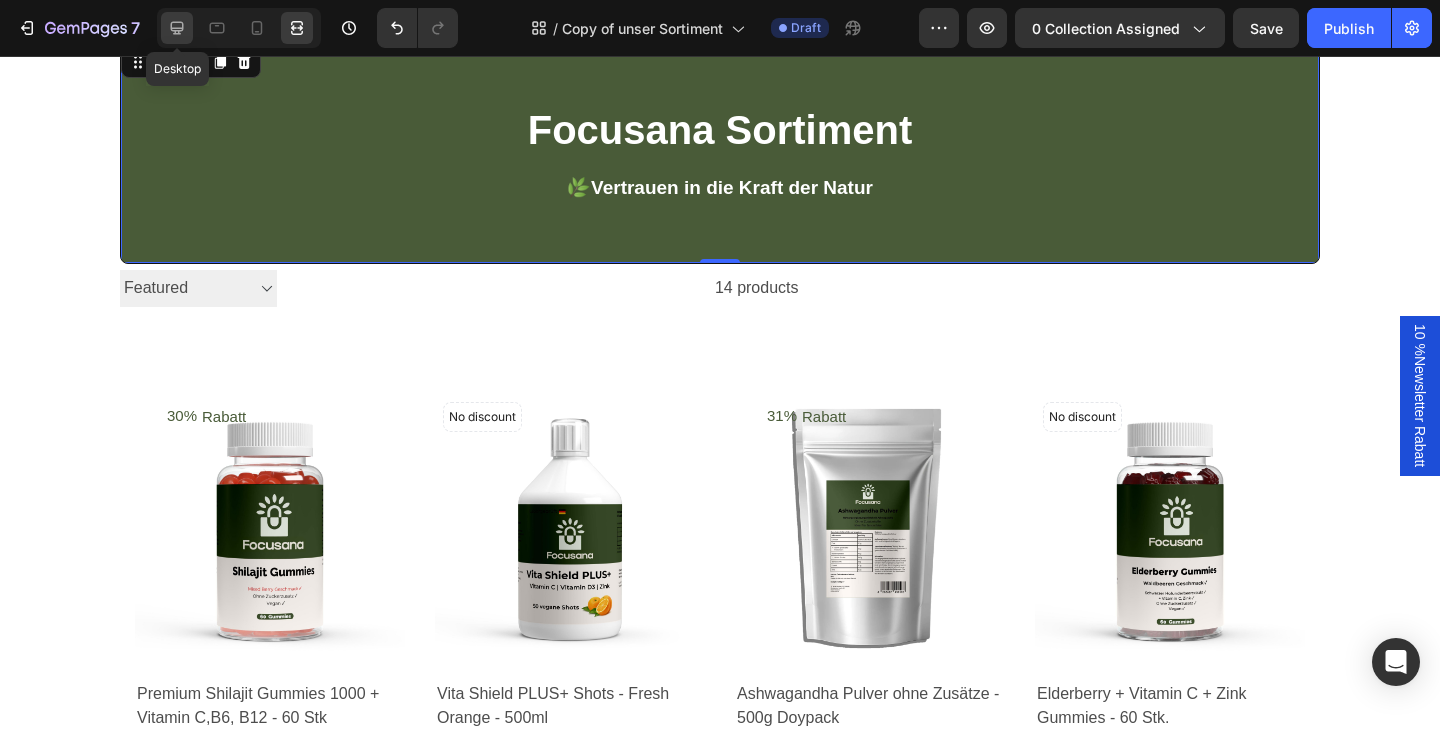 click 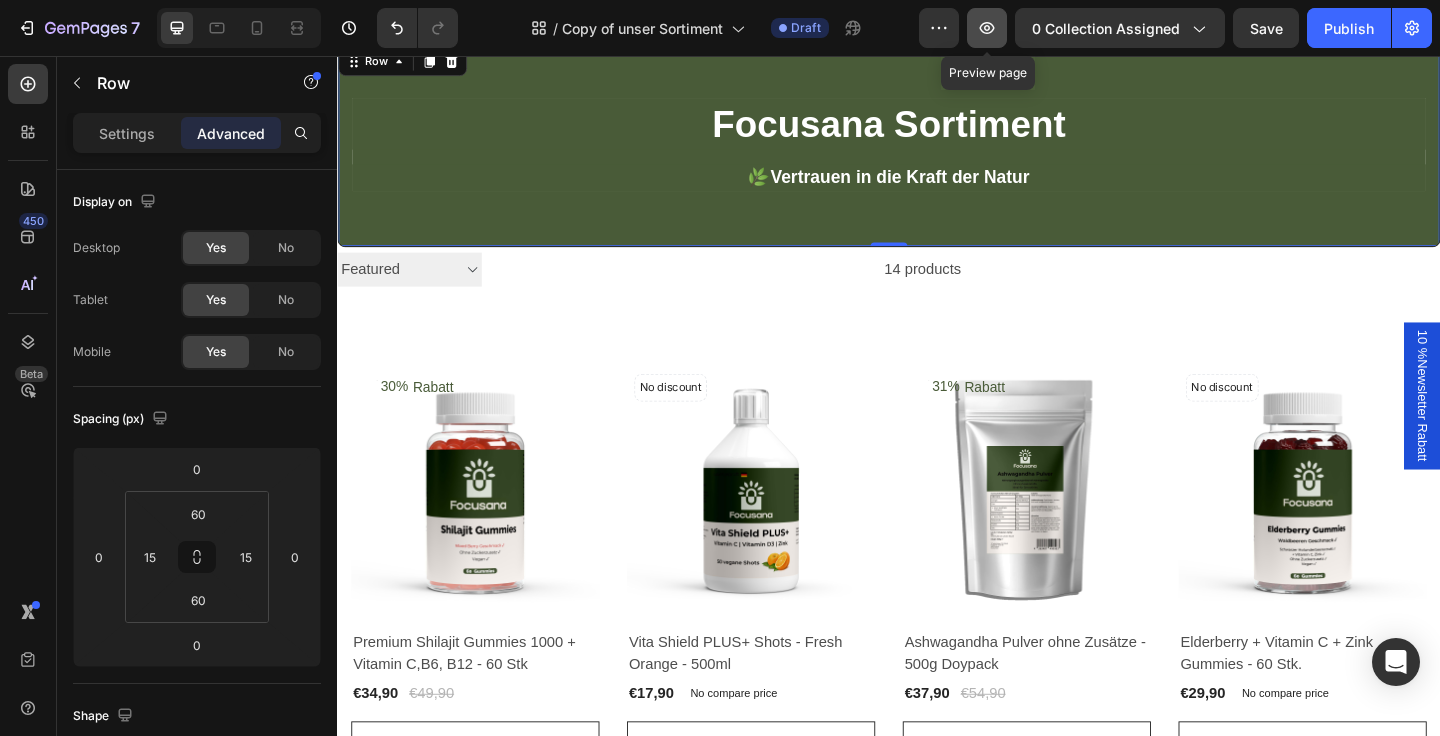 click 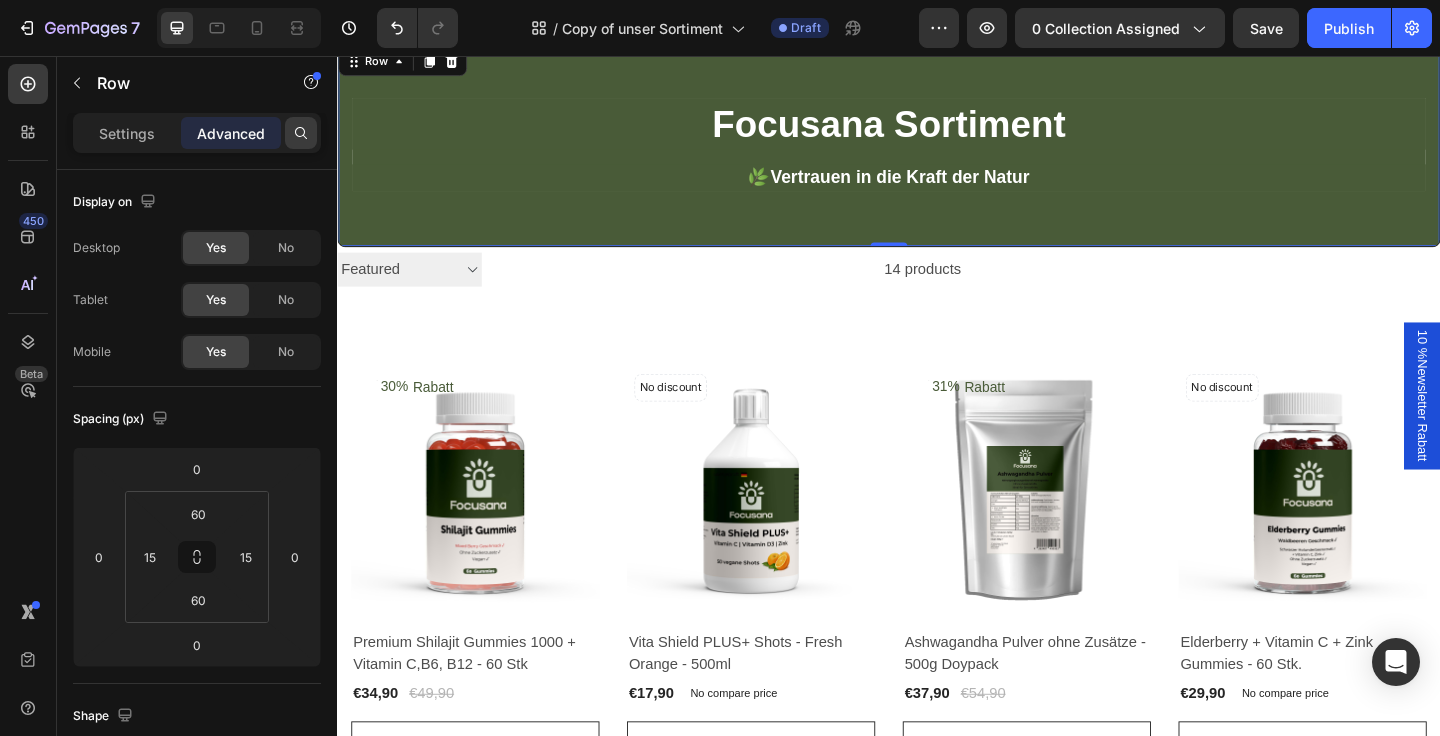click at bounding box center (301, 133) 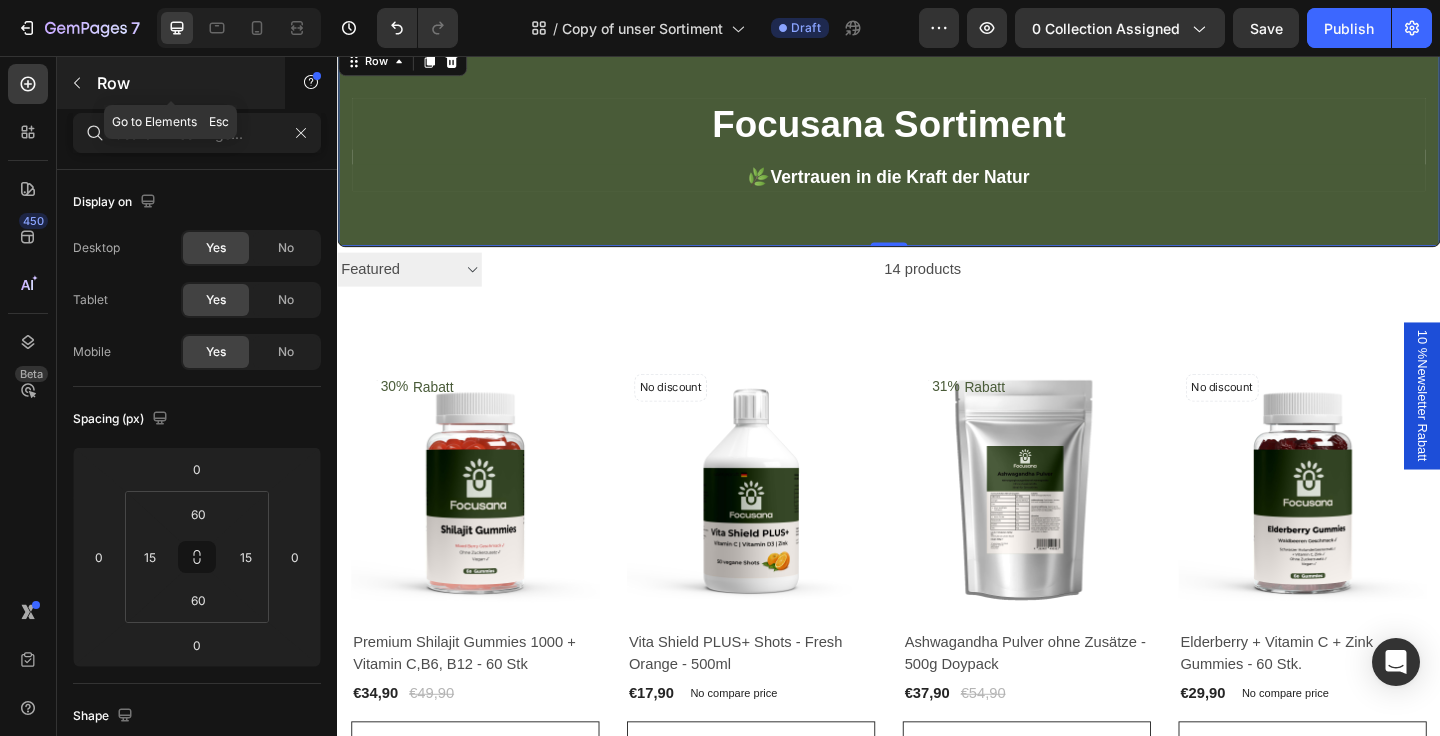click at bounding box center (77, 83) 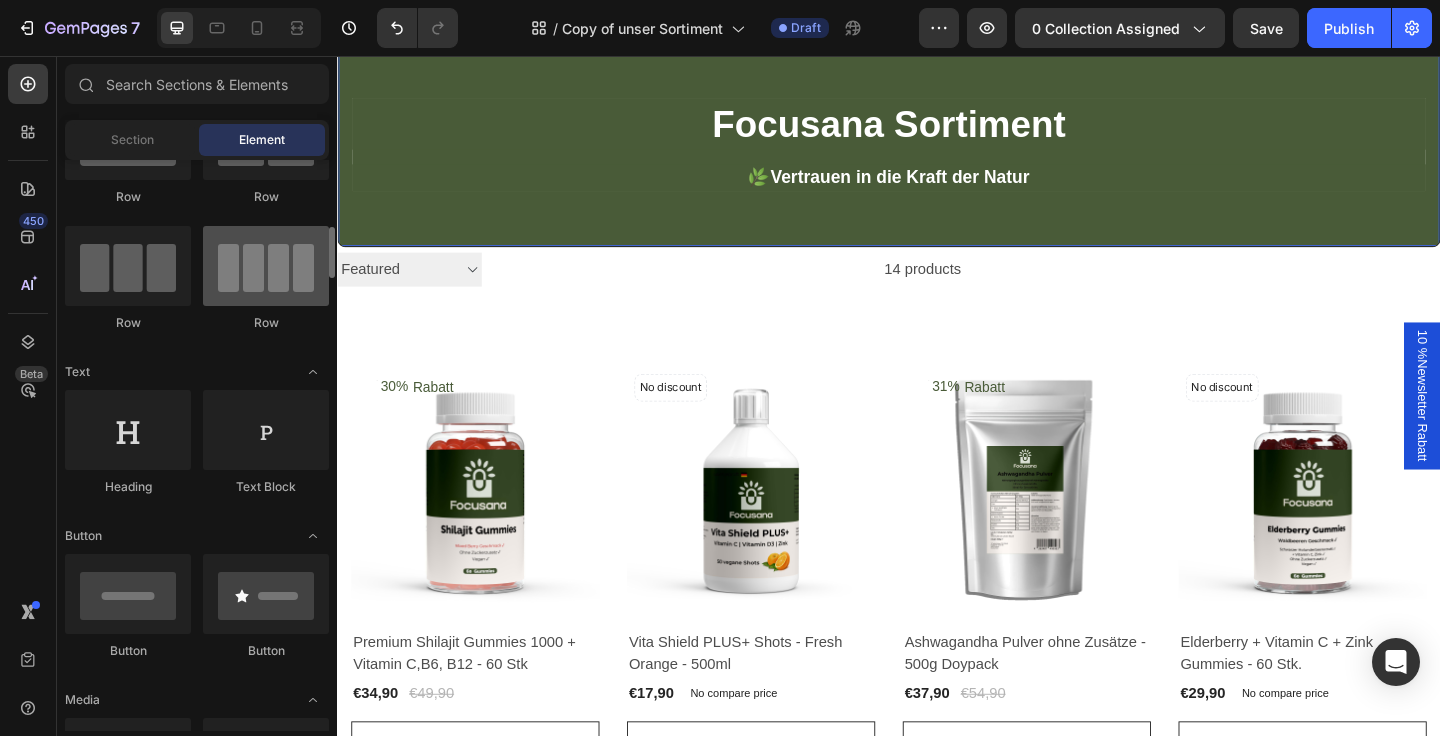 scroll, scrollTop: 0, scrollLeft: 0, axis: both 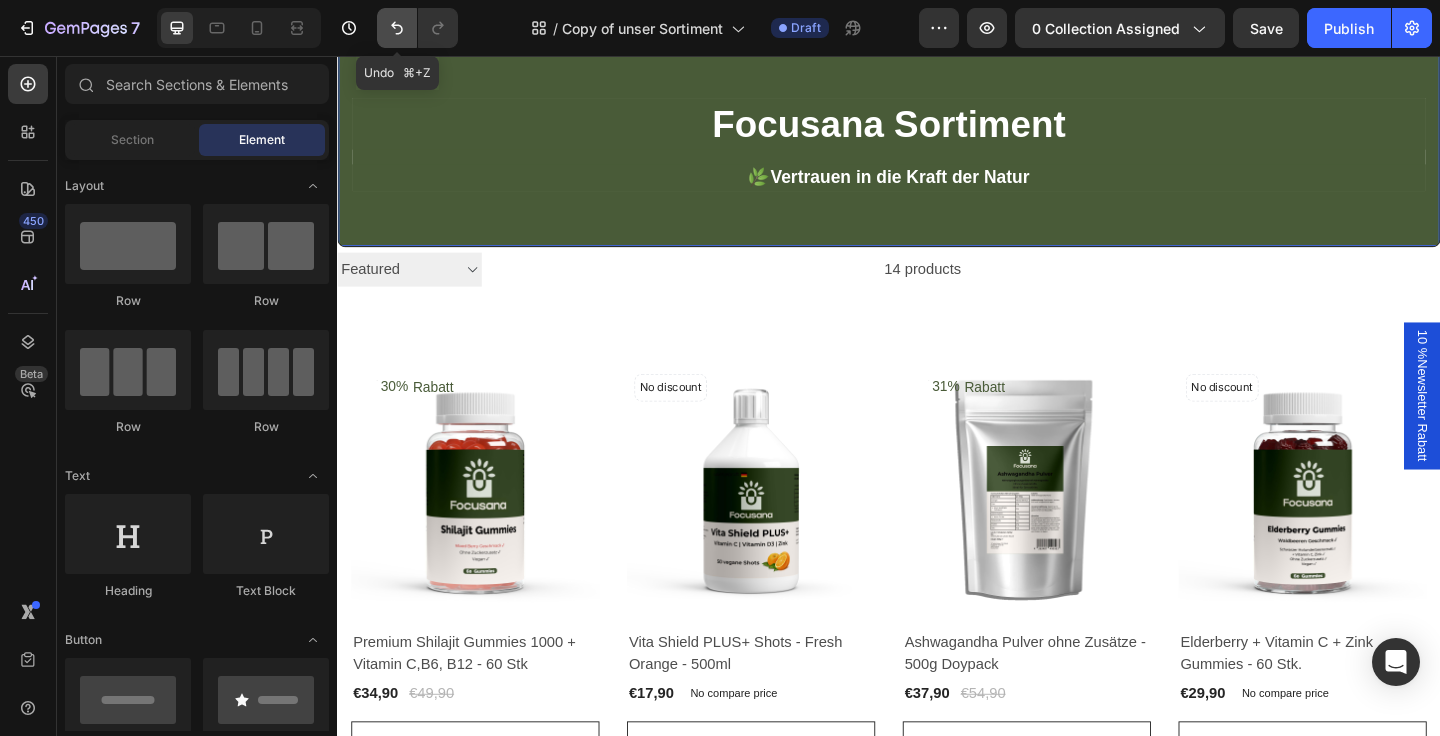 click 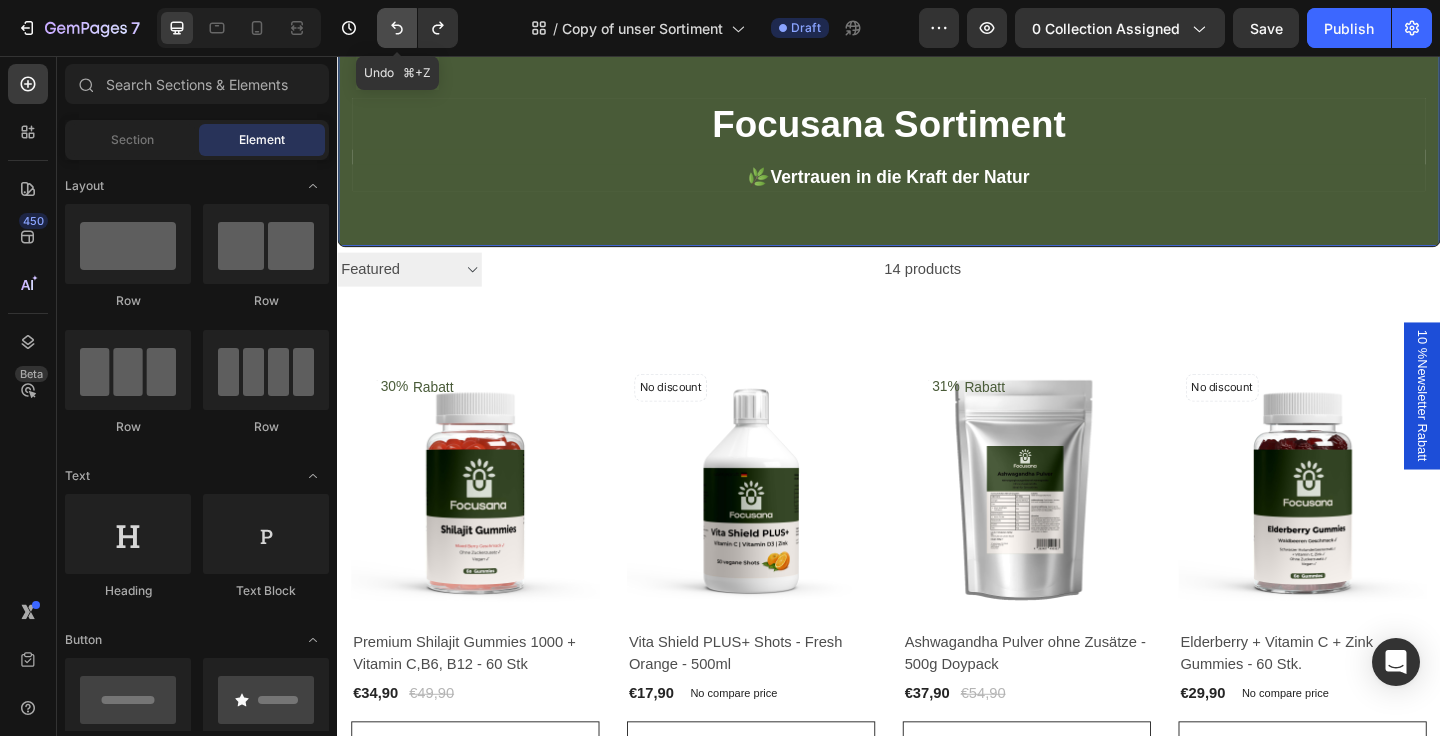 click 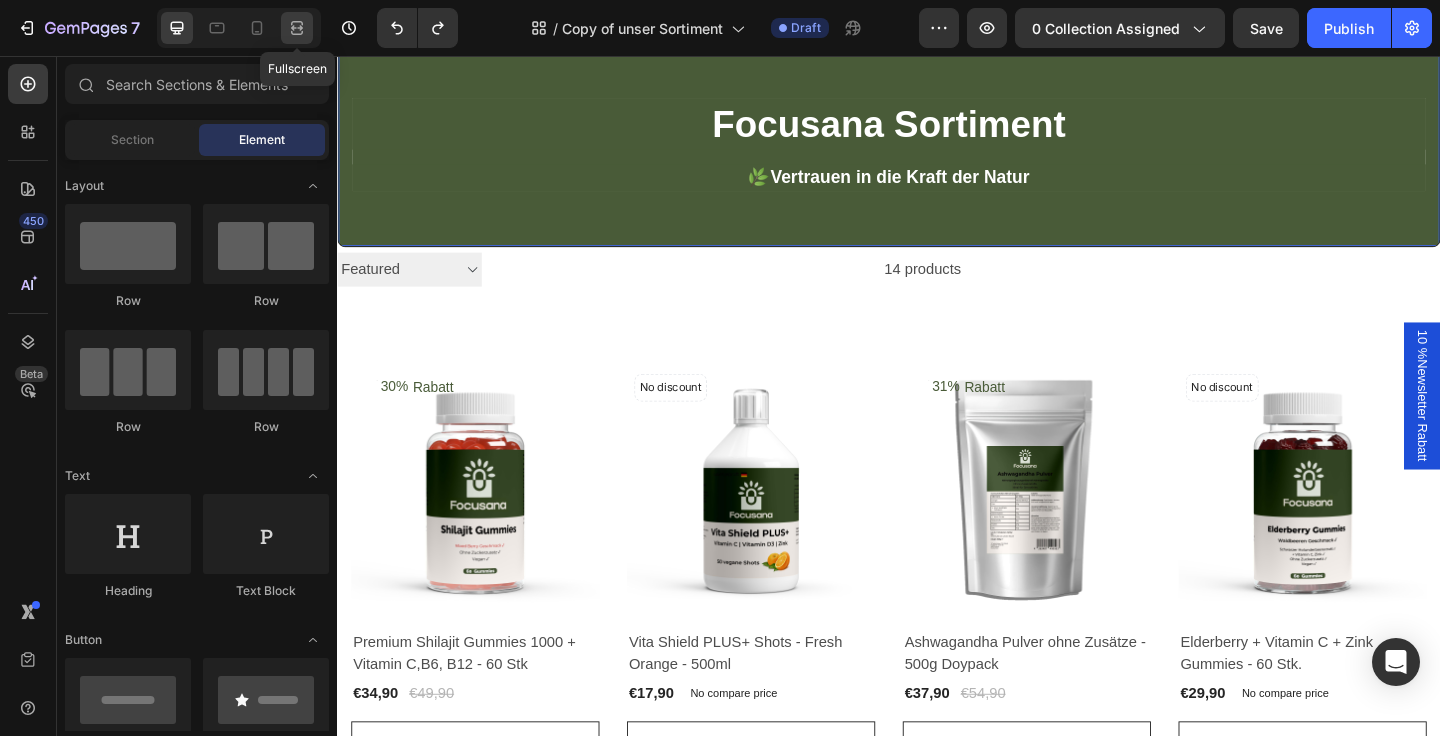 click 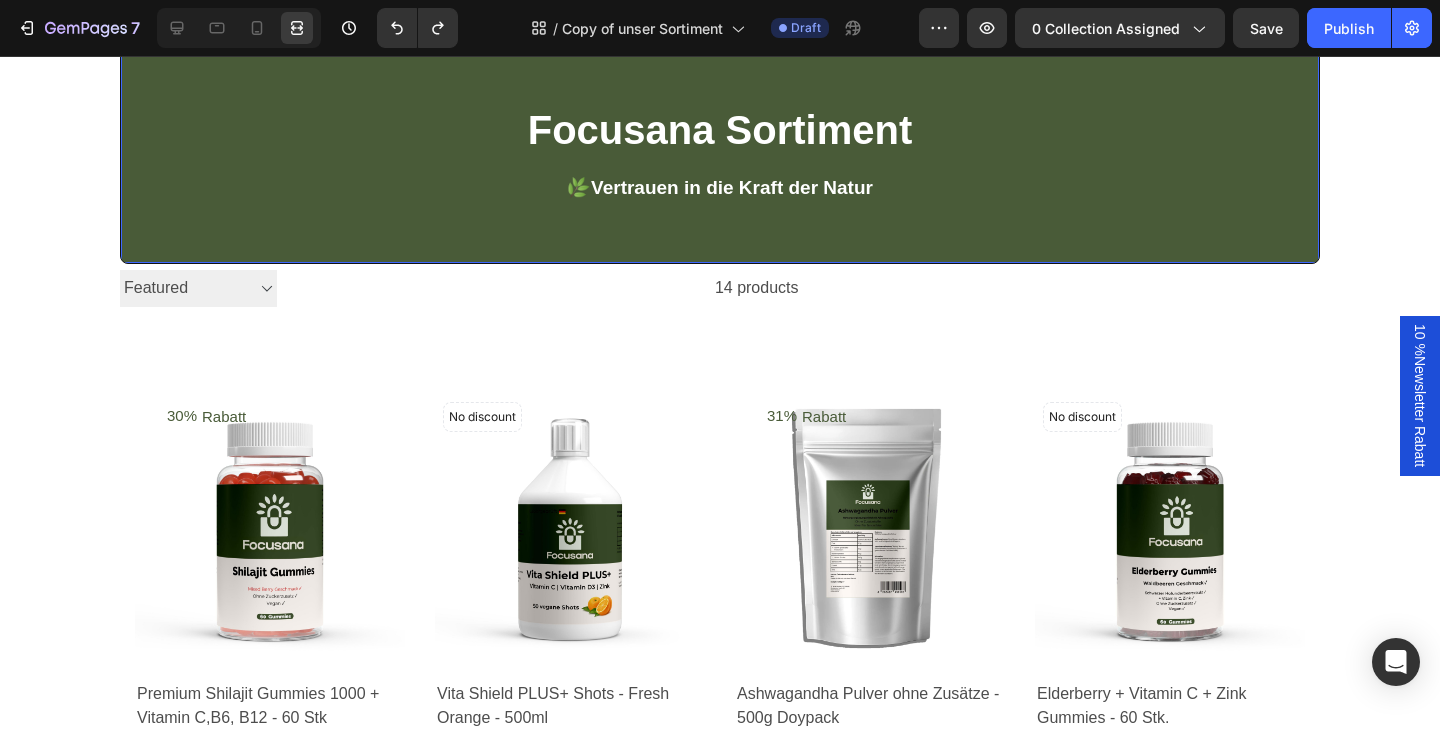 scroll, scrollTop: 0, scrollLeft: 0, axis: both 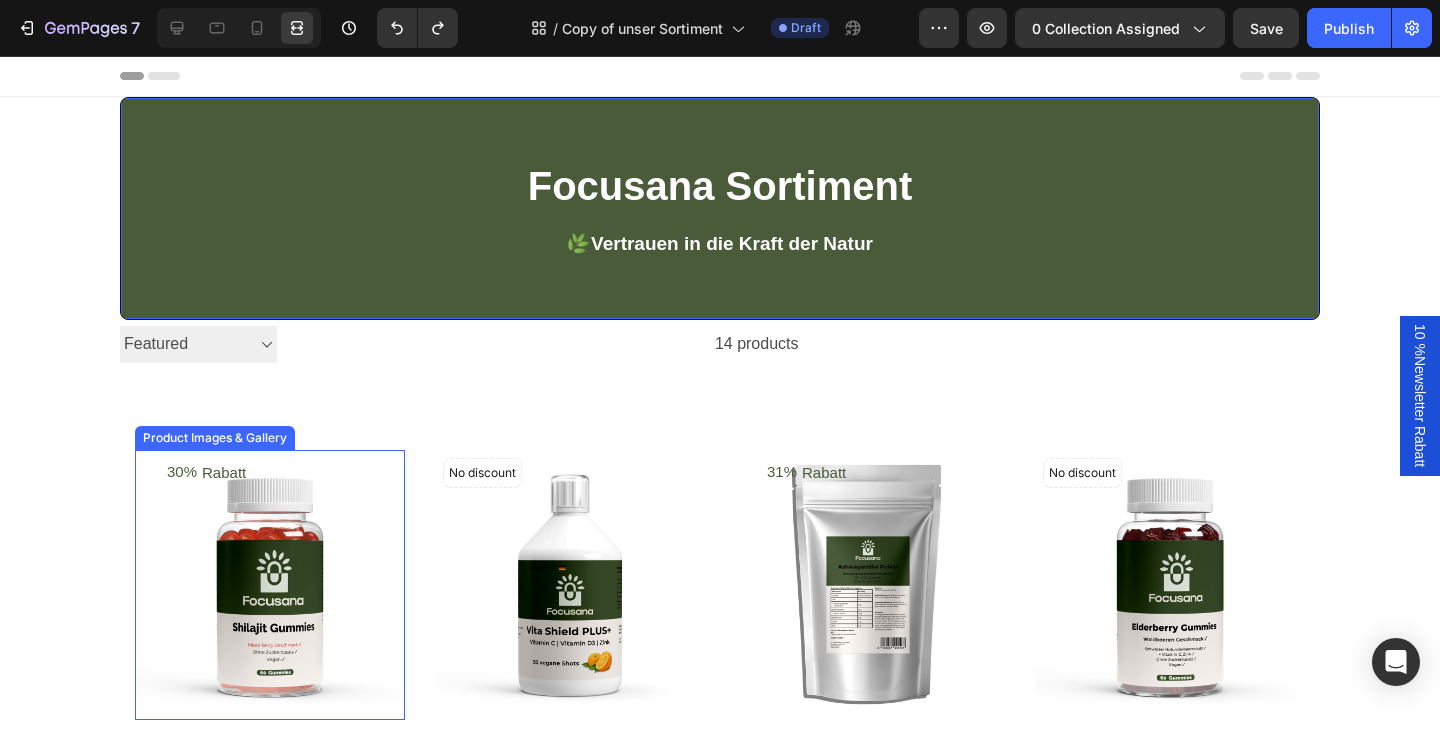 click at bounding box center (270, 585) 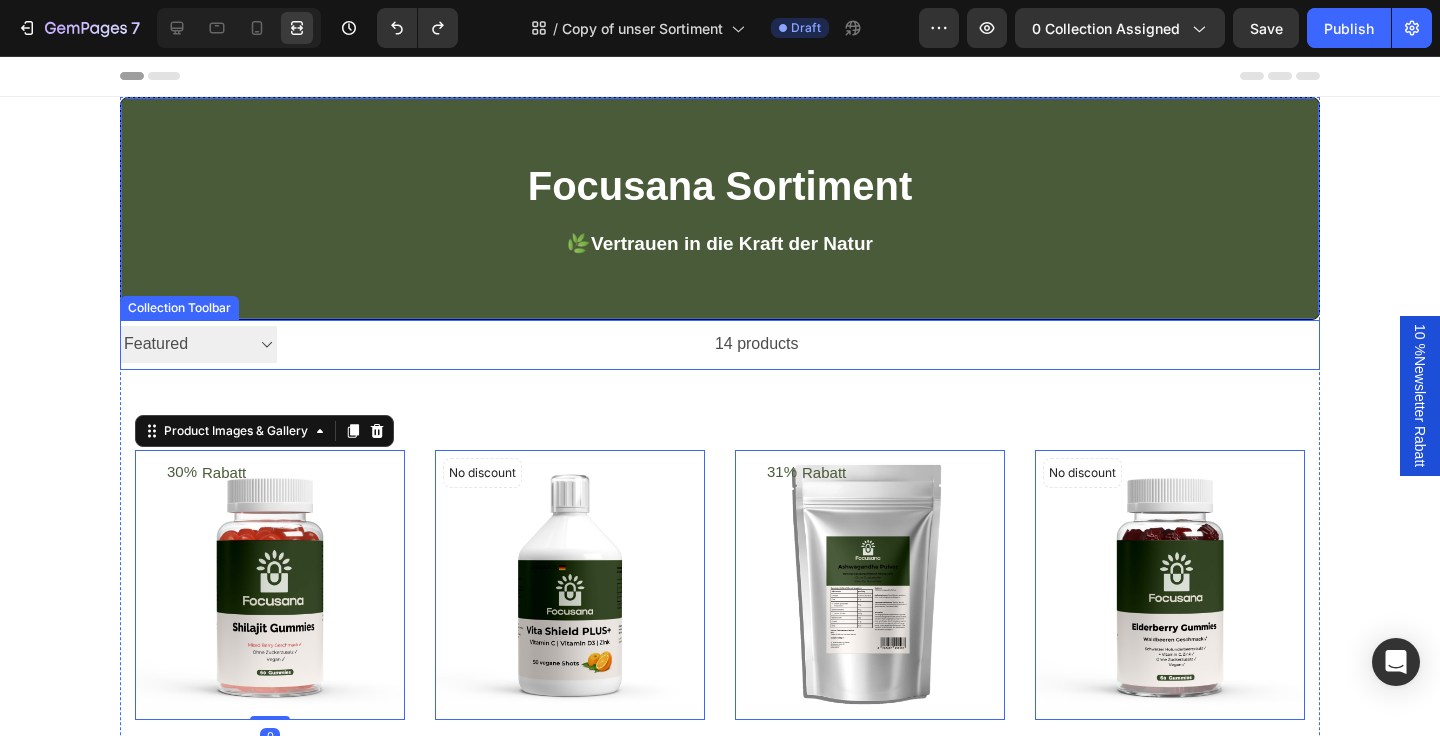 click on "14 products" at bounding box center [538, 345] 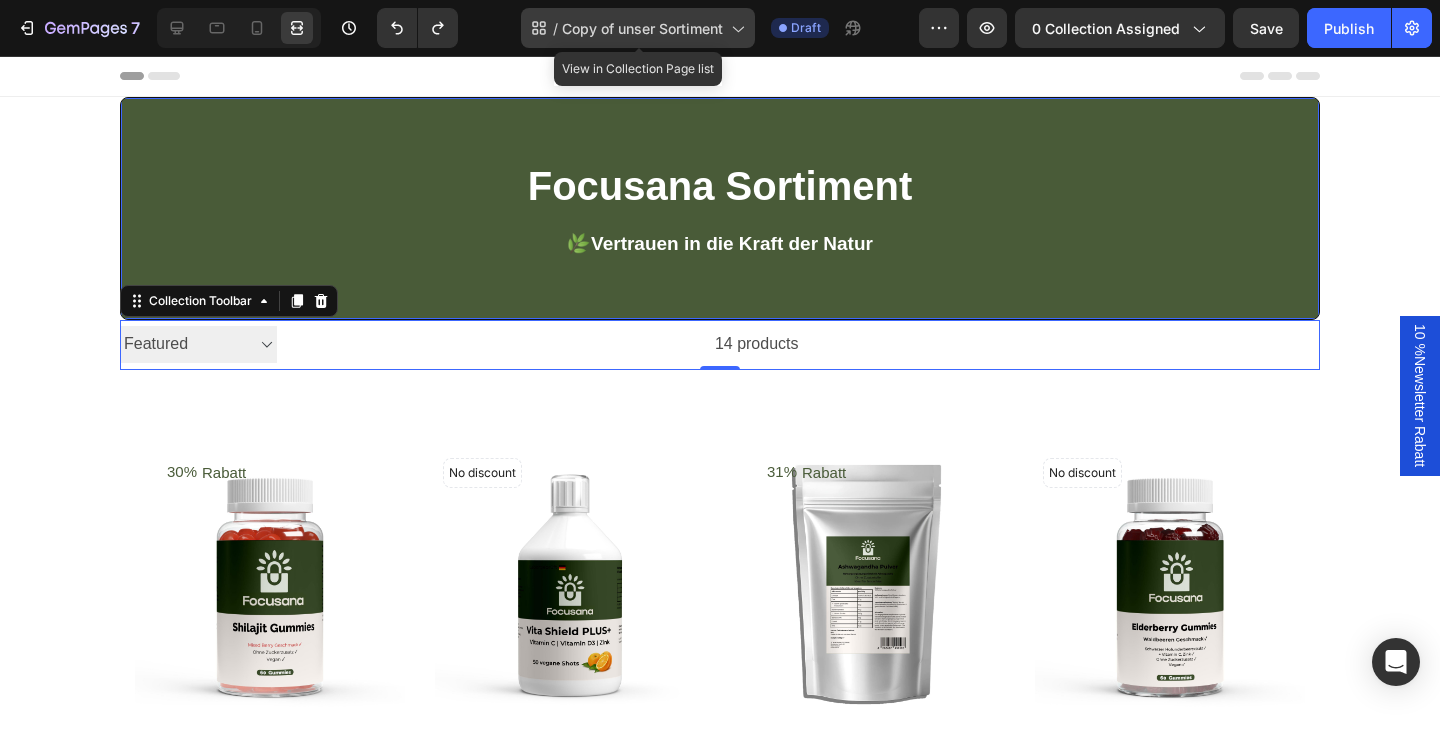 click on "Copy of unser Sortiment" at bounding box center [642, 28] 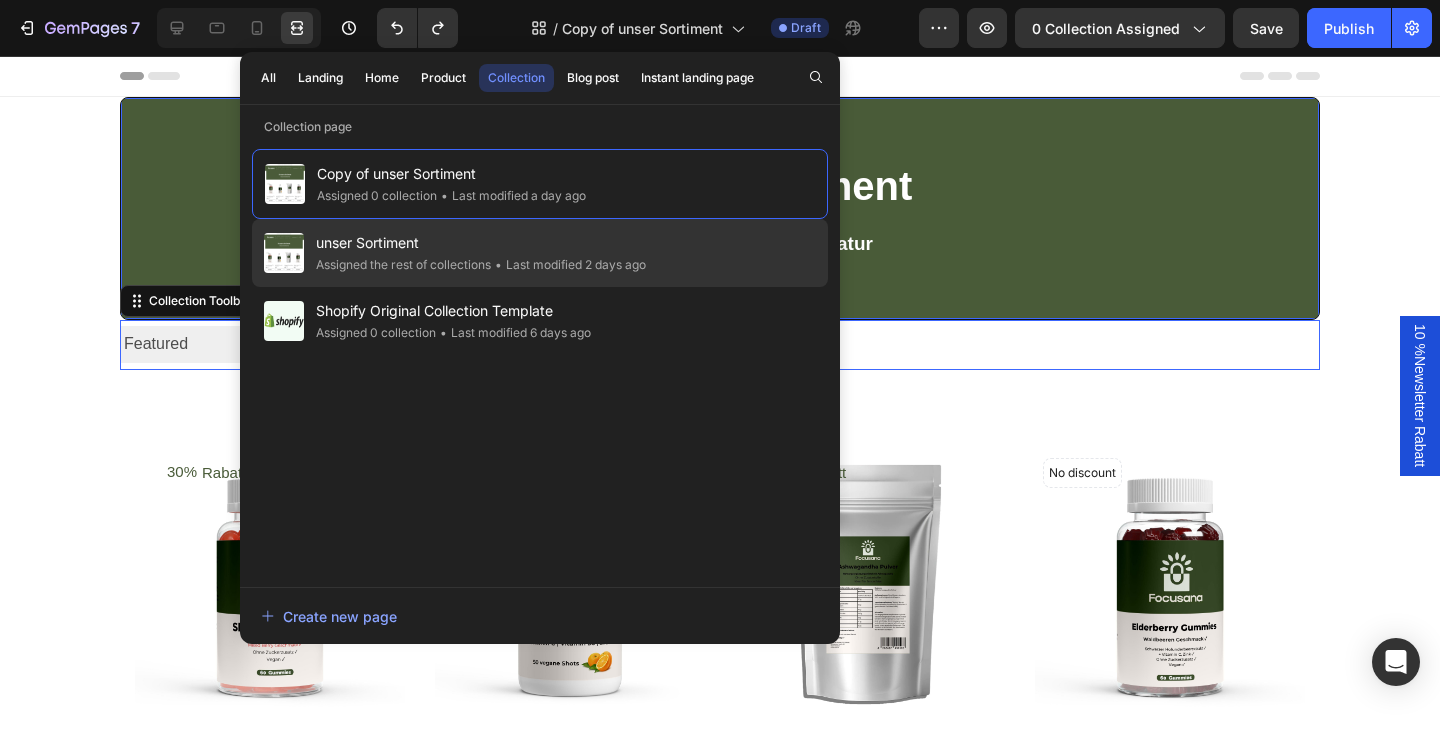click on "unser Sortiment" at bounding box center (481, 243) 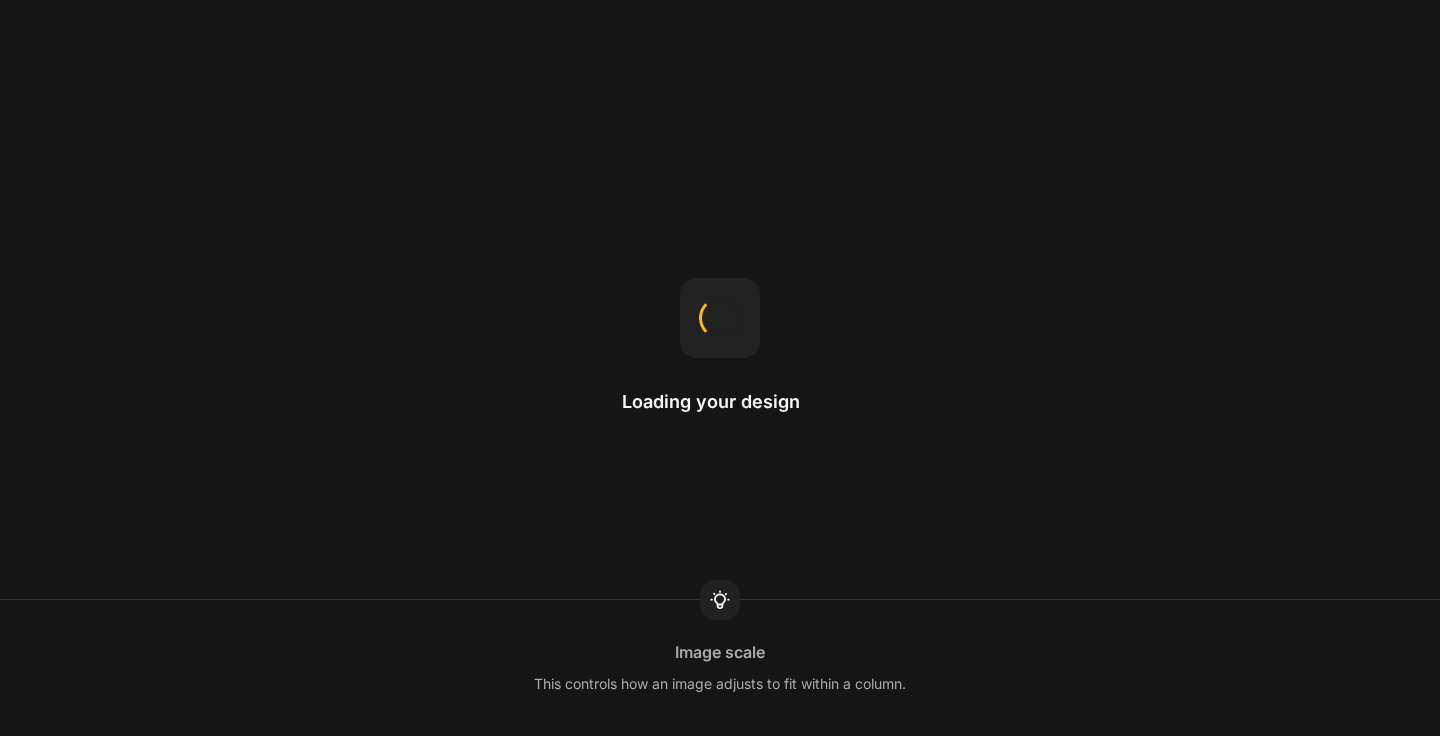 scroll, scrollTop: 0, scrollLeft: 0, axis: both 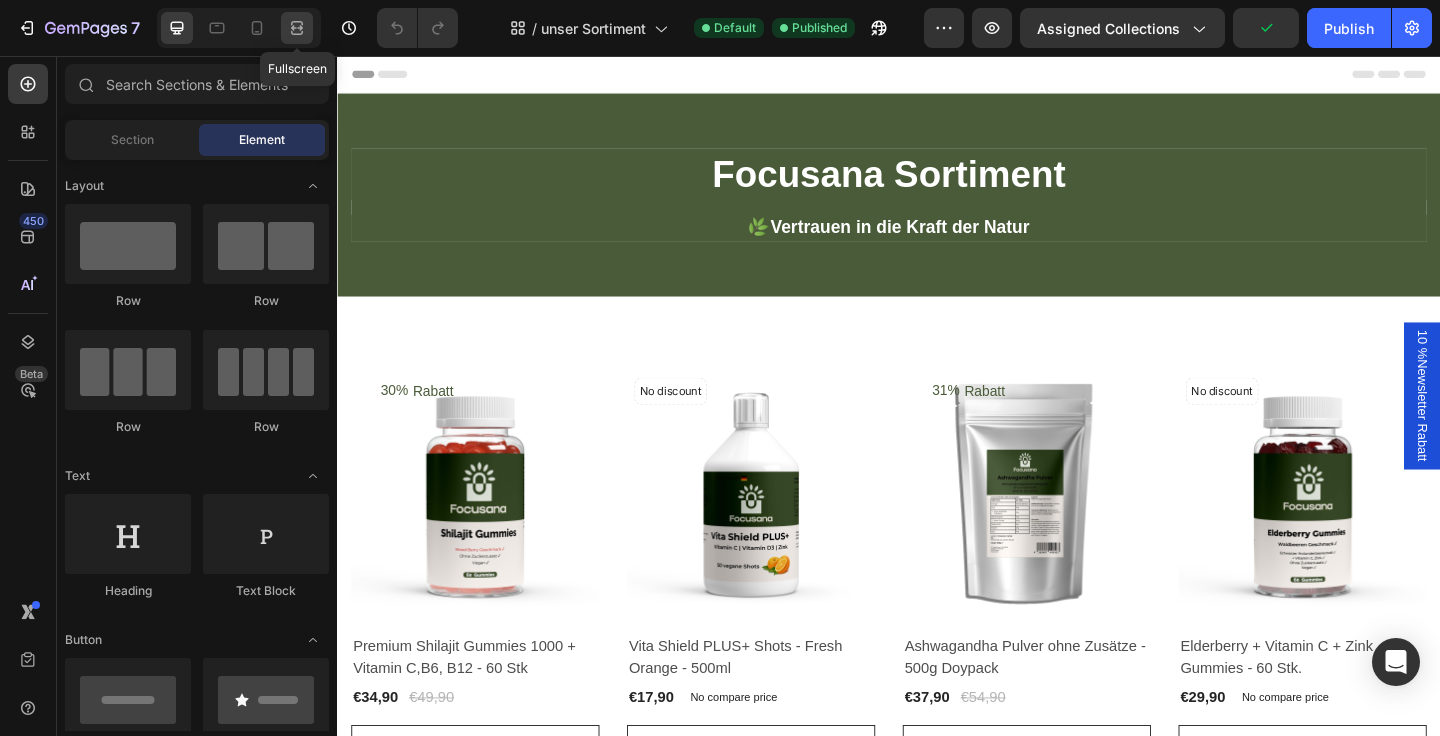 click 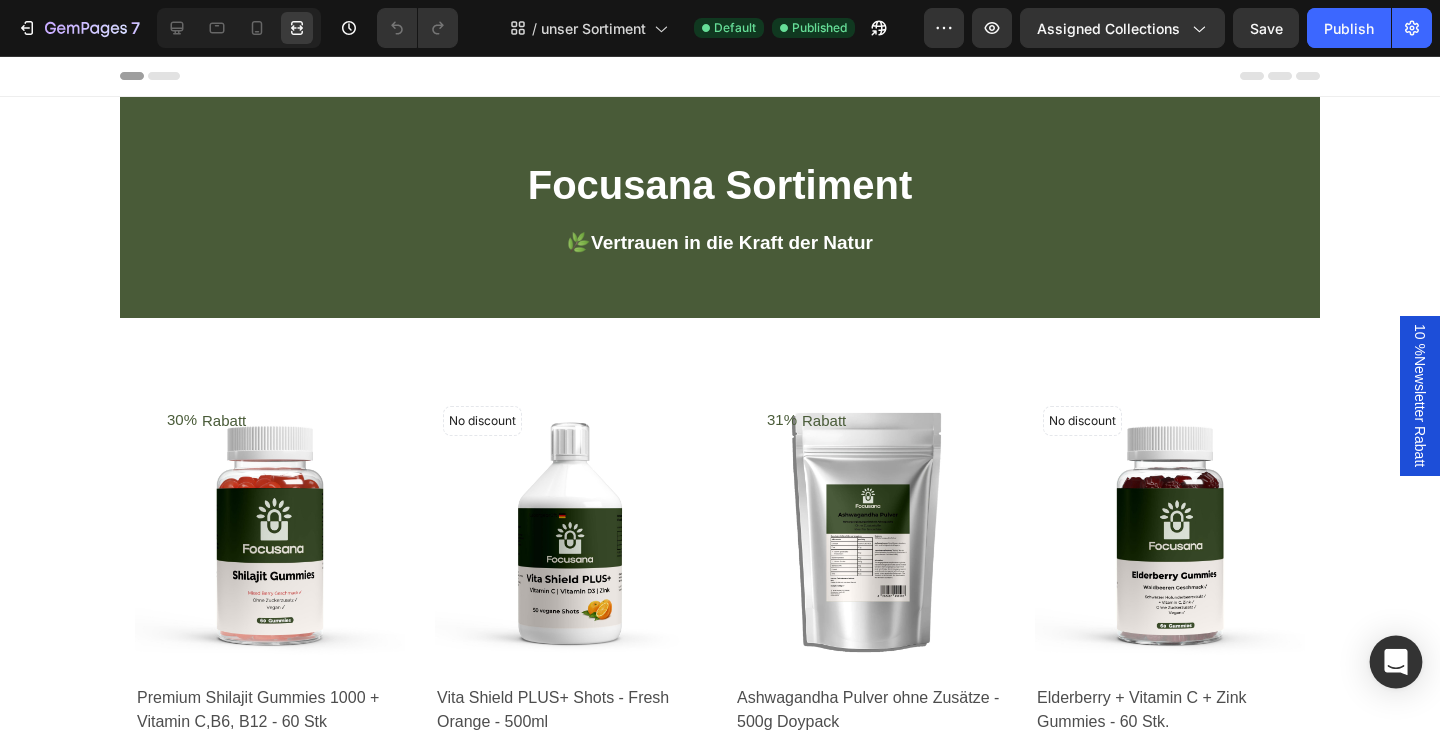 click at bounding box center [1396, 662] 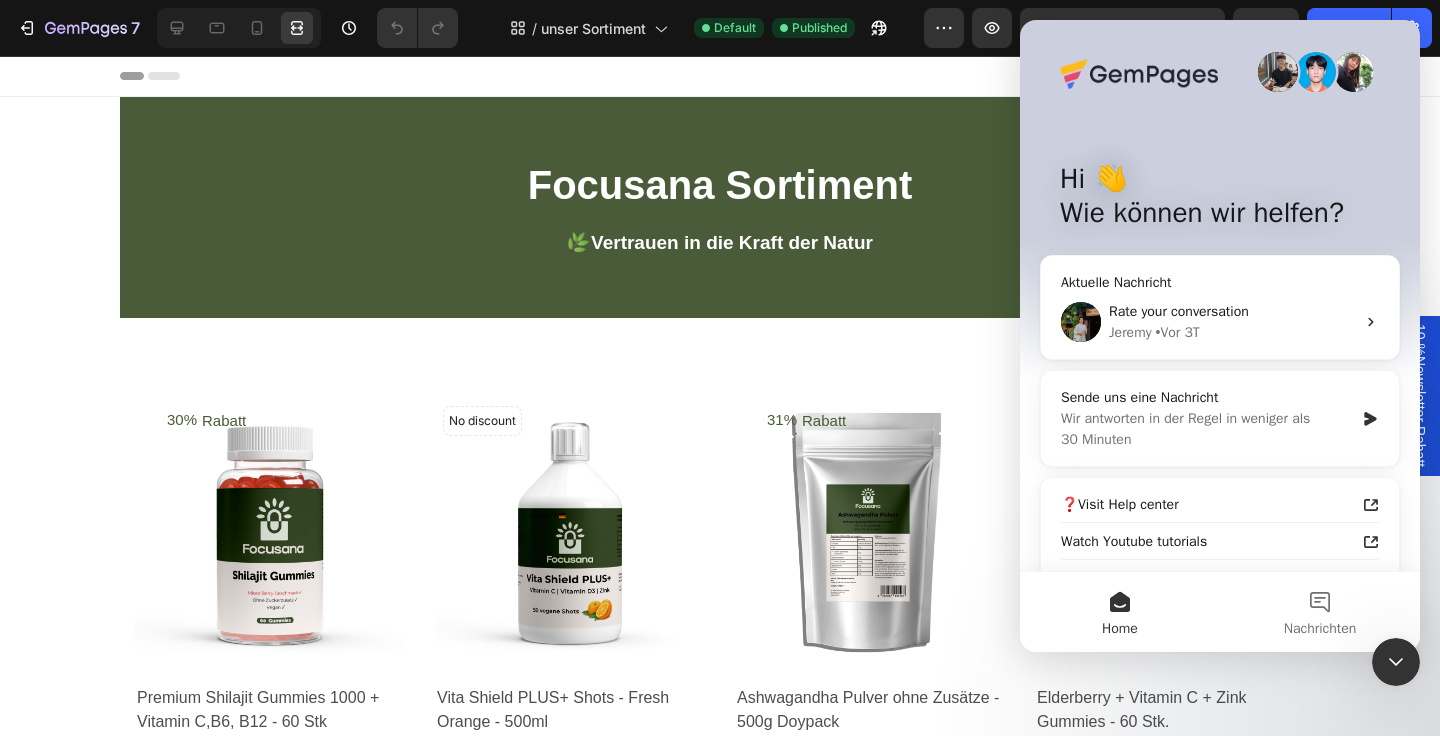 scroll, scrollTop: 0, scrollLeft: 0, axis: both 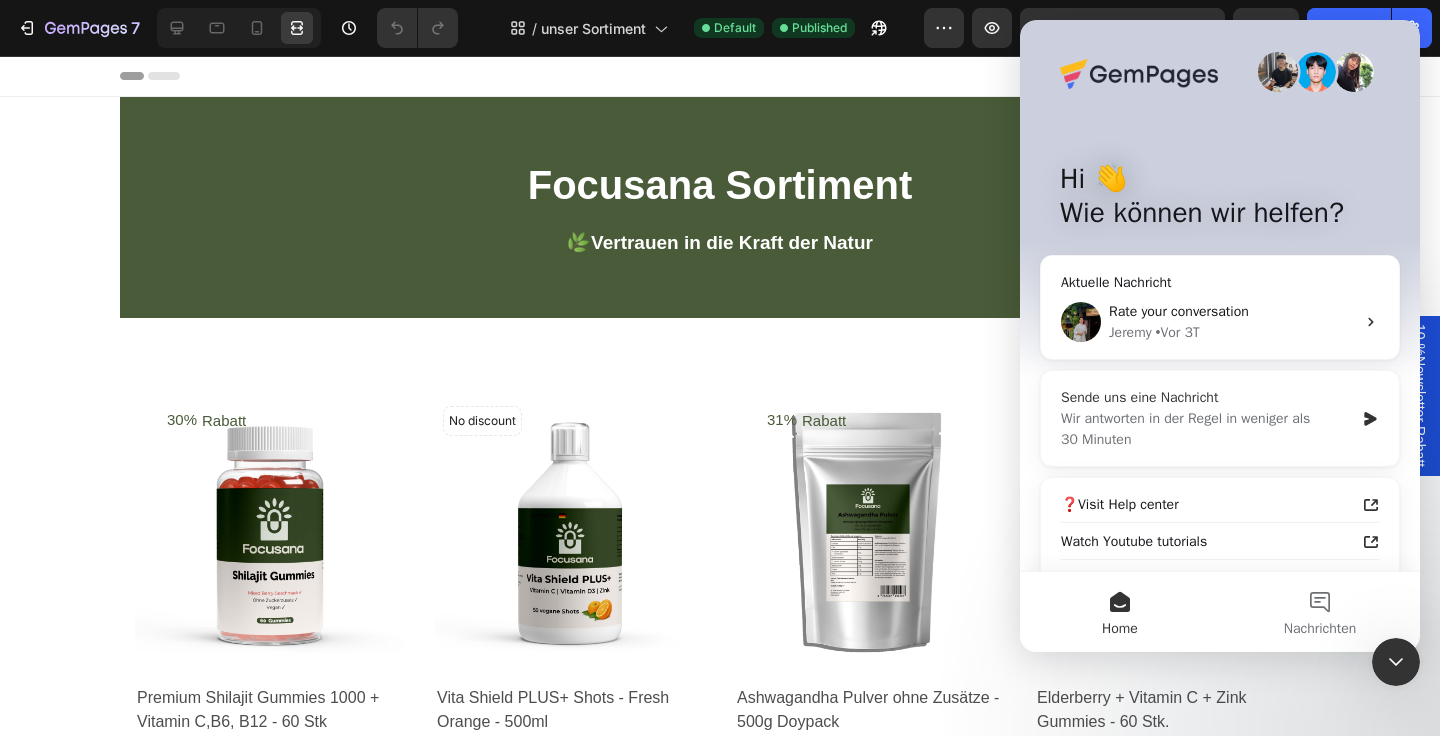 click on "Wir antworten in der Regel in weniger als 30 Minuten" at bounding box center (1207, 429) 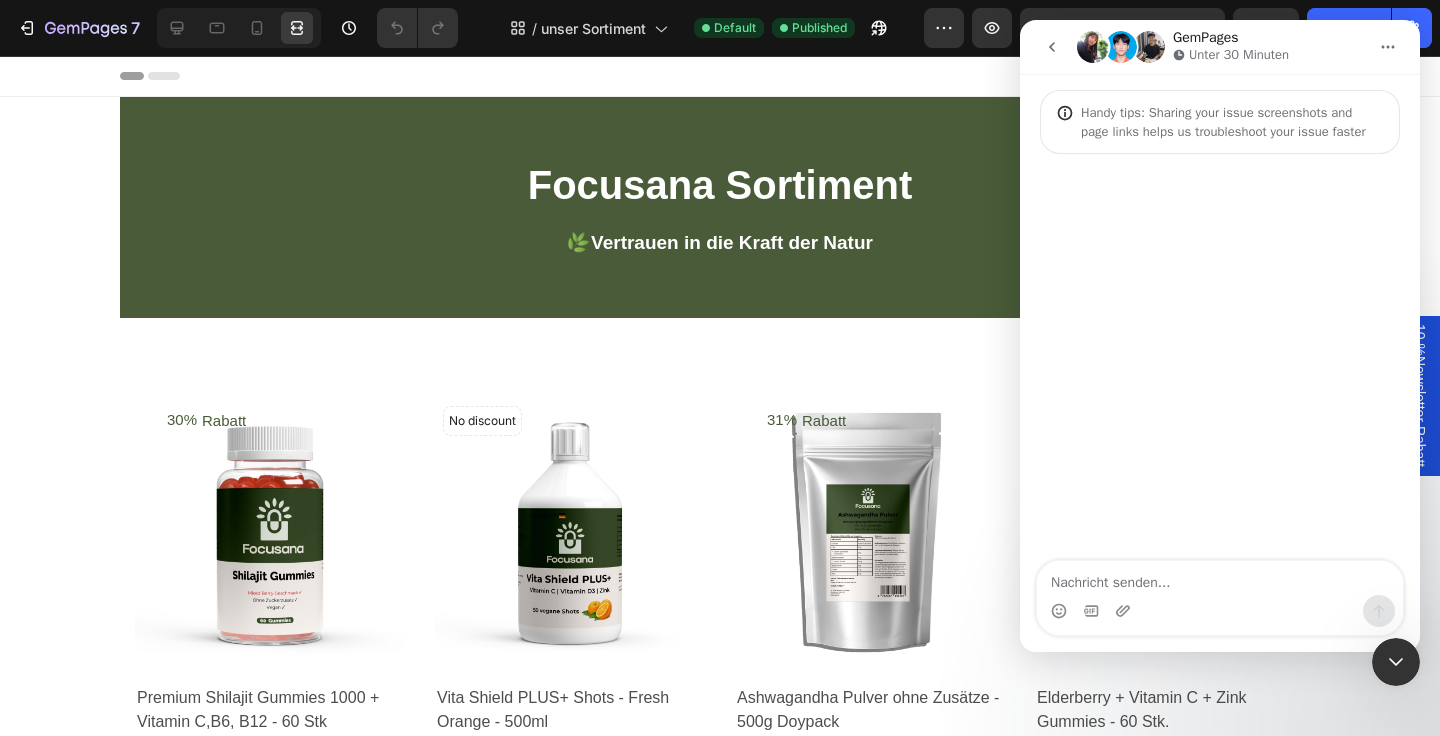 click at bounding box center [1220, 578] 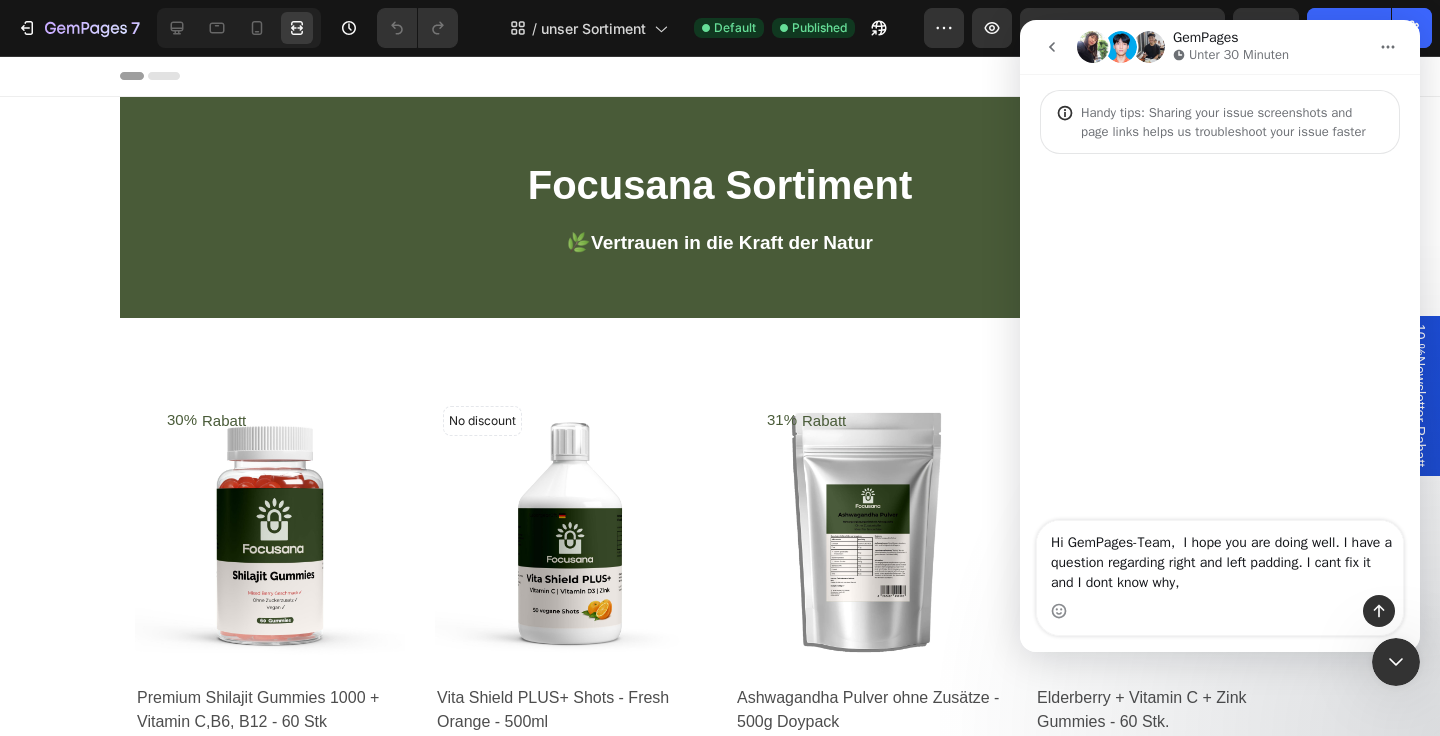 drag, startPoint x: 1285, startPoint y: 580, endPoint x: 1042, endPoint y: 582, distance: 243.00822 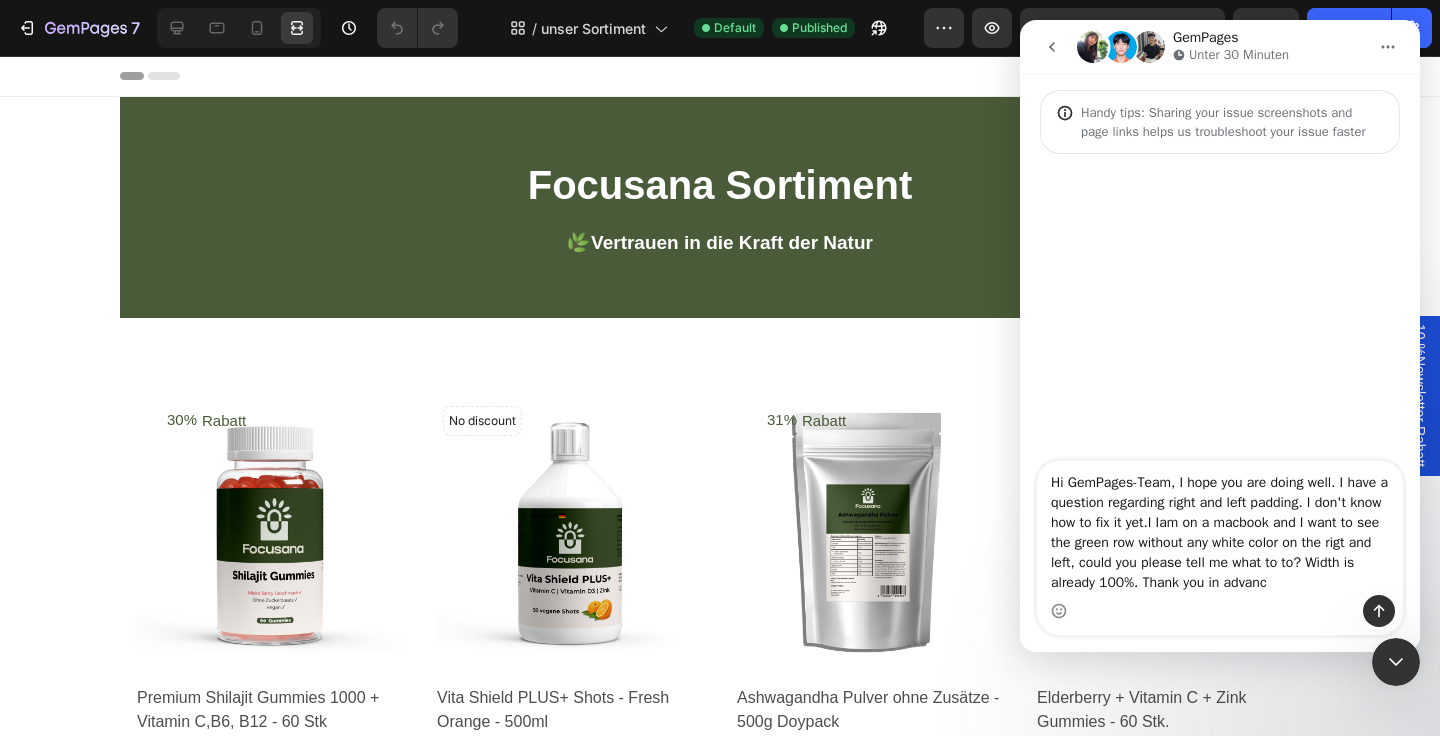 type on "Hi GemPages-Team,  I hope you are doing well. I have a question regarding right and left padding. I don't know how to fix it yet.I Iam on a macbook and I want to see the green row without any white color on the rigt and left, could you please tell me what to to? Width is already 100%. Thank you in advance" 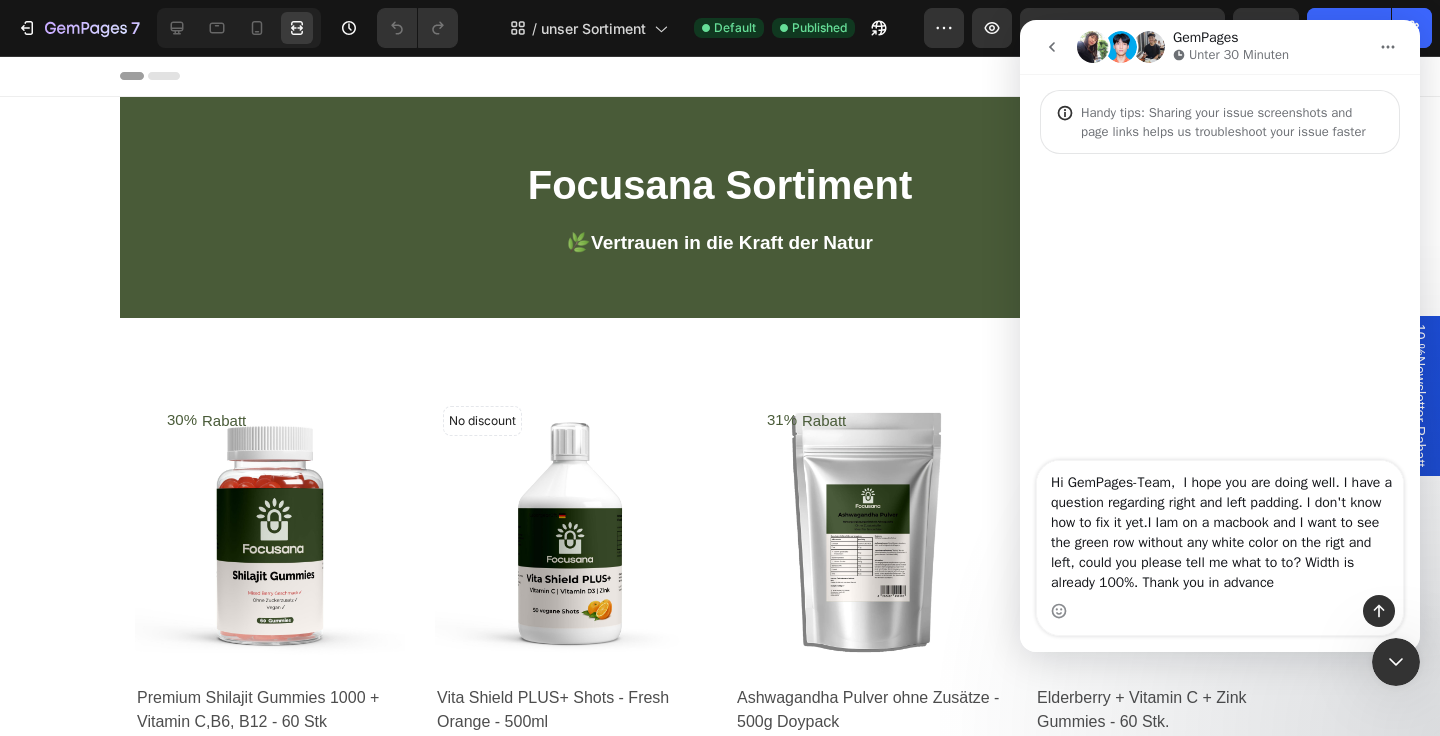 type 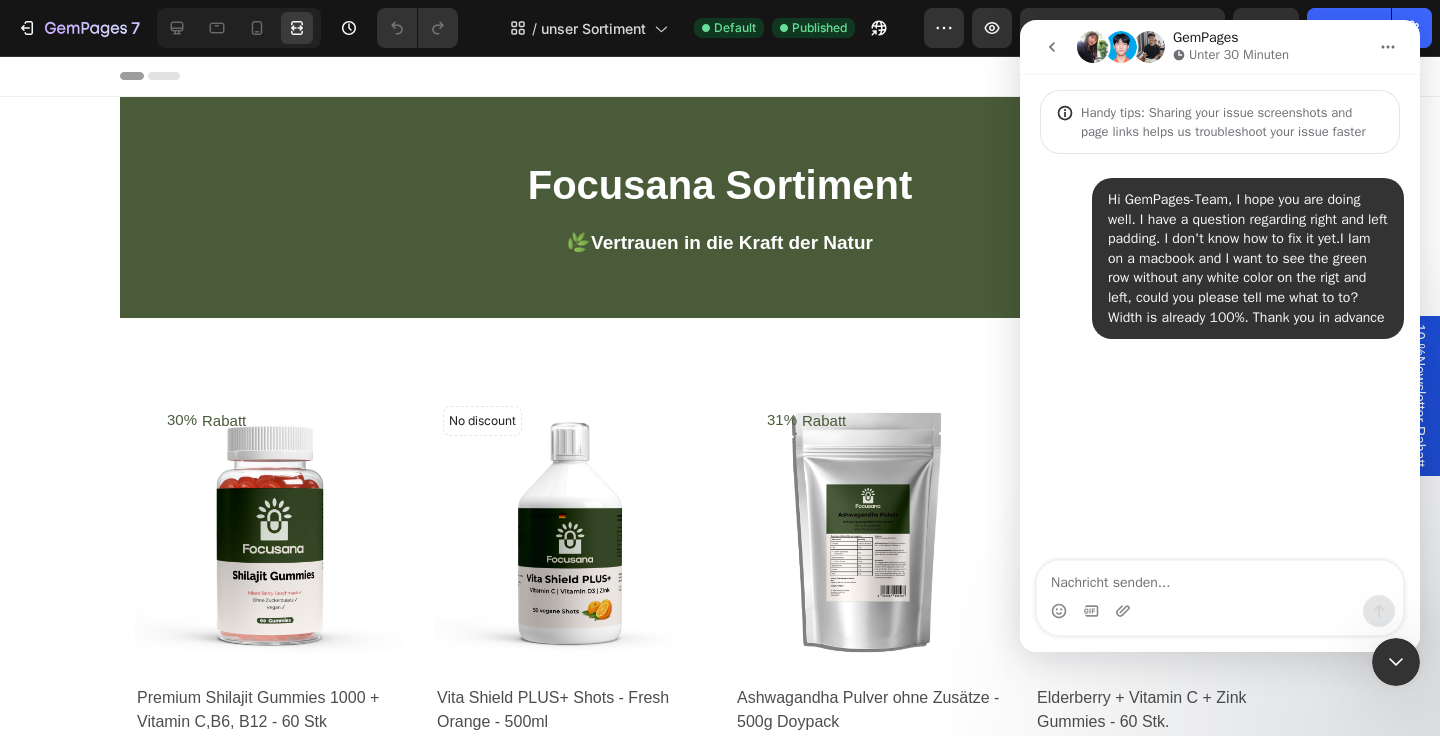 click 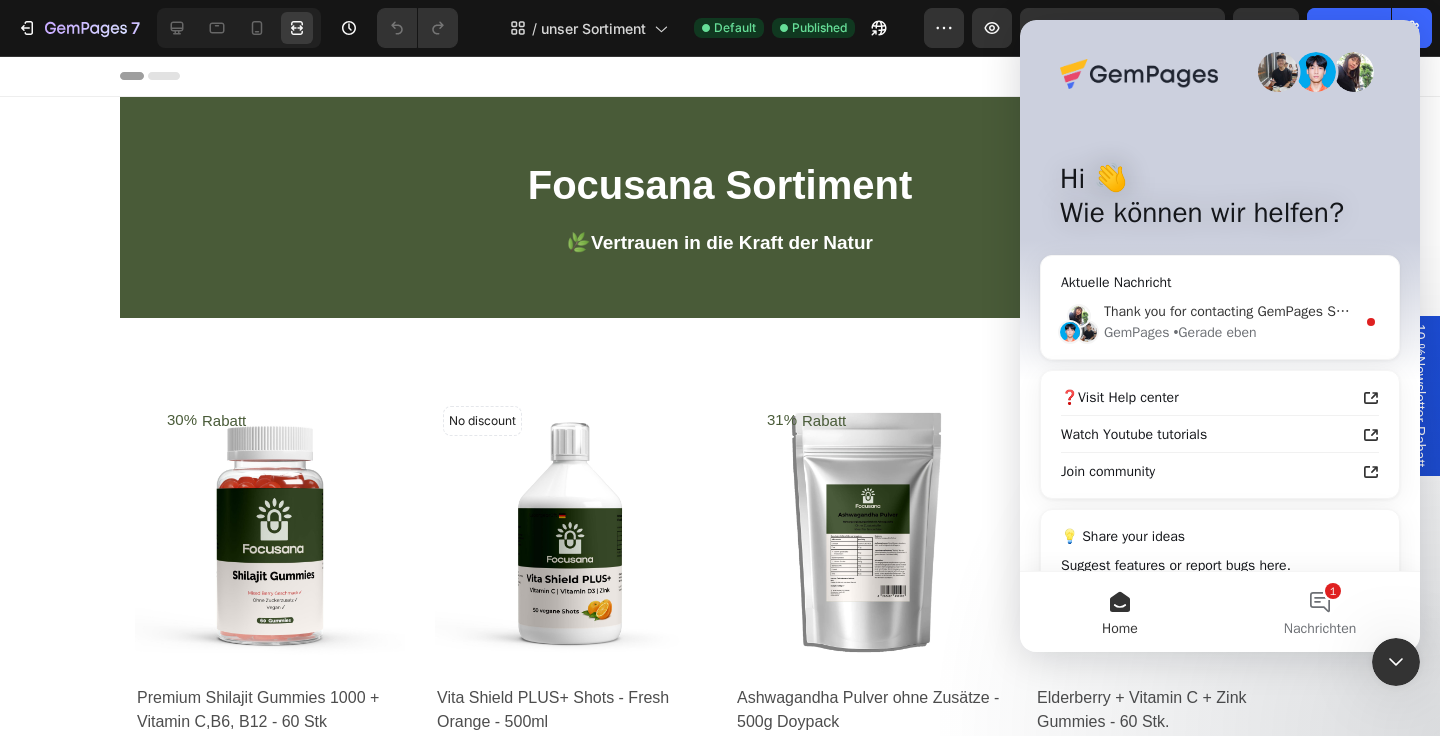 click on "•  Gerade eben" at bounding box center (1214, 332) 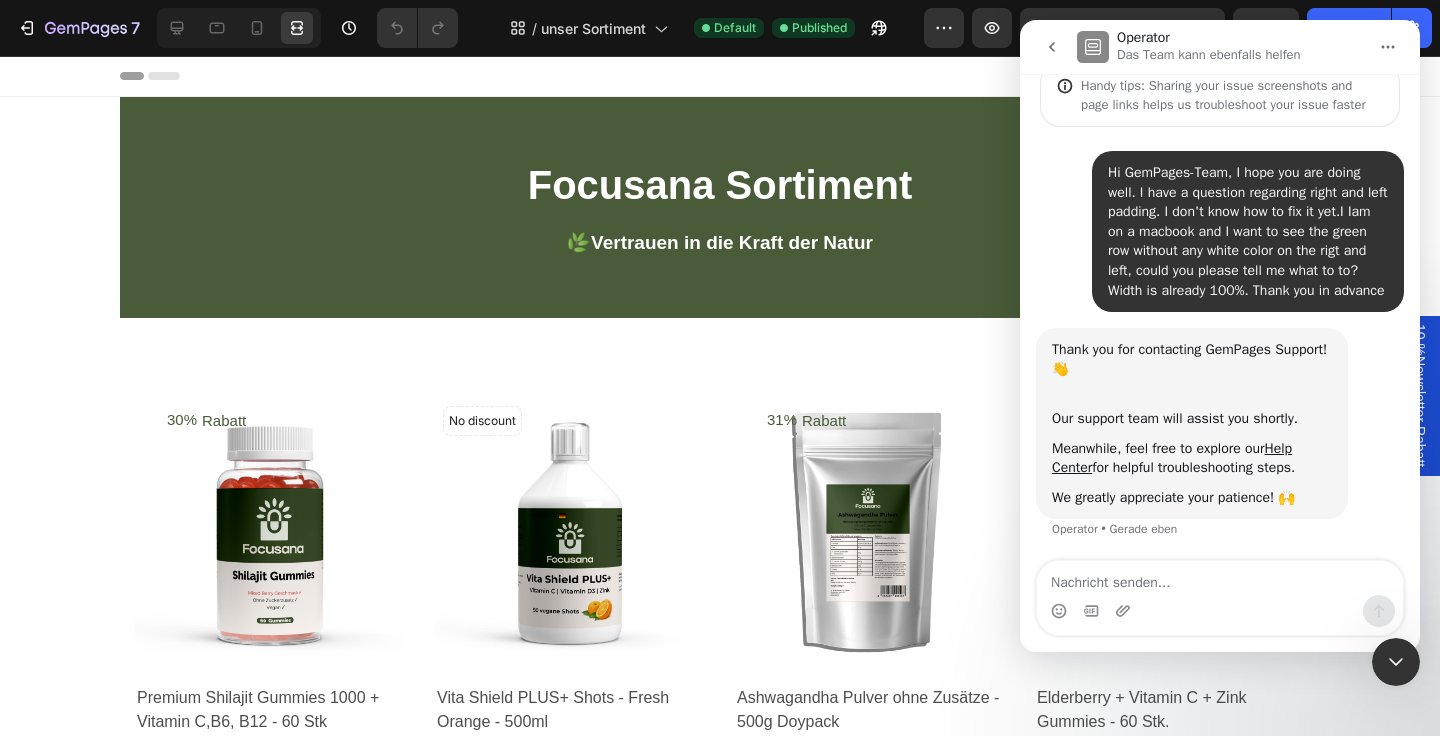 scroll, scrollTop: 47, scrollLeft: 0, axis: vertical 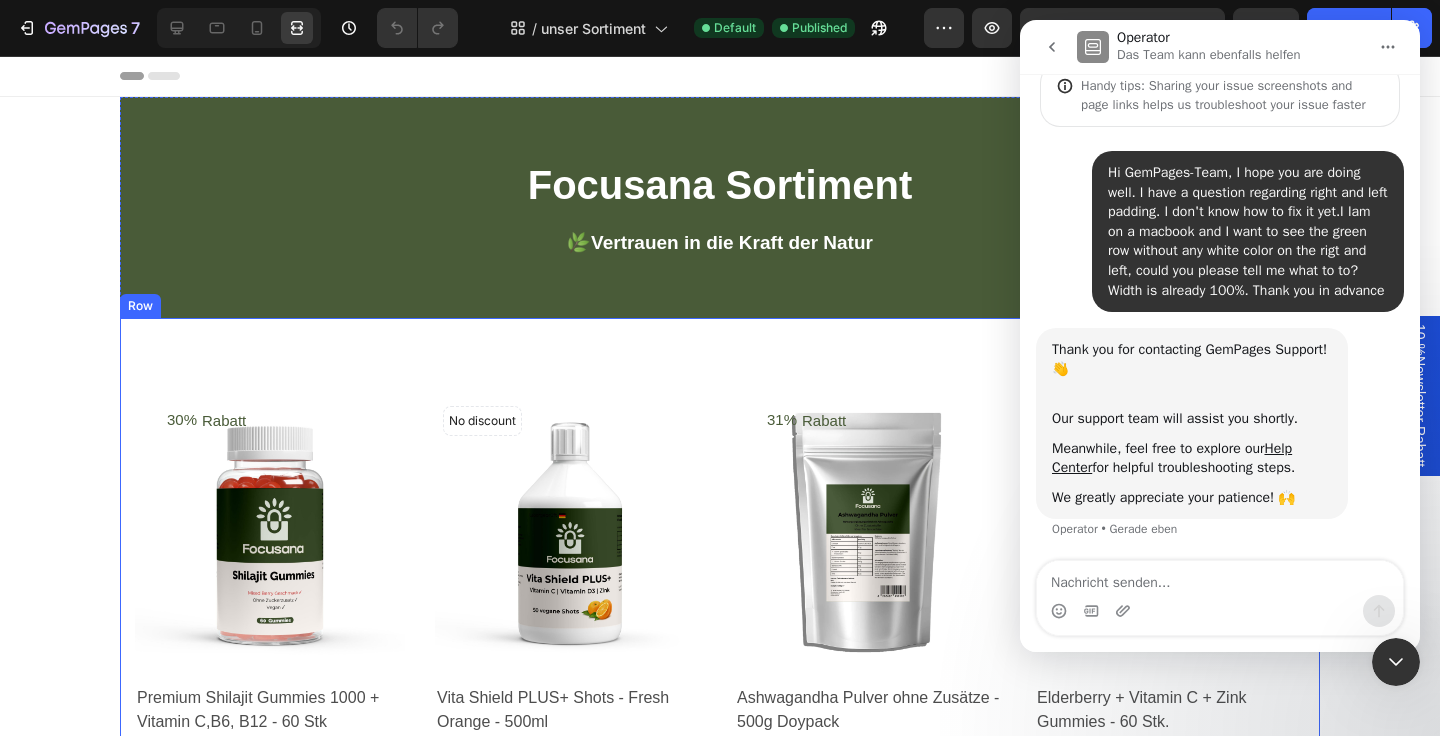 click on "30% Rabatt (P) Tag Product Images & Gallery Row Premium Shilajit Gummies 1000 + Vitamin C,B6, B12 - 60 Stk (P) Title €34,90 (P) Price (P) Price €49,90 (P) Price (P) Price Row Row jetzt bestellen (P) Cart Button Product List No discount   Not be displayed when published (P) Tag Product Images & Gallery Row Vita Shield PLUS+ Shots - Fresh Orange - 500ml (P) Title €17,90 (P) Price (P) Price No compare price (P) Price Row Row jetzt bestellen (P) Cart Button Product List 31% Rabatt (P) Tag Product Images & Gallery Row Ashwagandha Pulver ohne Zusätze - 500g Doypack (P) Title €37,90 (P) Price (P) Price €54,90 (P) Price (P) Price Row Row jetzt bestellen (P) Cart Button Product List No discount   Not be displayed when published (P) Tag Product Images & Gallery Row Elderberry + Vitamin C + Zink Gummies - 60 Stk. (P) Title €29,90 (P) Price (P) Price No compare price (P) Price Row Row jetzt bestellen (P) Cart Button Product List 31% Rabatt (P) Tag Product Images & Gallery Row (P) Title €37,90 (P) Price Row" at bounding box center (720, 1386) 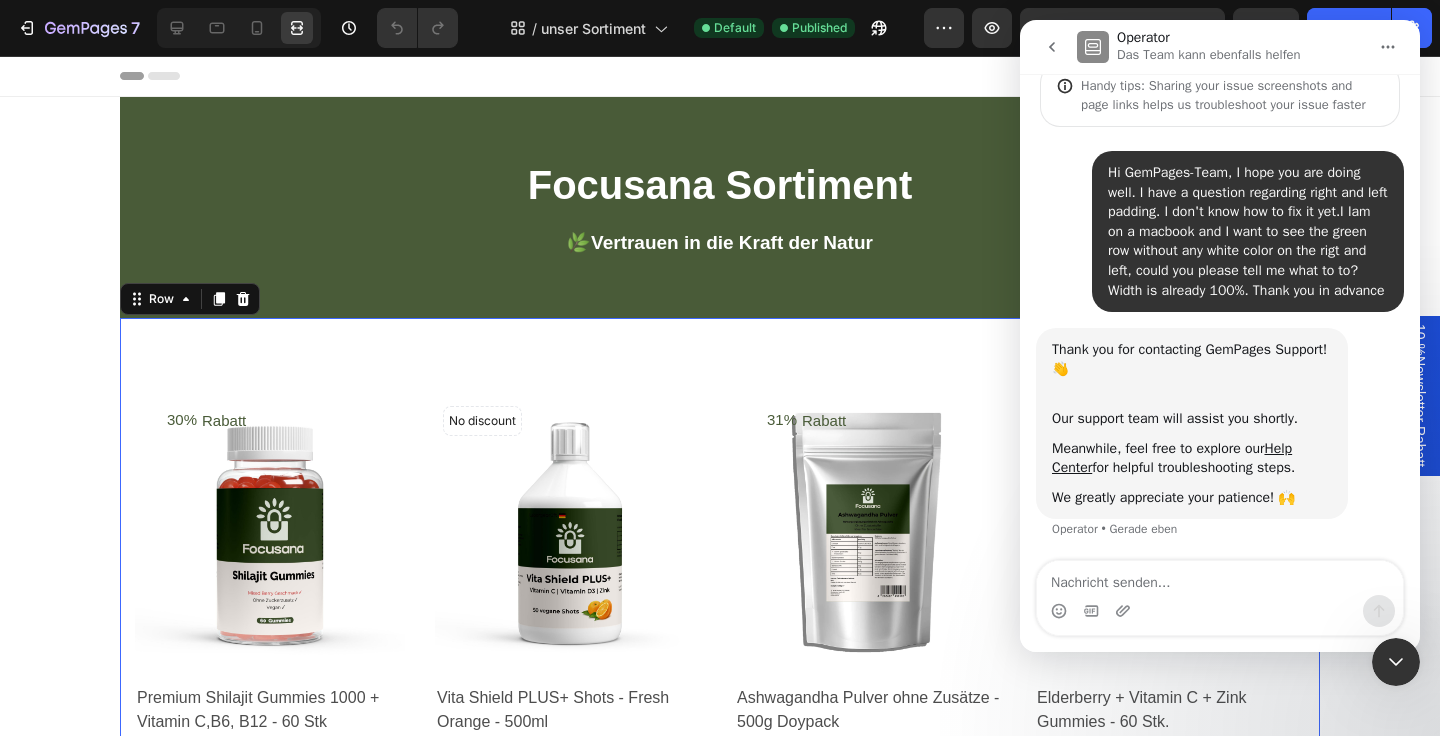 click on "Focusana Sortiment Heading 🌿  Vertrauen in die Kraft der Natur Text block Row Row Row 30% Rabatt (P) Tag Product Images & Gallery Row Premium Shilajit Gummies 1000 + Vitamin C,B6, B12 - 60 Stk (P) Title €34,90 (P) Price (P) Price €49,90 (P) Price (P) Price Row Row jetzt bestellen (P) Cart Button Product List No discount   Not be displayed when published (P) Tag Product Images & Gallery Row Vita Shield PLUS+ Shots - Fresh Orange - 500ml (P) Title €17,90 (P) Price (P) Price No compare price (P) Price Row Row jetzt bestellen (P) Cart Button Product List 31% Rabatt (P) Tag Product Images & Gallery Row Ashwagandha Pulver ohne Zusätze - 500g Doypack (P) Title €37,90 (P) Price (P) Price €54,90 (P) Price (P) Price Row Row jetzt bestellen (P) Cart Button Product List No discount   Not be displayed when published (P) Tag Product Images & Gallery Row Elderberry + Vitamin C + Zink Gummies - 60 Stk. (P) Title €29,90 (P) Price (P) Price No compare price (P) Price Row Row jetzt bestellen (P) Cart Button 31%" at bounding box center (720, 1491) 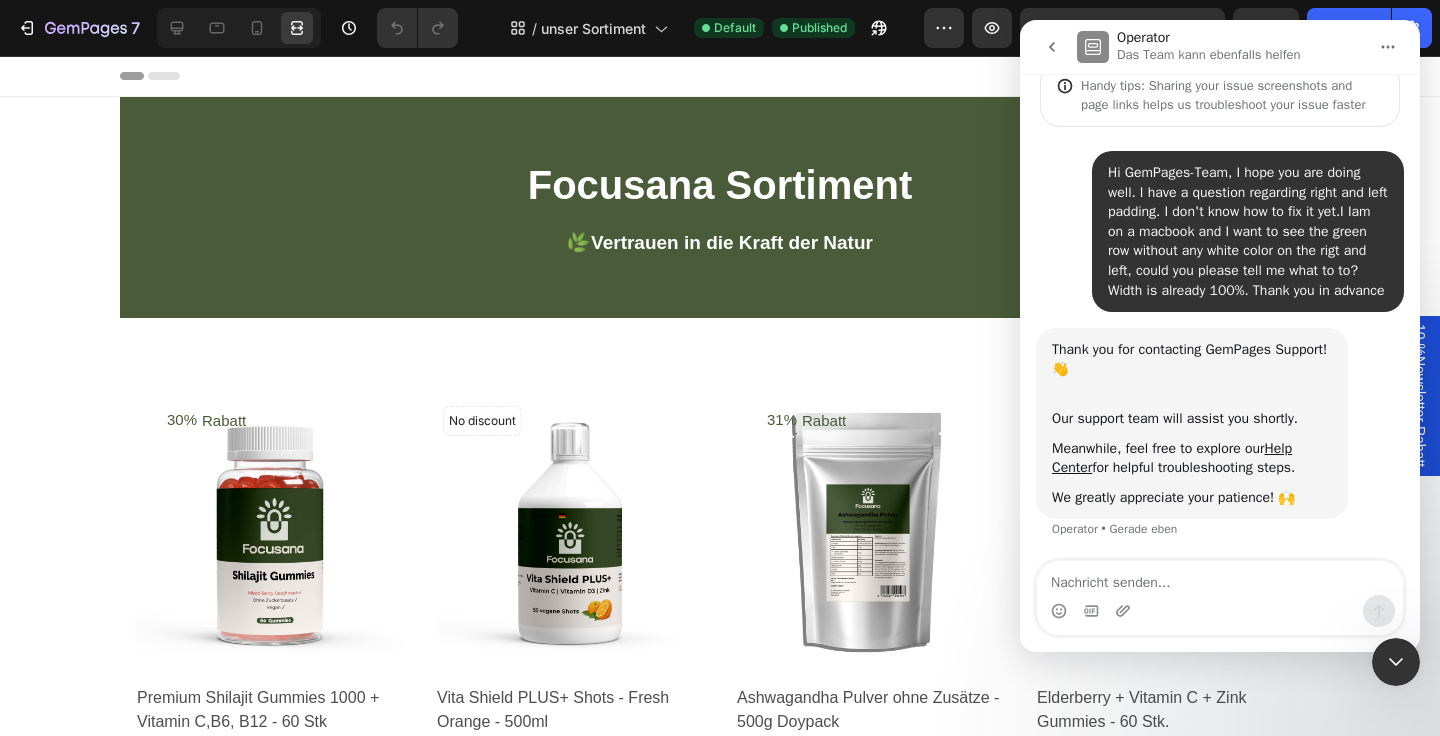 click 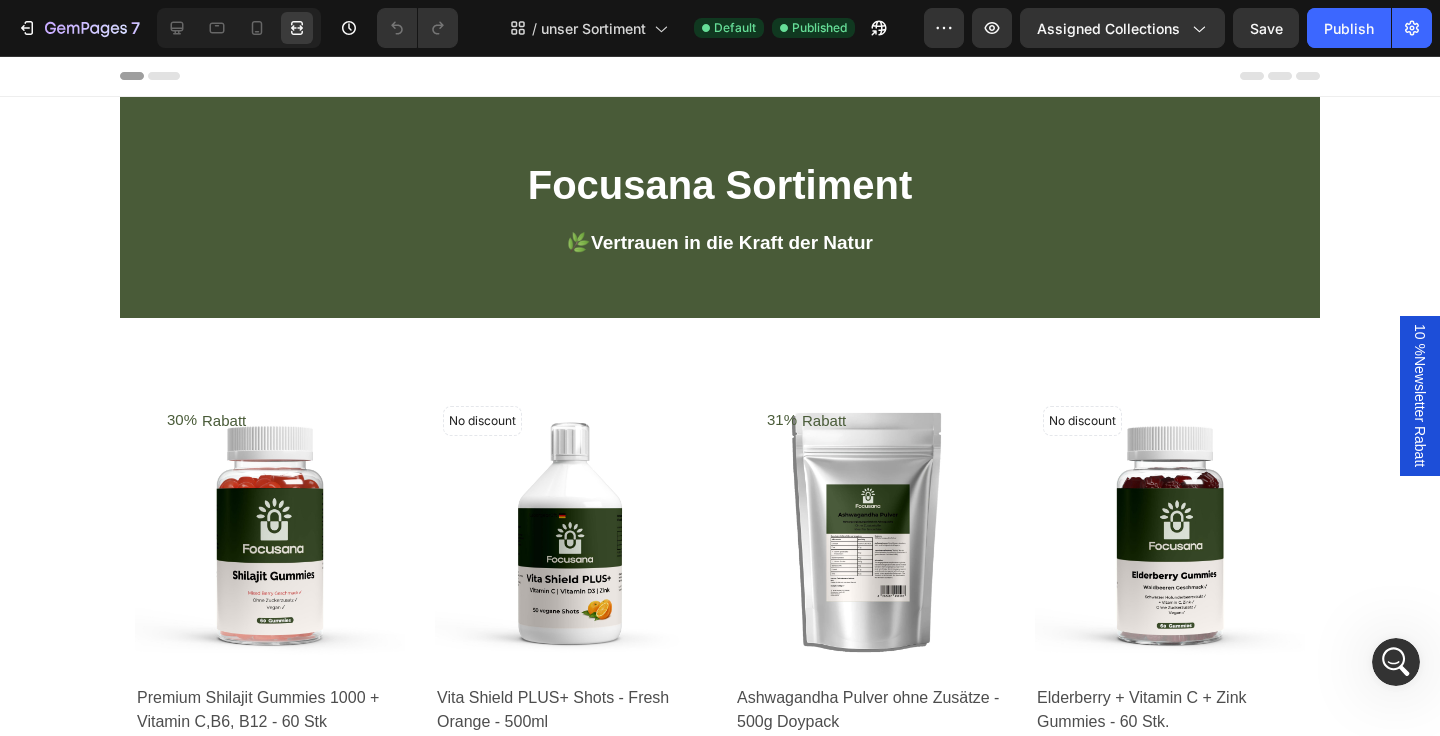 scroll, scrollTop: 0, scrollLeft: 0, axis: both 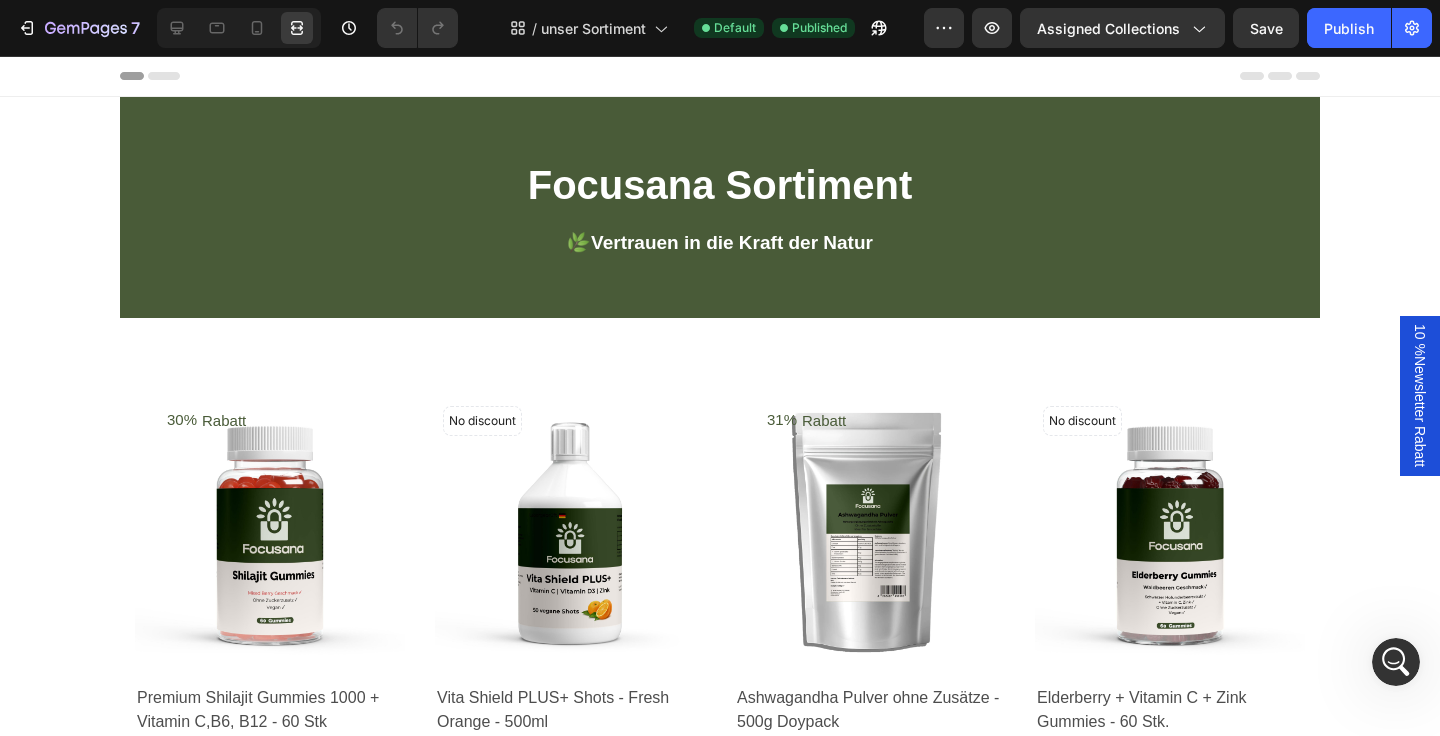 click 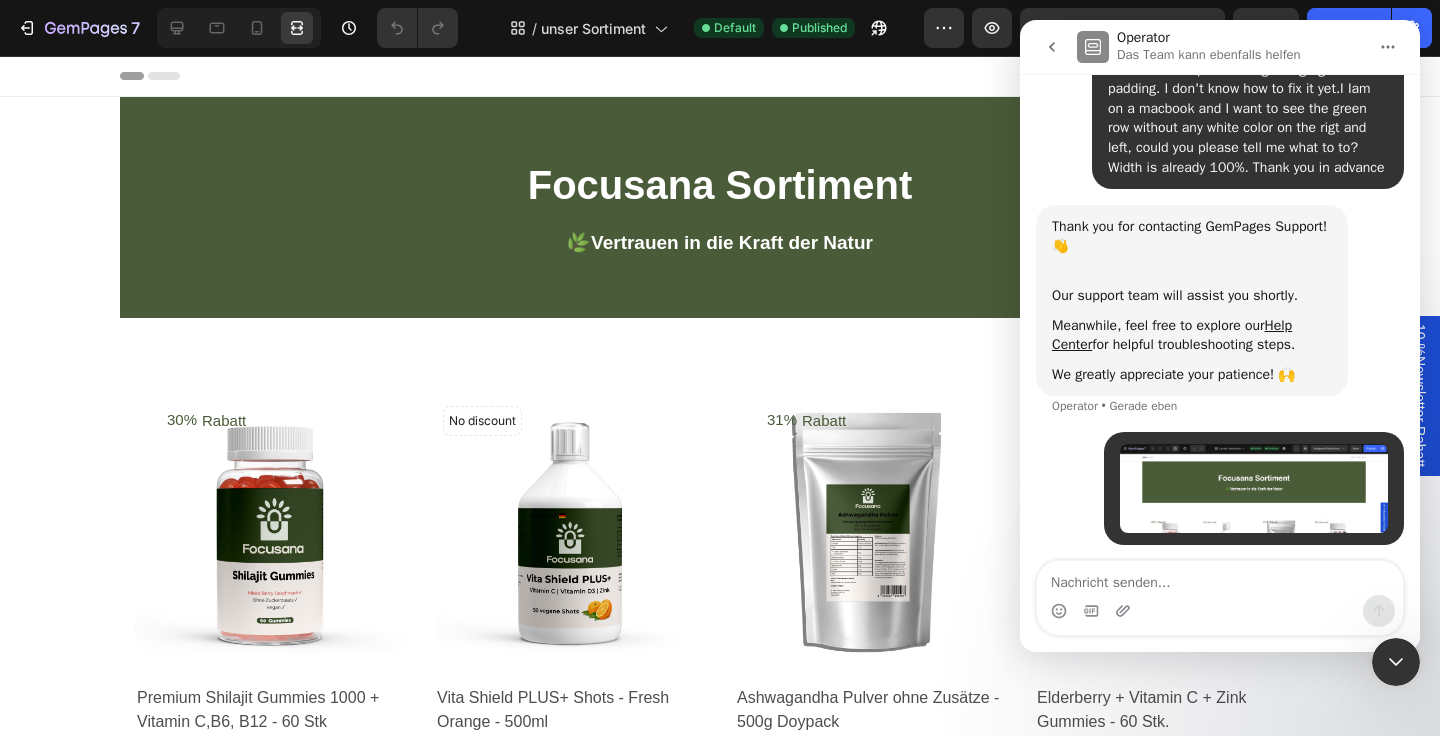 scroll, scrollTop: 175, scrollLeft: 0, axis: vertical 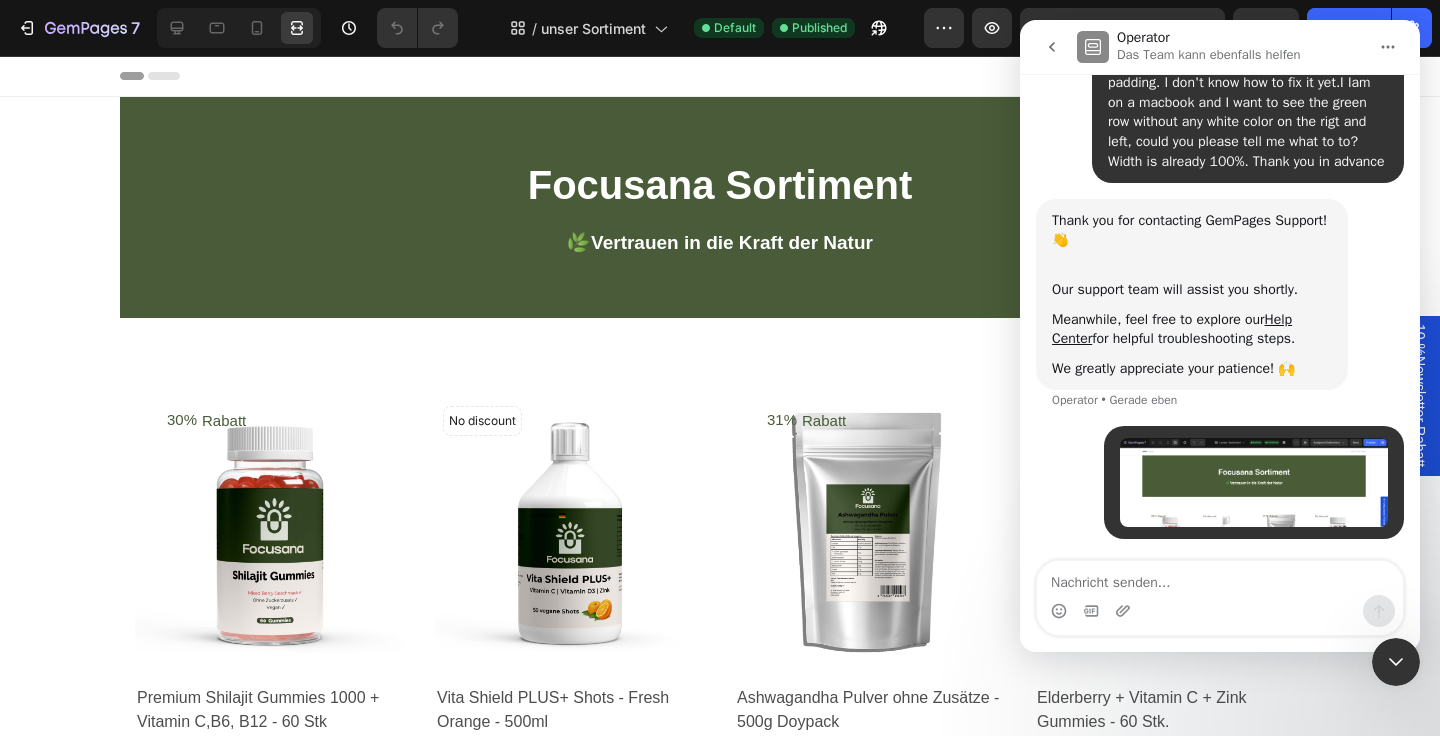 click at bounding box center (1220, 578) 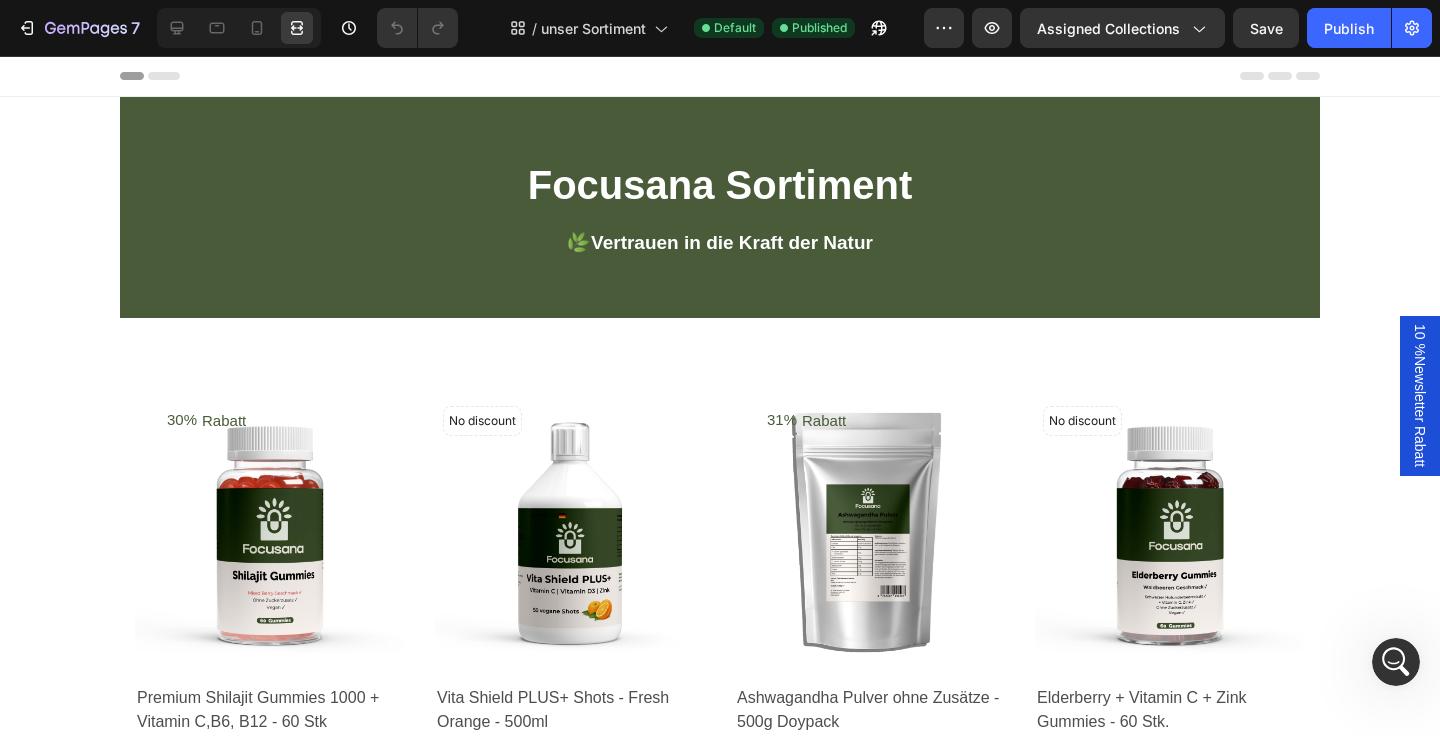 click 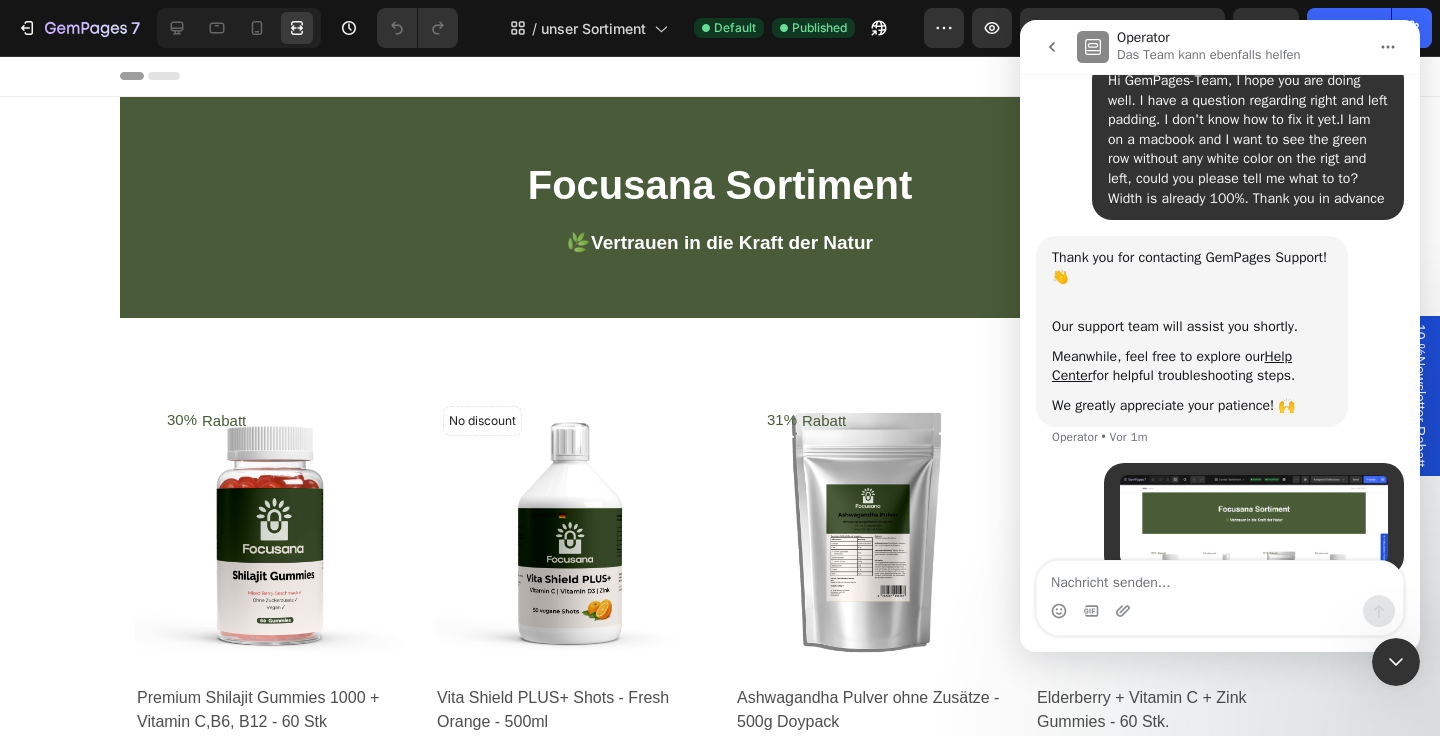 scroll, scrollTop: 175, scrollLeft: 0, axis: vertical 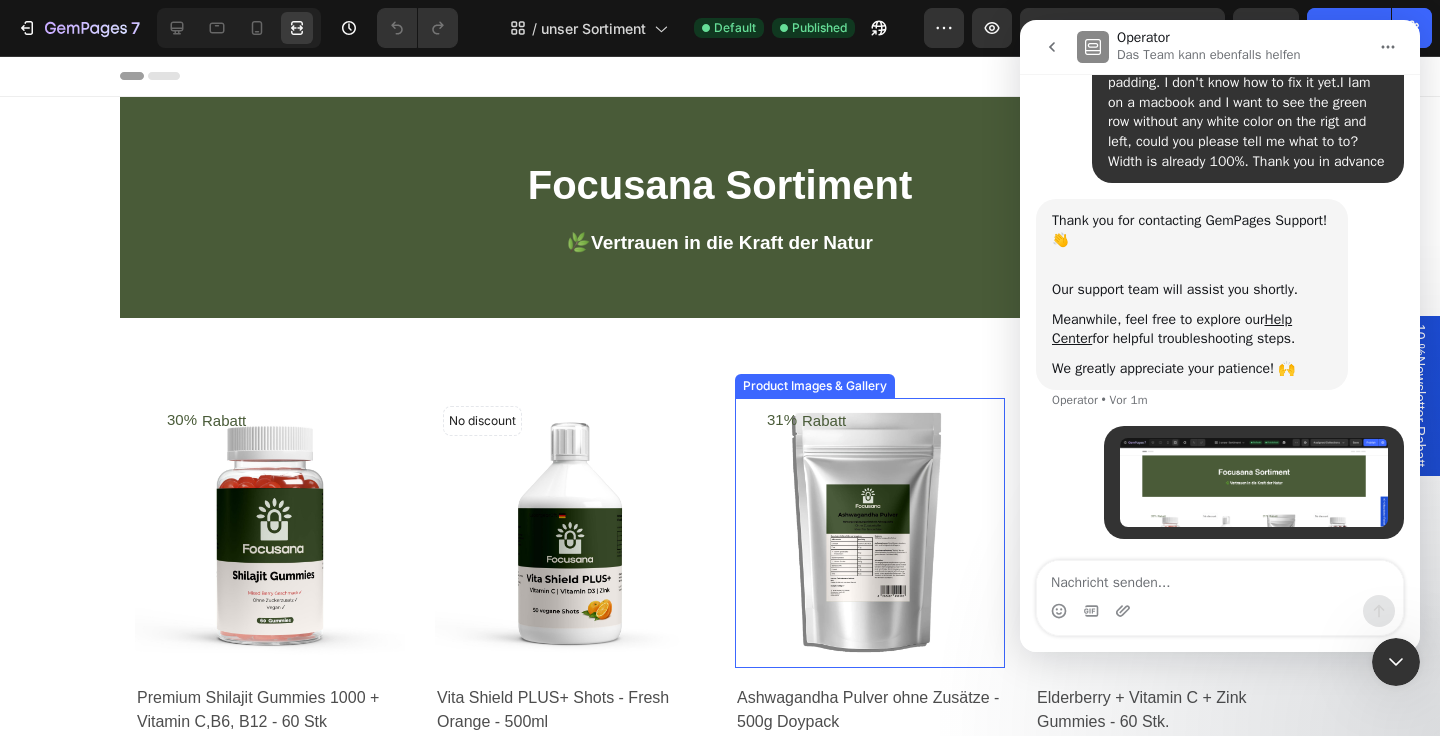 click at bounding box center [870, 533] 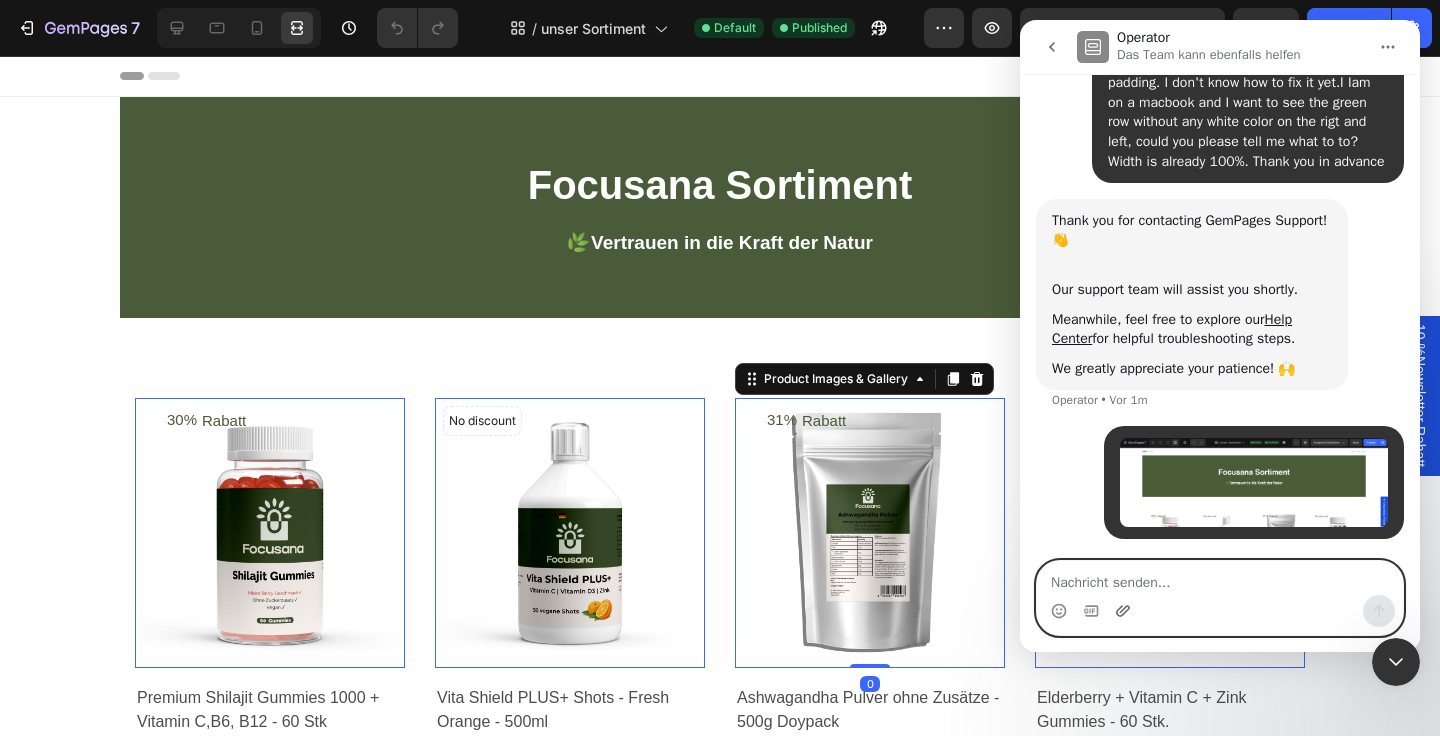 click 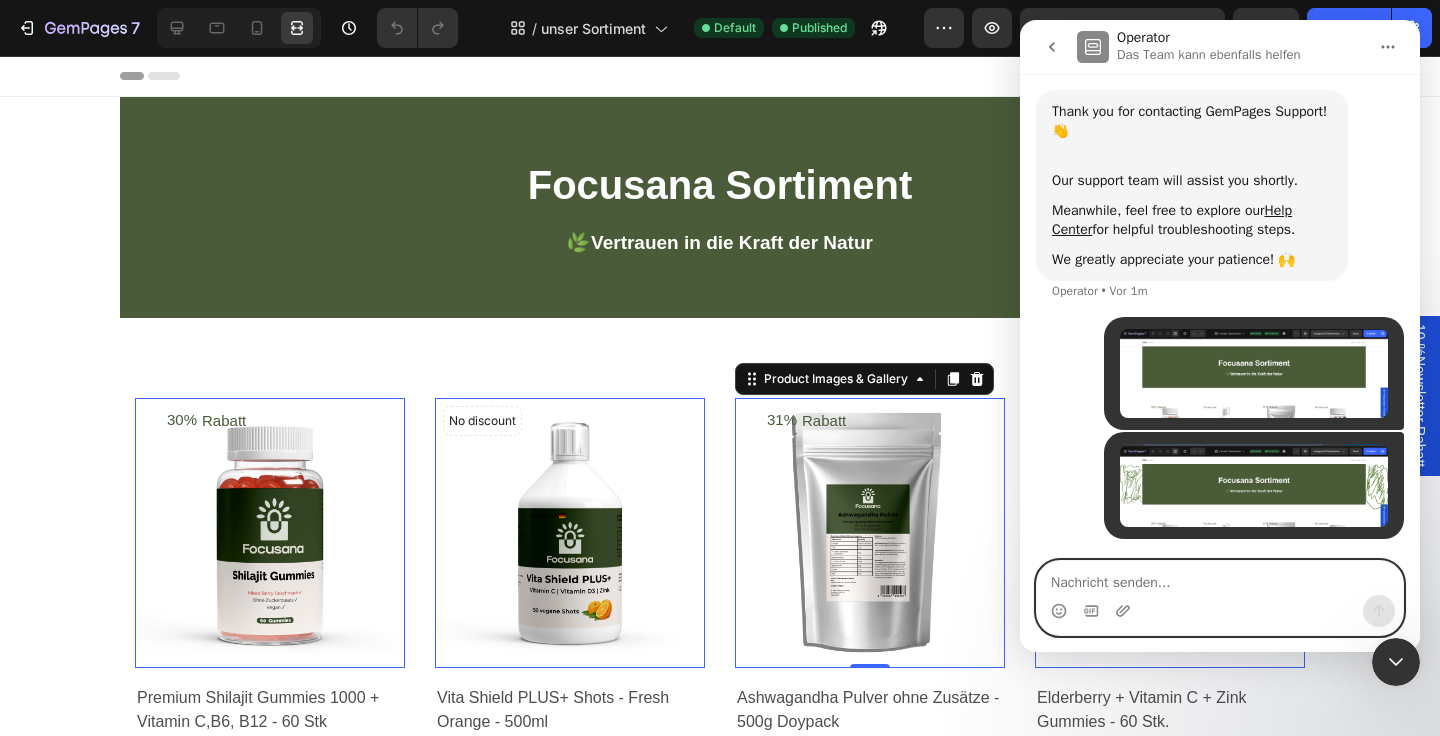 scroll, scrollTop: 285, scrollLeft: 0, axis: vertical 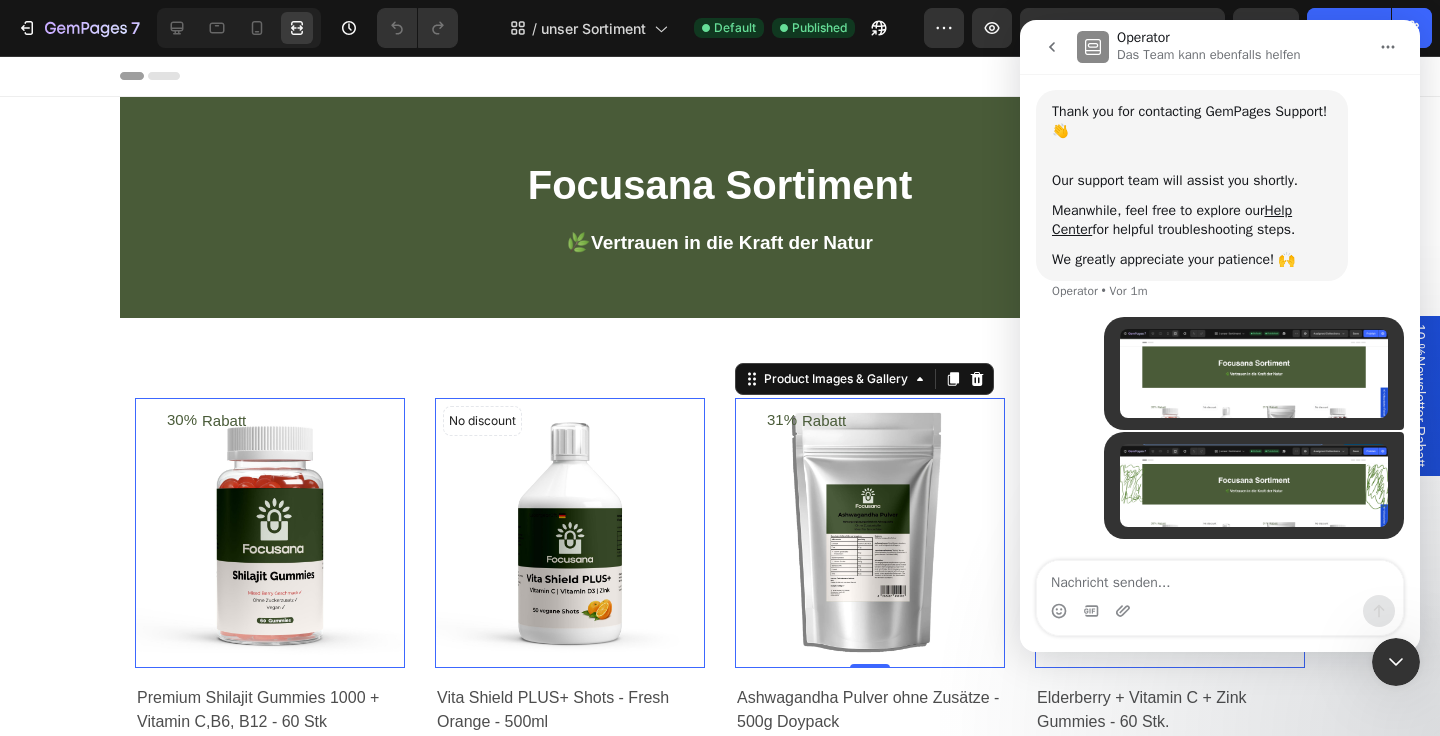 click on "Focusana Sortiment Heading 🌿 Vertrauen in die Kraft der Natur Text block Row Row Row 30% Rabatt (P) Tag Product Images & Gallery 0 Row Premium Shilajit Gummies 1000 + Vitamin C,B6, B12 - 60 Stk (P) Title €34,90 (P) Price (P) Price €49,90 (P) Price (P) Price Row Row jetzt bestellen (P) Cart Button Product List No discount Not be displayed when published (P) Tag Product Images & Gallery 0 Row Vita Shield PLUS+ Shots - Fresh Orange - 500ml (P) Title €17,90 (P) Price (P) Price No compare price (P) Price Row Row jetzt bestellen (P) Cart Button Product List 31% Rabatt (P) Tag Product Images & Gallery 0 Row Ashwagandha Pulver ohne Zusätze - 500g Doypack (P) Title €37,90 (P) Price (P) Price €54,90 (P) Price (P) Price Row Row jetzt bestellen (P) Cart Button Product List No discount Not be displayed when published (P) Tag Product Images & Gallery 0 Row Elderberry + Vitamin C + Zink Gummies - 60 Stk. (P) Title €29,90 (P) Price (P) Price No compare price (P) Price Row Row jetzt bestellen 31%" at bounding box center (720, 1491) 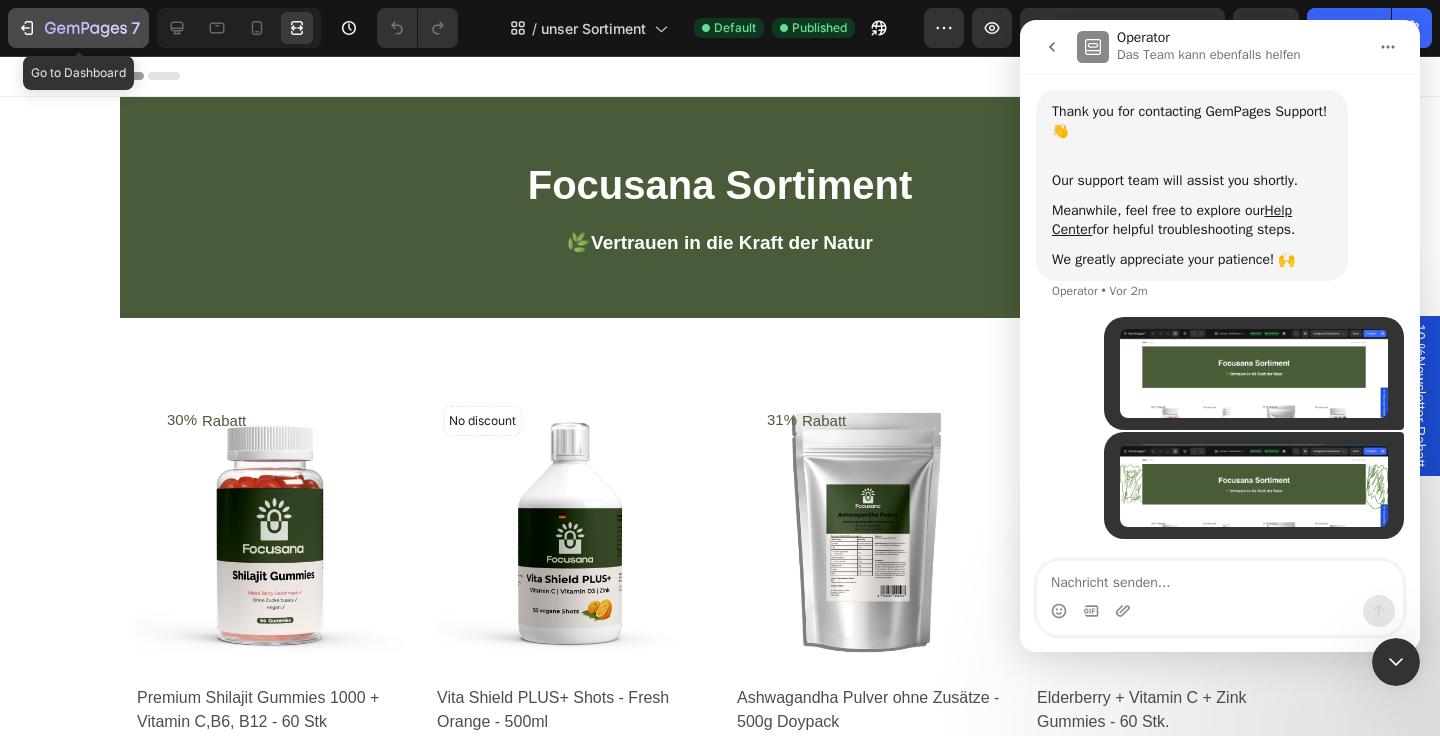 click 